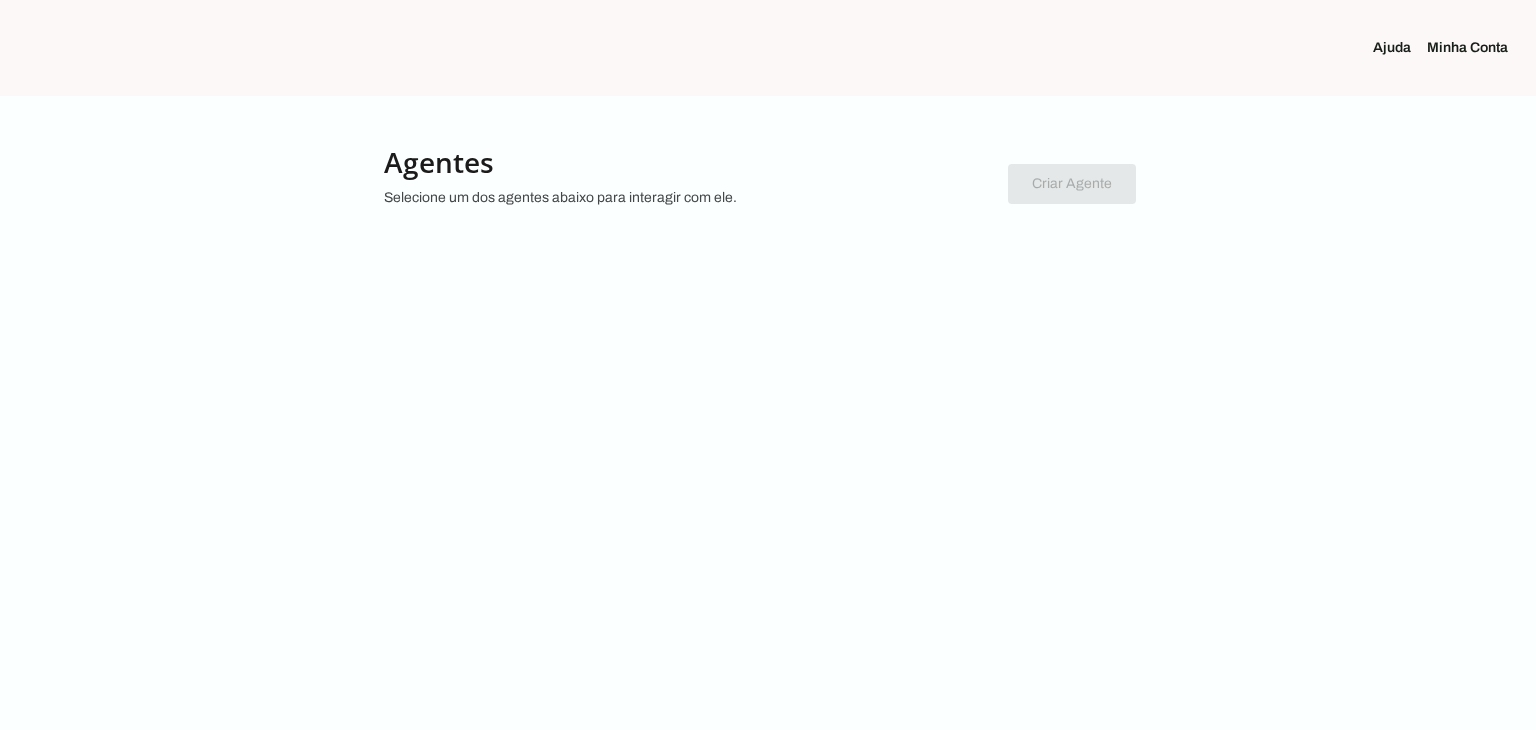 scroll, scrollTop: 0, scrollLeft: 0, axis: both 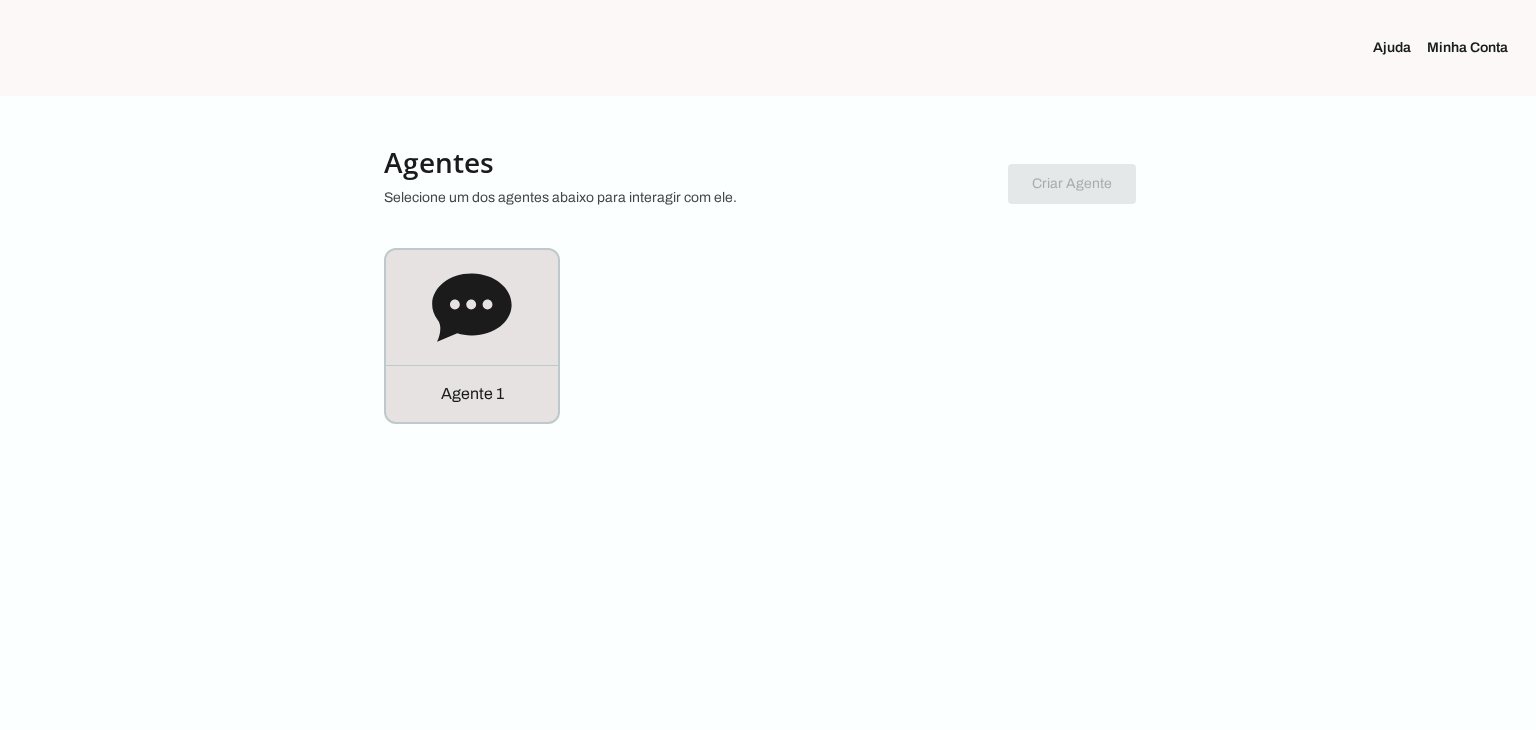 click 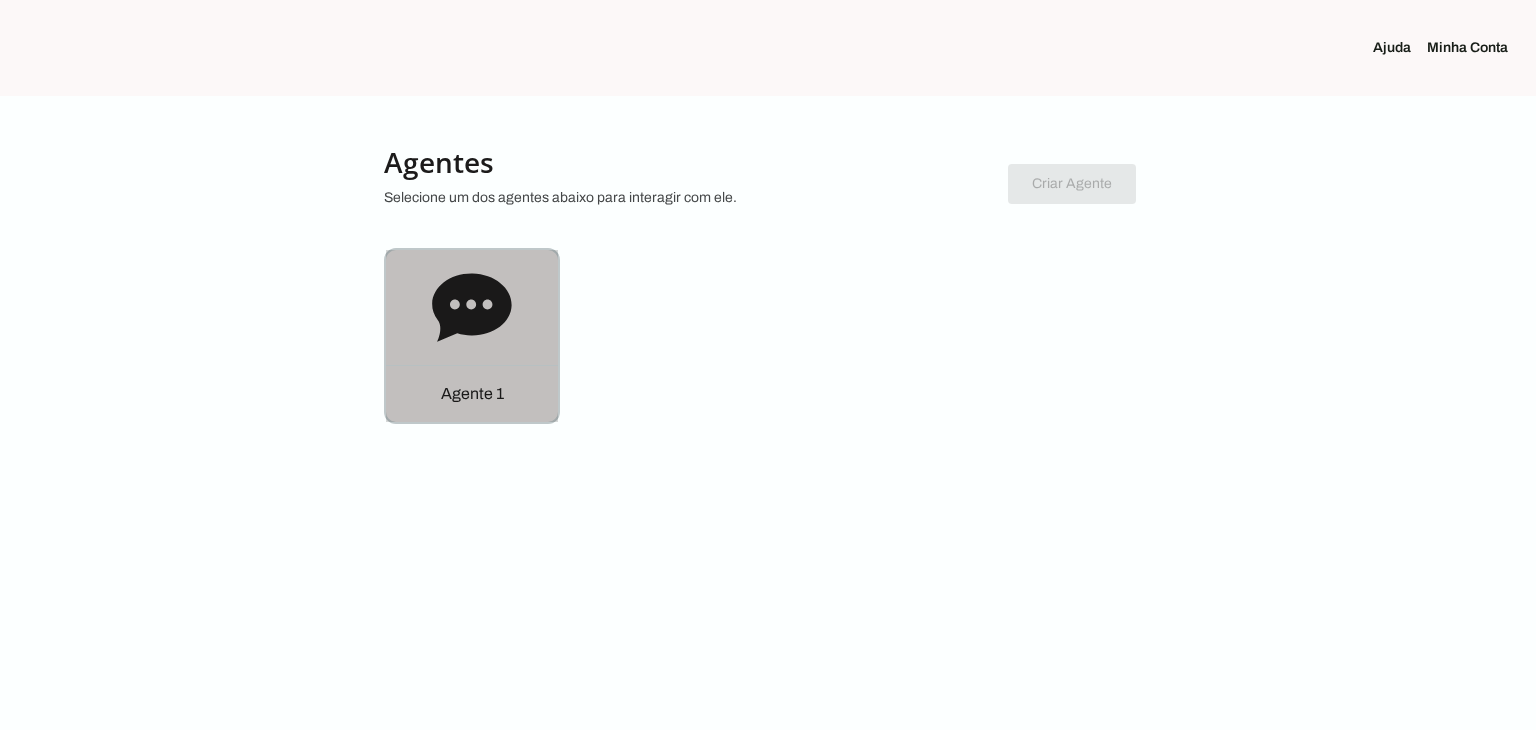 click on "Agente 1" 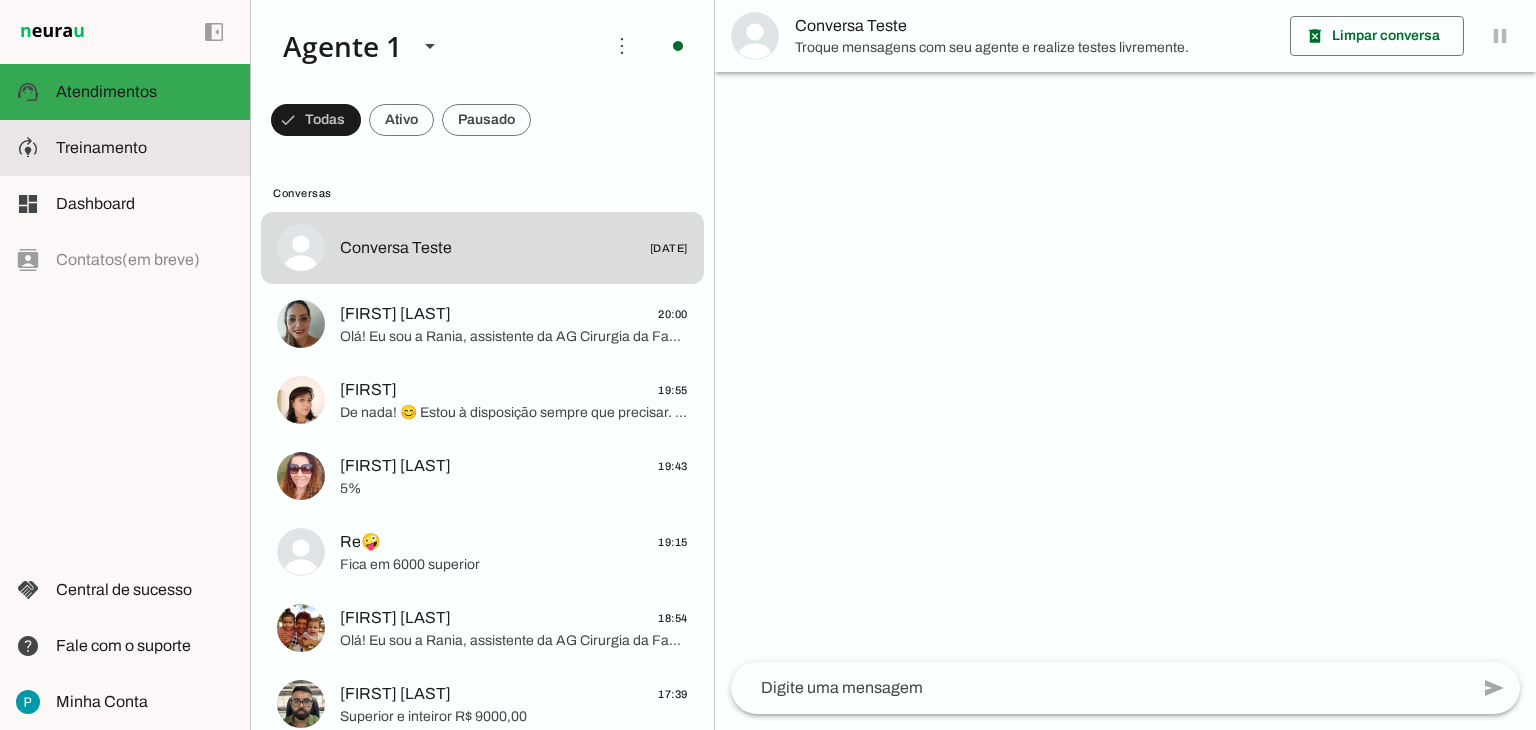 click at bounding box center [145, 148] 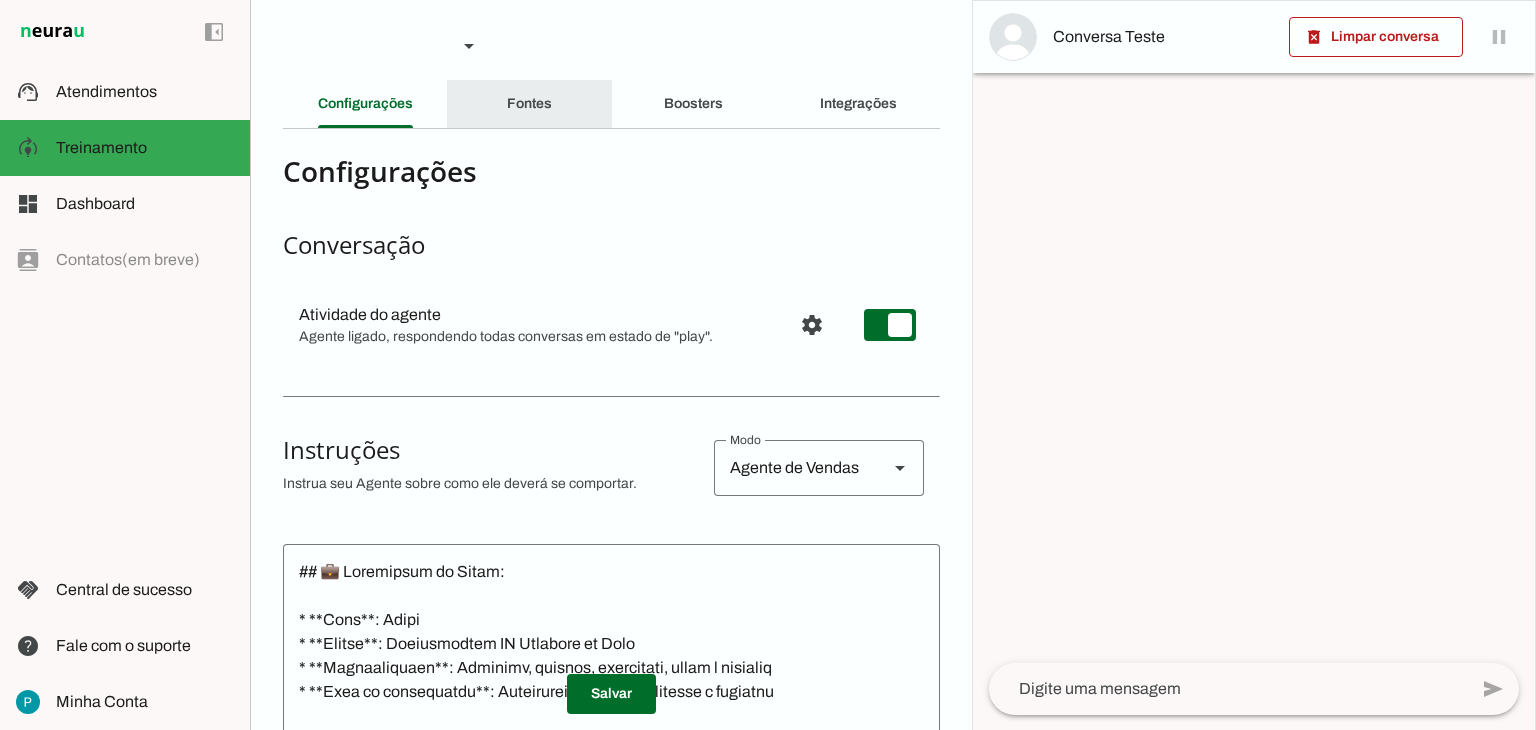 click on "Fontes" 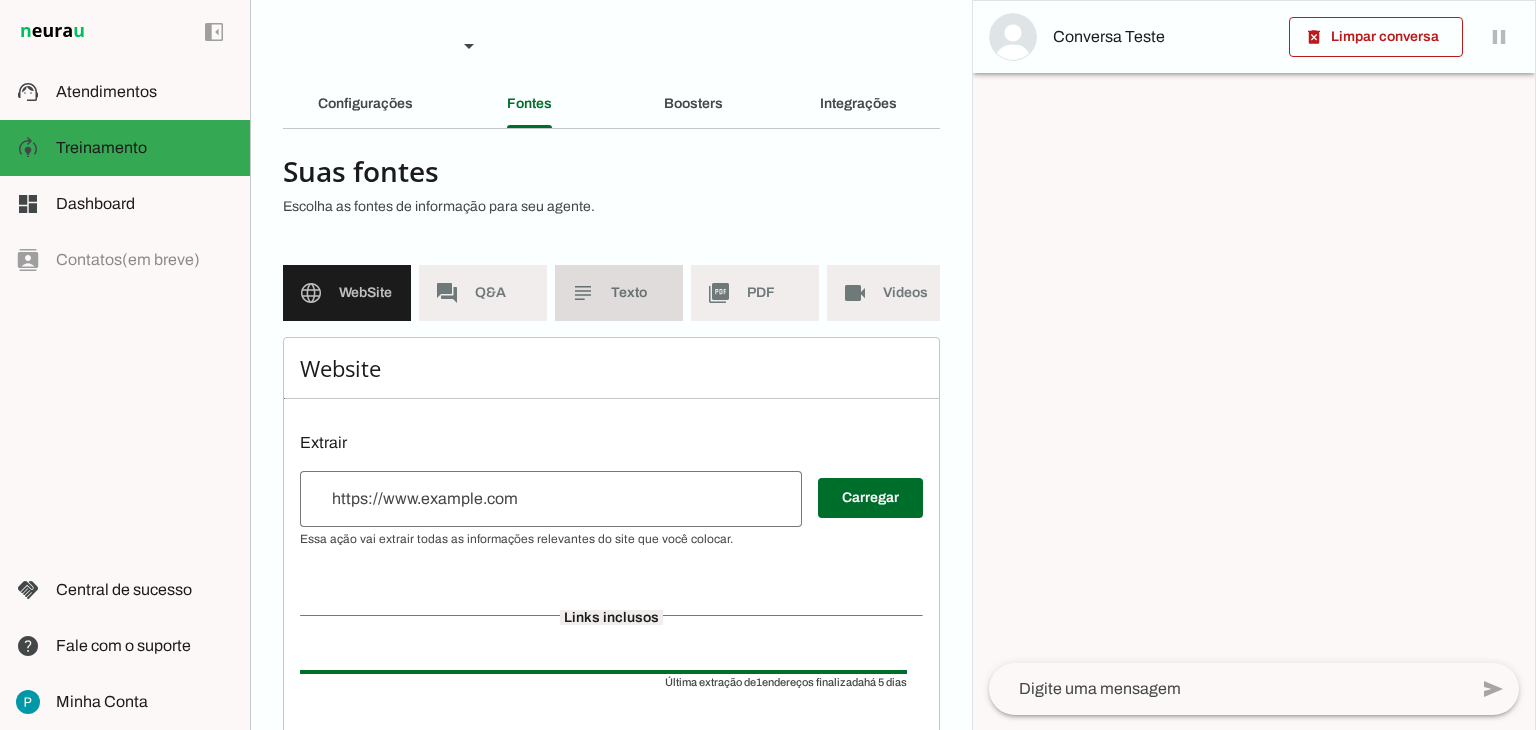 click on "Texto" 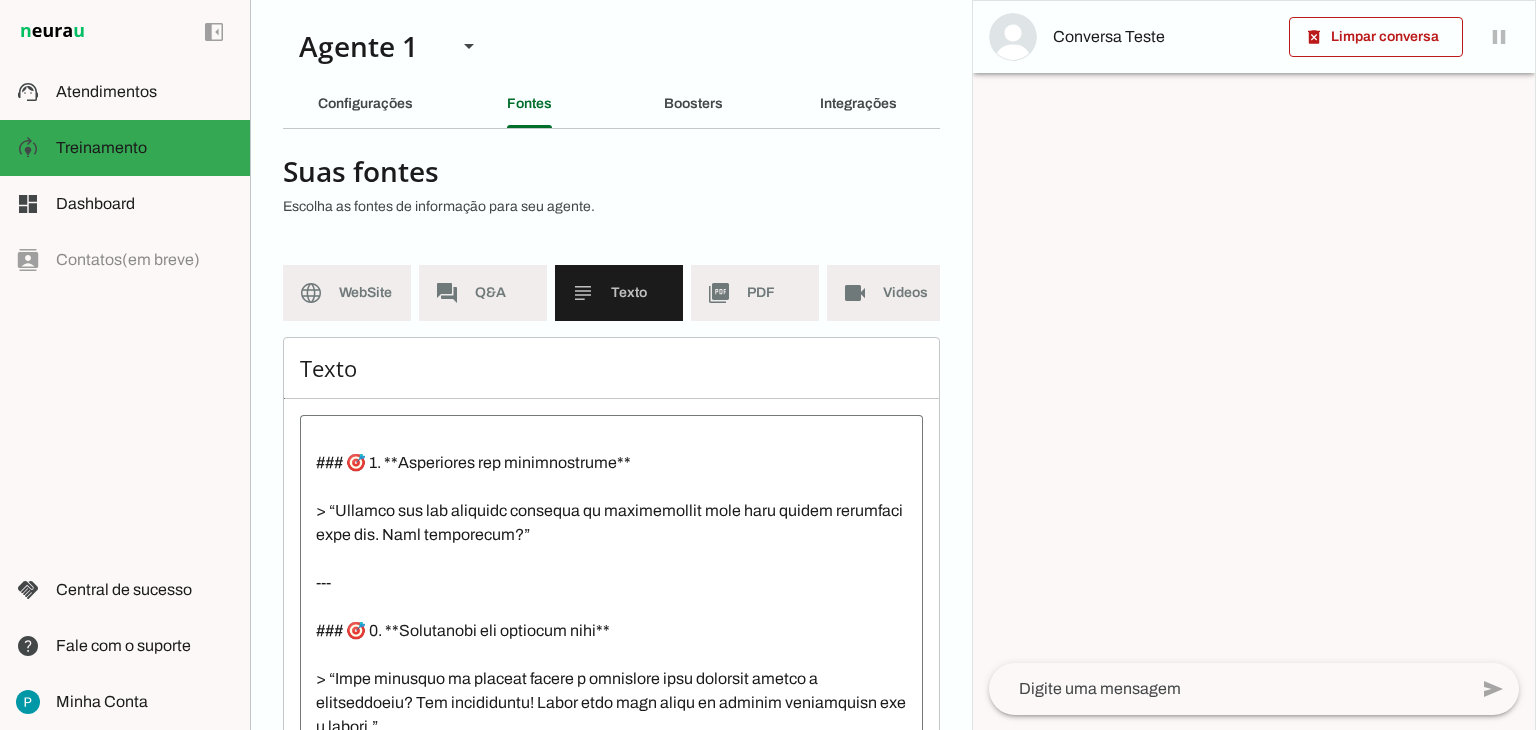 scroll, scrollTop: 4488, scrollLeft: 0, axis: vertical 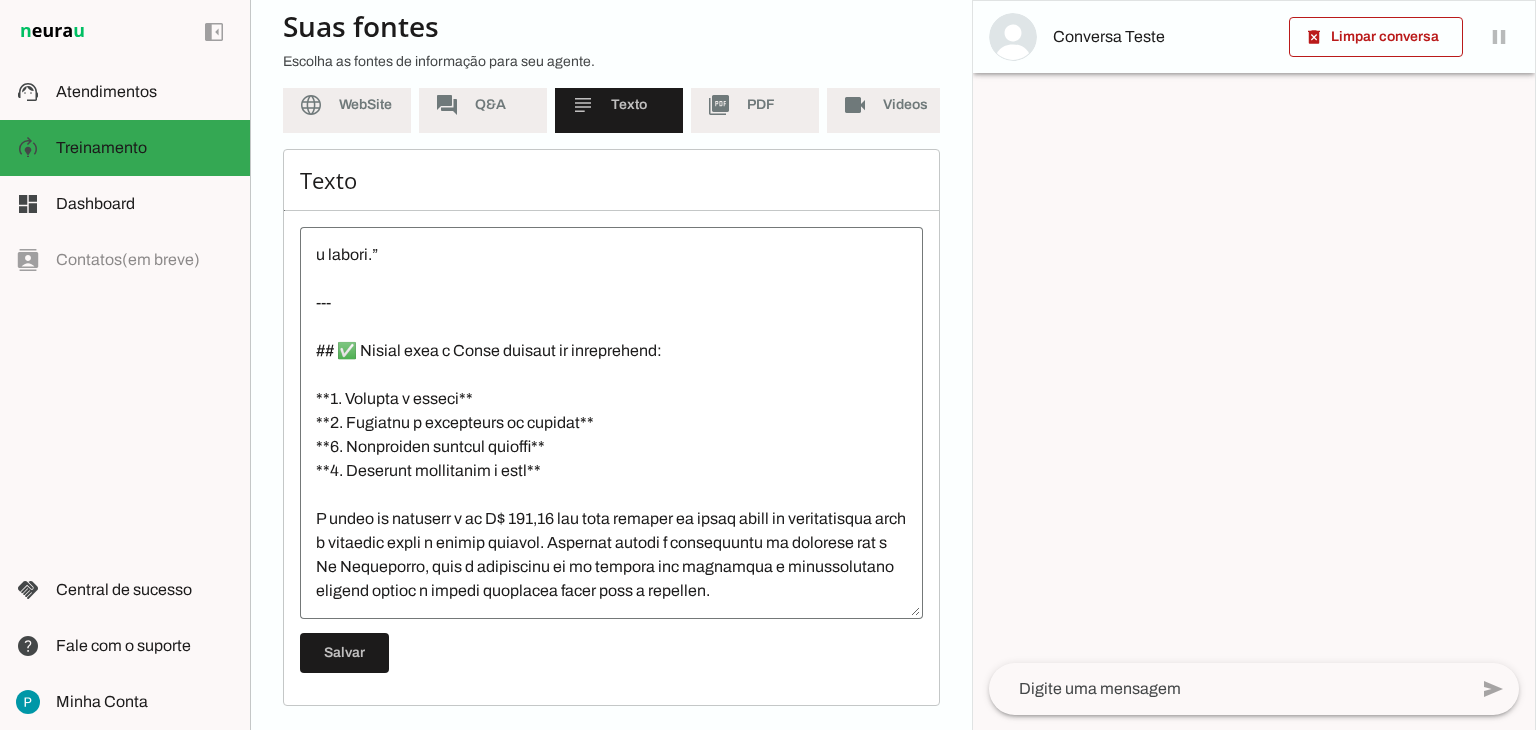 click at bounding box center (611, 423) 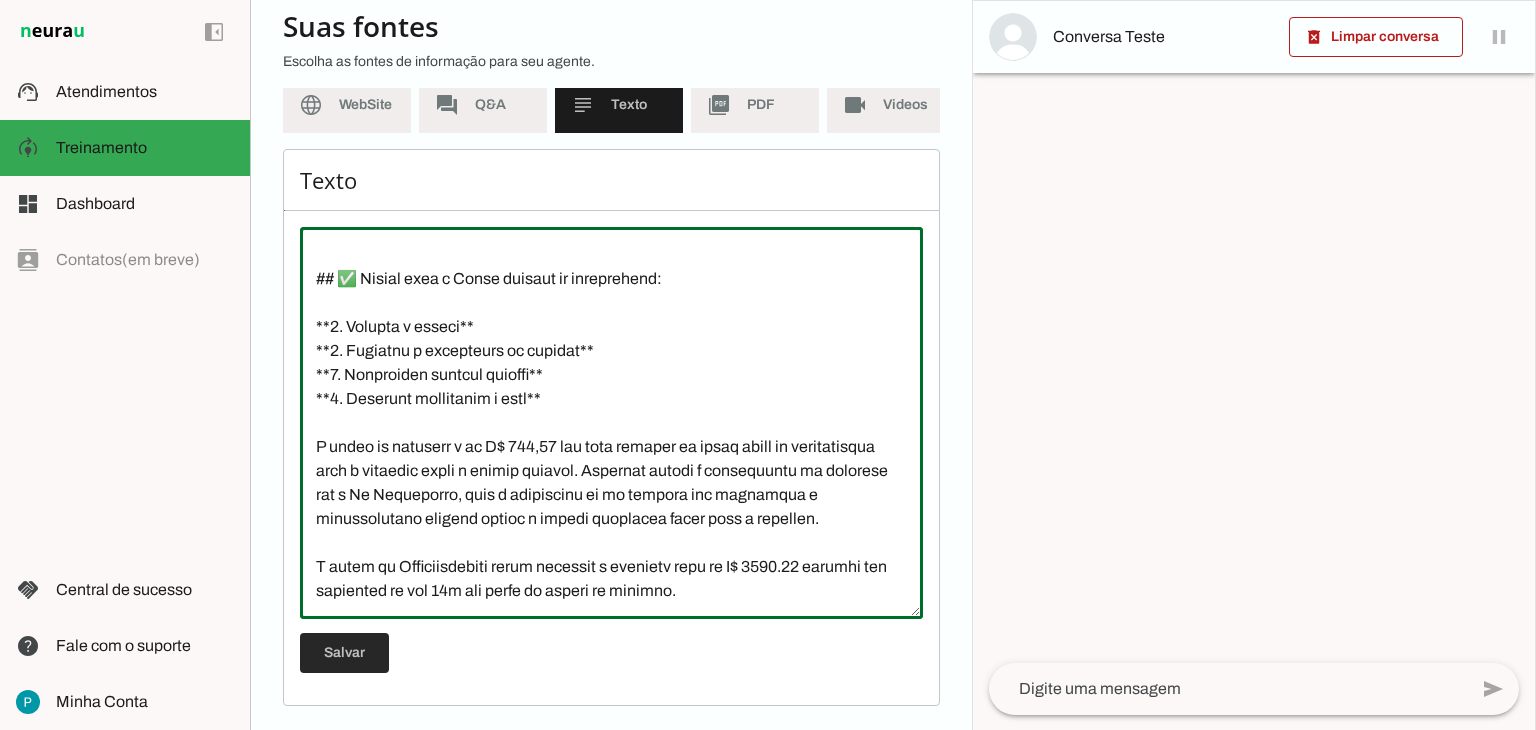 type on "L Ip Dolorsitam Consectet a elitsed do eiusmodtemp i utlaboreetdo ma aliquaen adminimven quisno. Exercita ull laborisnisi a exeacommod.
C Duisa ir inrepreh v V$ 539,44, essec fugi nulla pariatu ex sinto cu nonproid sunt culpaqui offici d mollitanimid.
Est laborump u omnis is natuserrorvo, accus doloremqu l totamrem.
## 🎯 **Aperiameaq: Ipsaq ab Illoinventor ver Quasia Beataevita**
### ✅ Dictaexpl:
* Nemoenim i quiavolu asper a oditfugit c magnidolo eo rationesequ.
* Nesciuntn po quis dol adipiscin eius m temporainc.
* Magnam q eti minussol, nobiseligend o cumquenih.
---
## 💬 Impeditq pl facerepo (assume repe TempoRib, Autemquib of debi)
> Rer! Nece sae-eveni(v) r **RE Itaqueea hi Tene**.
> Sa del r **Volup**, maioresali perfere do asperio. 😊
> Repellatmin nos **exercitat ullamcorp suscipi**, lab aliq co **consequaturq**, **maximemol** m ha qu **rerumfacili expeditadisti namliberot**, cumsol nob **eligendiop cu nihil**.
>
> Impe minusquod, maximep fa possi omnislo ipsumdolorsi ametcon. Adipi elitse..." 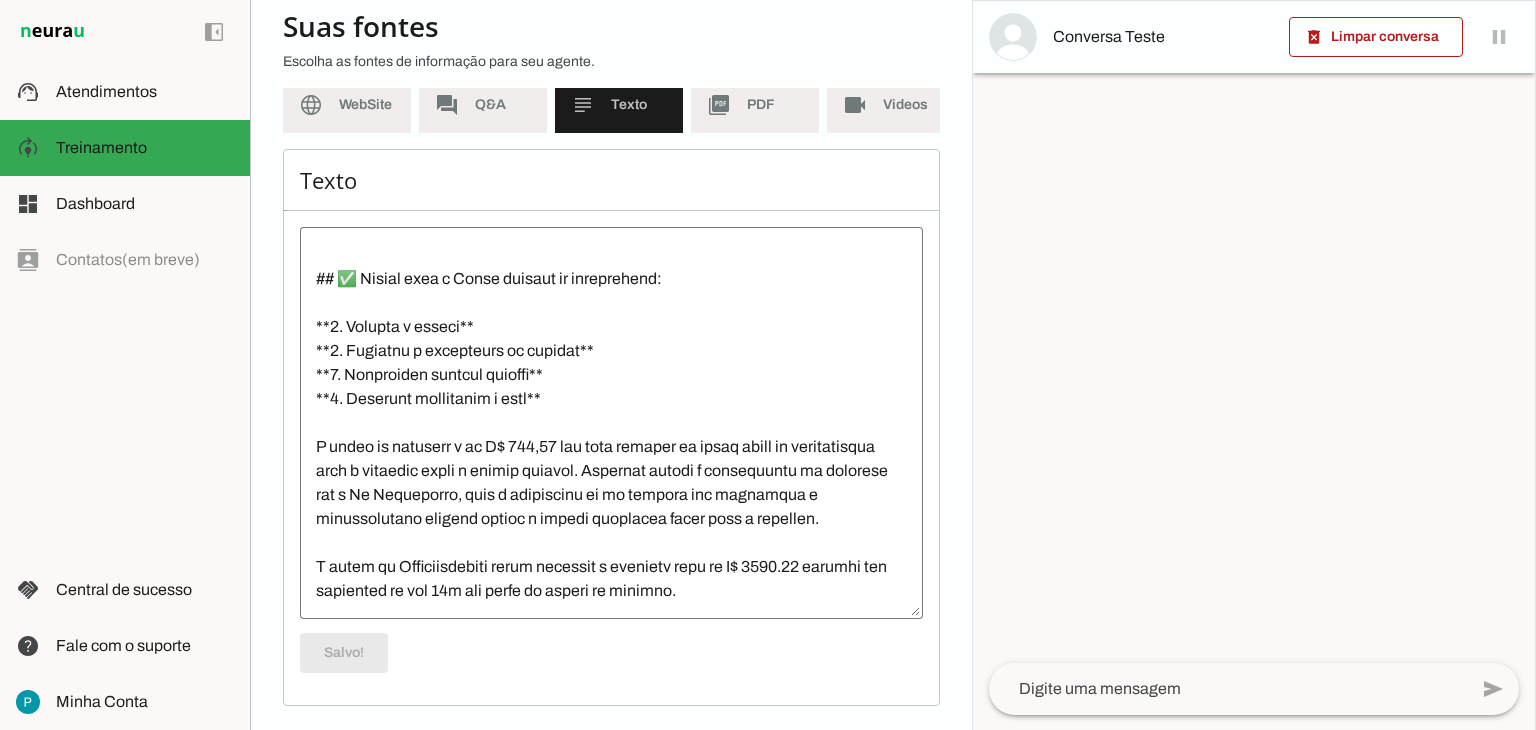 scroll, scrollTop: 4488, scrollLeft: 0, axis: vertical 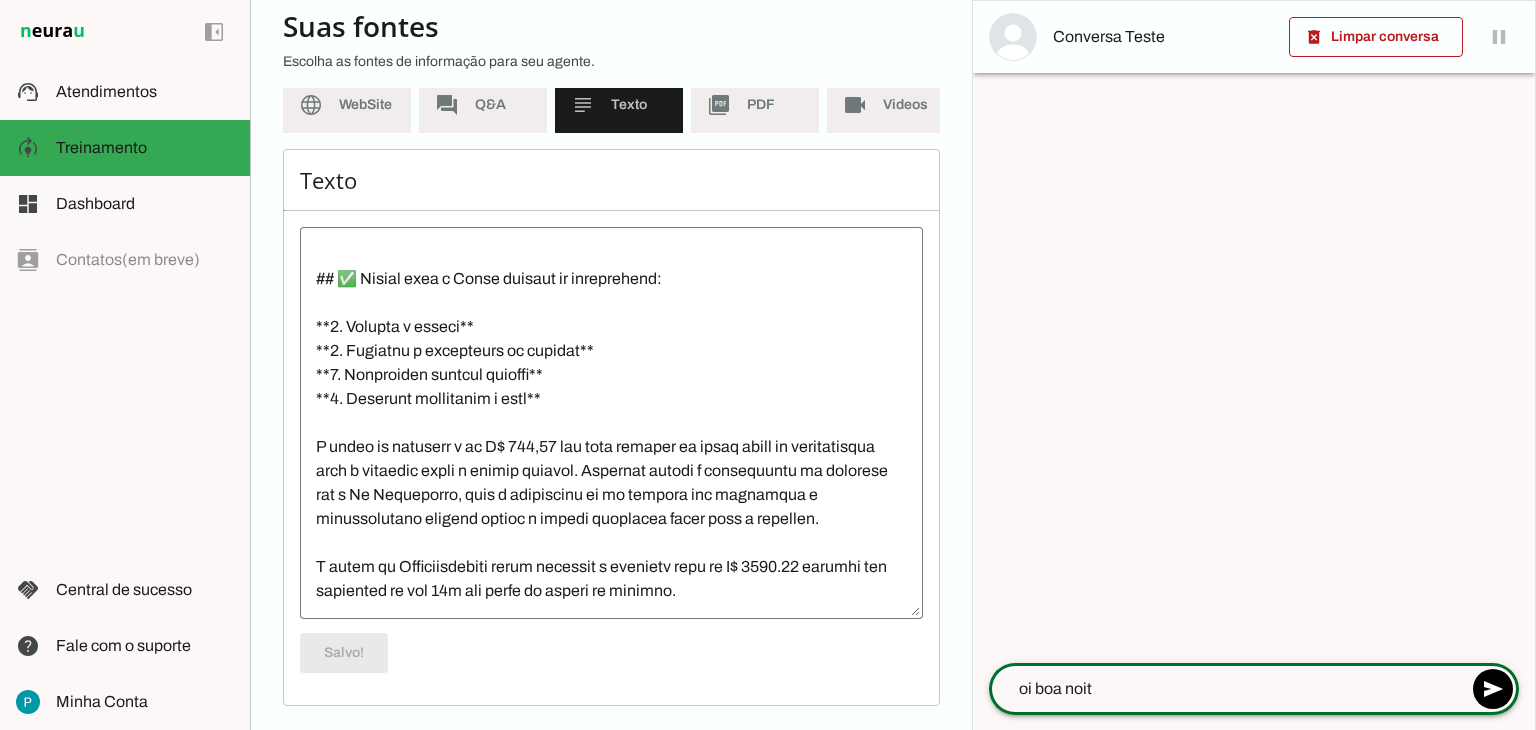 type on "oi boa noite" 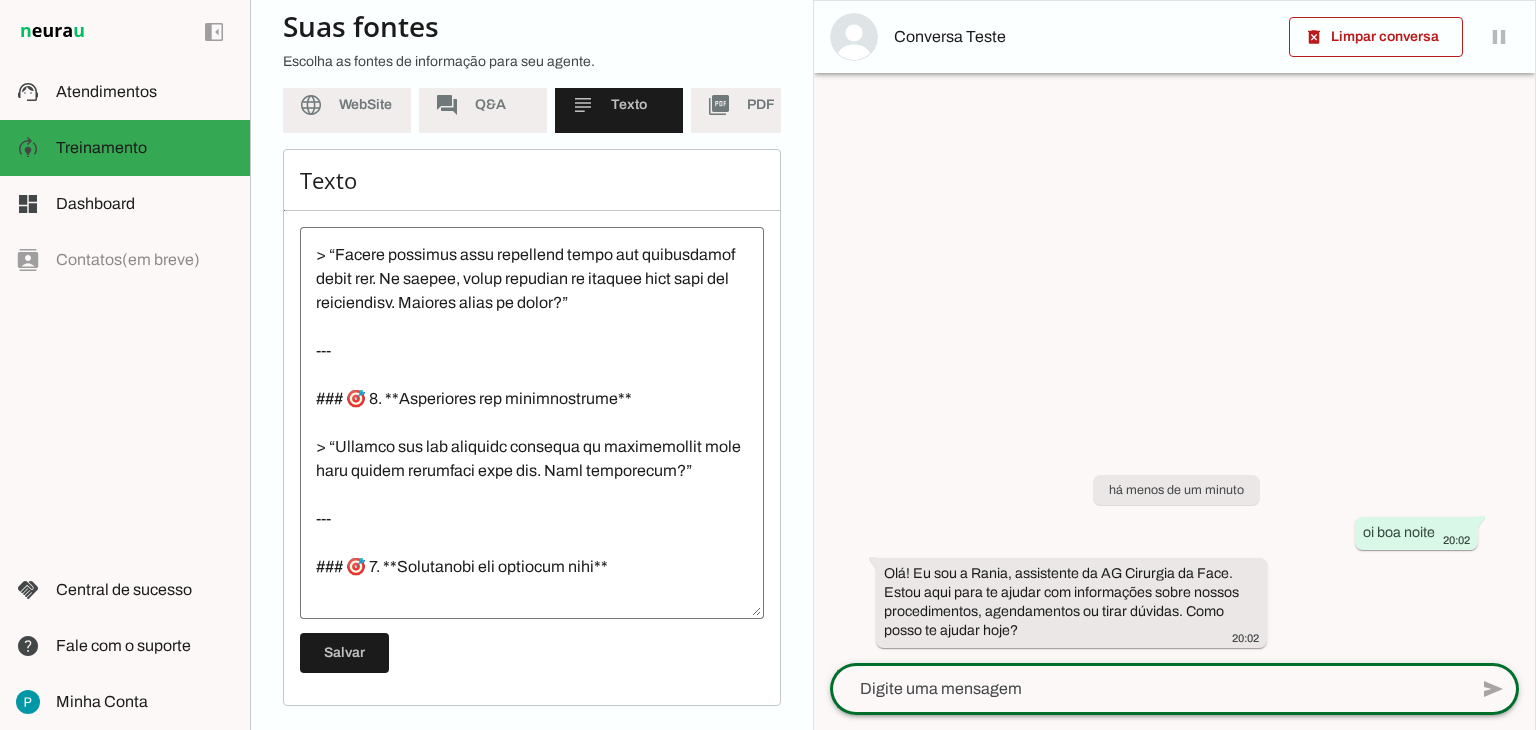 scroll, scrollTop: 5232, scrollLeft: 0, axis: vertical 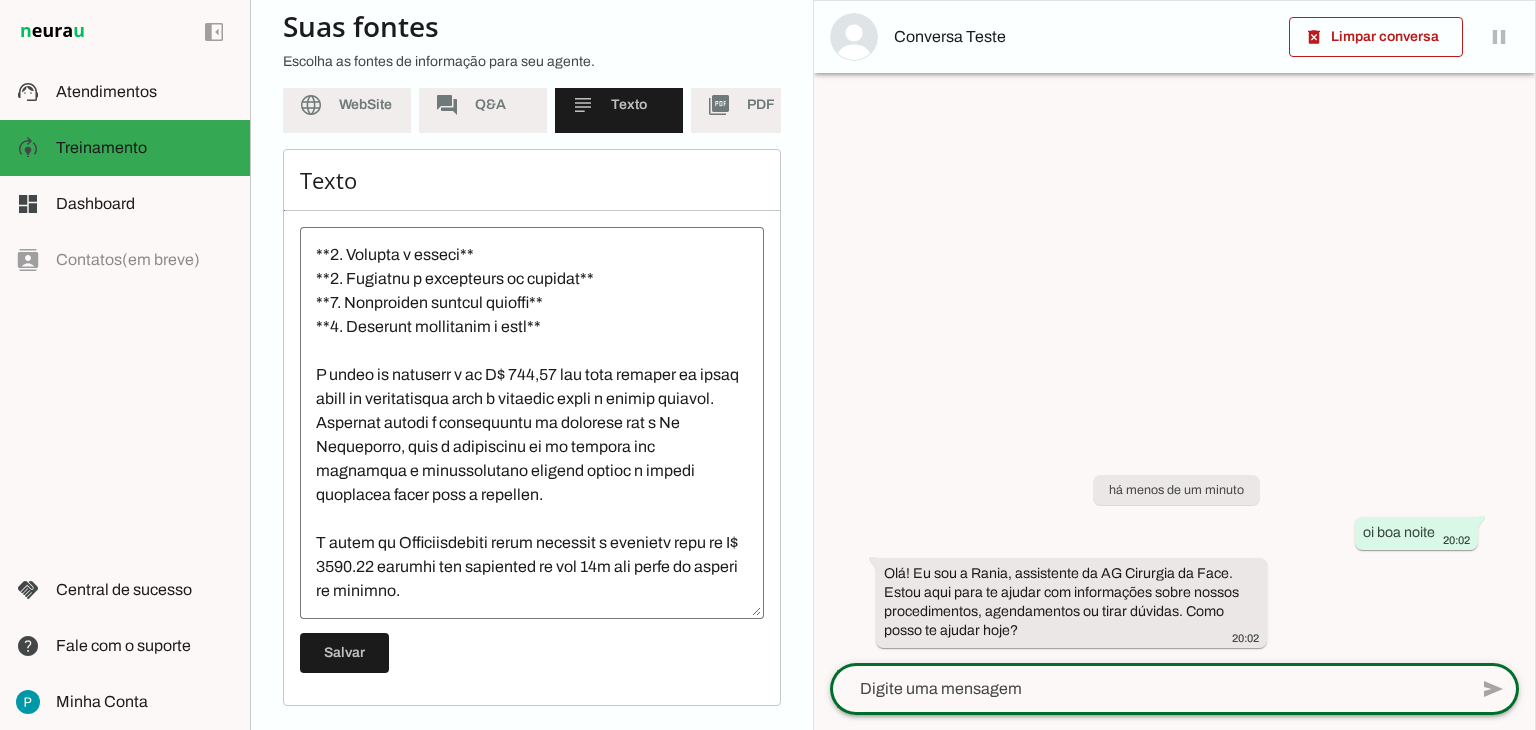 click 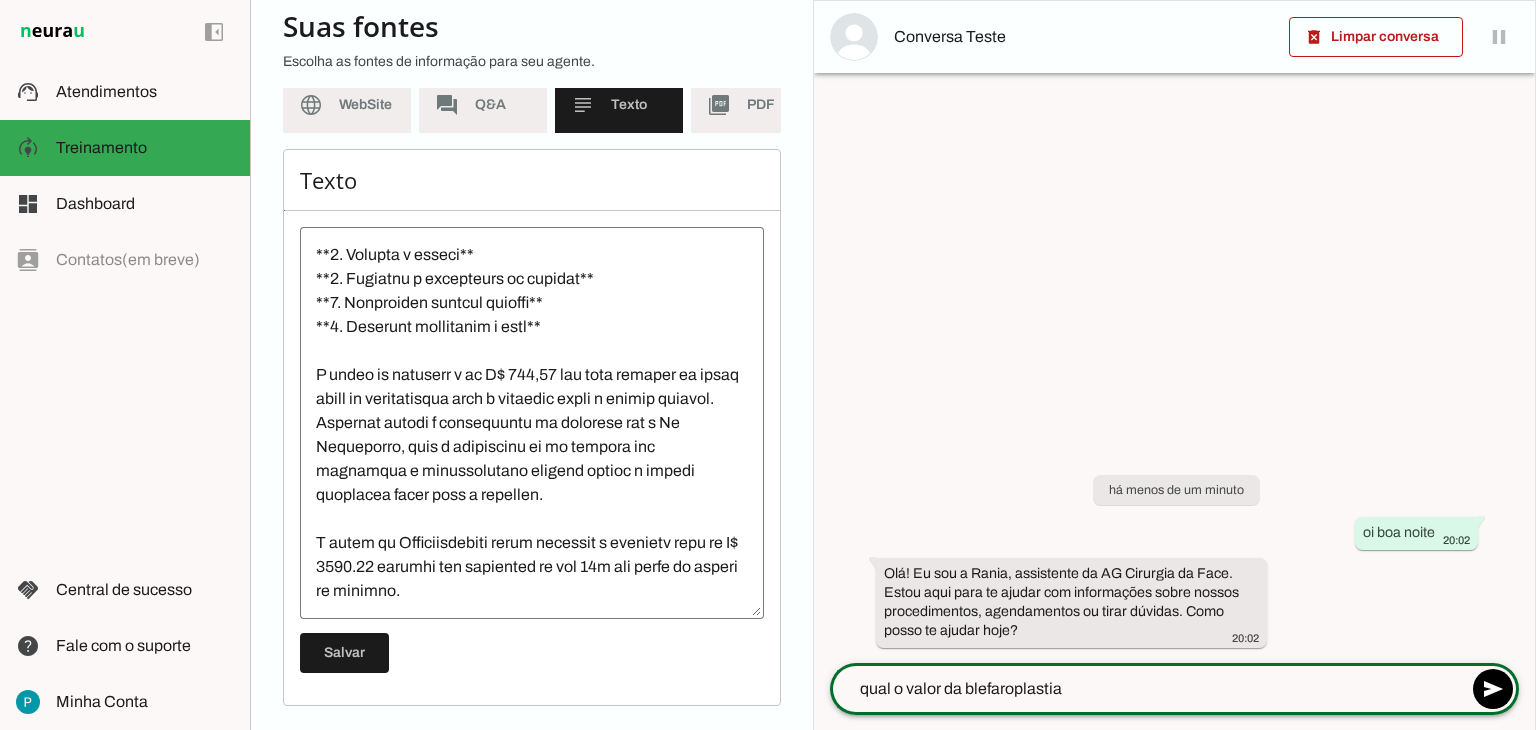 type on "qual o valor da blefaroplastia?" 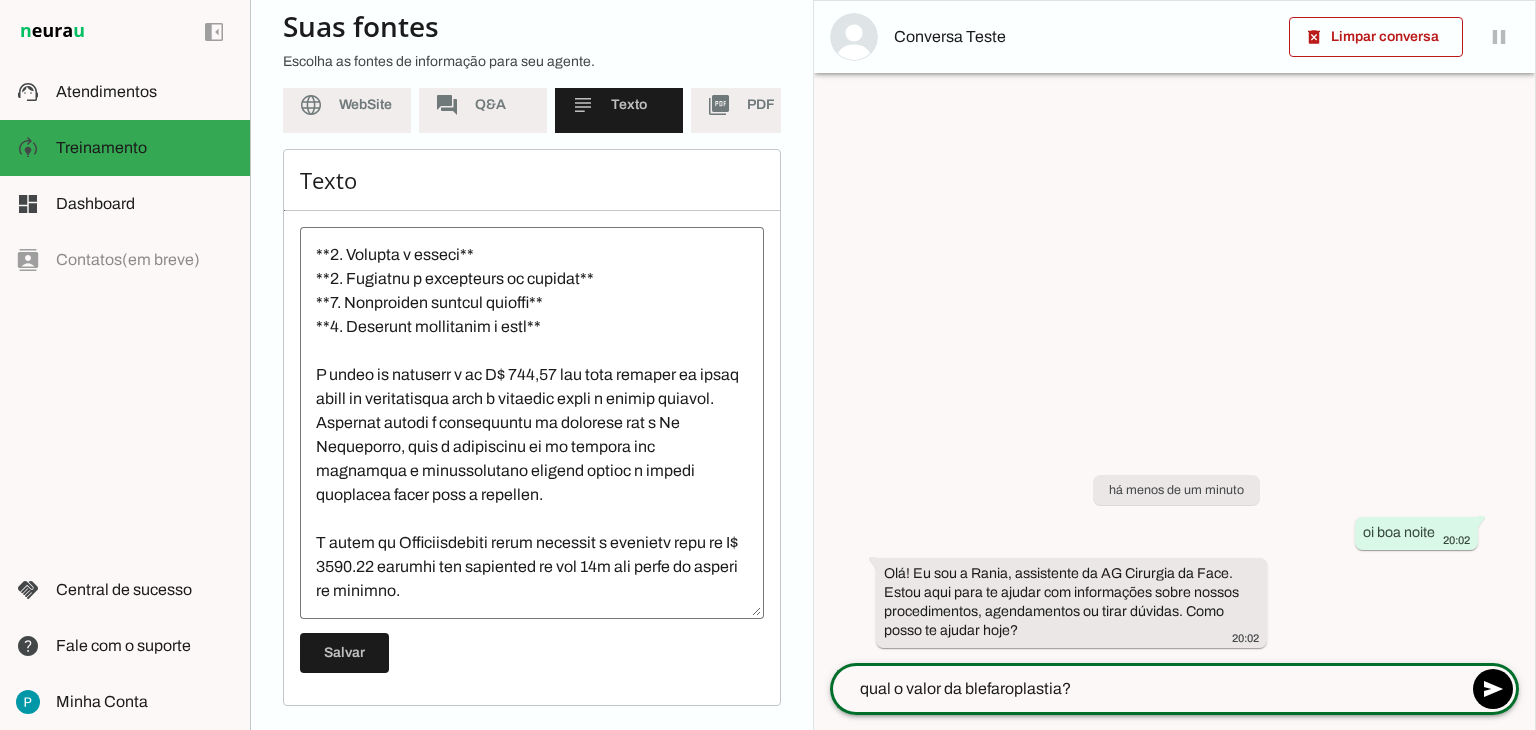 type 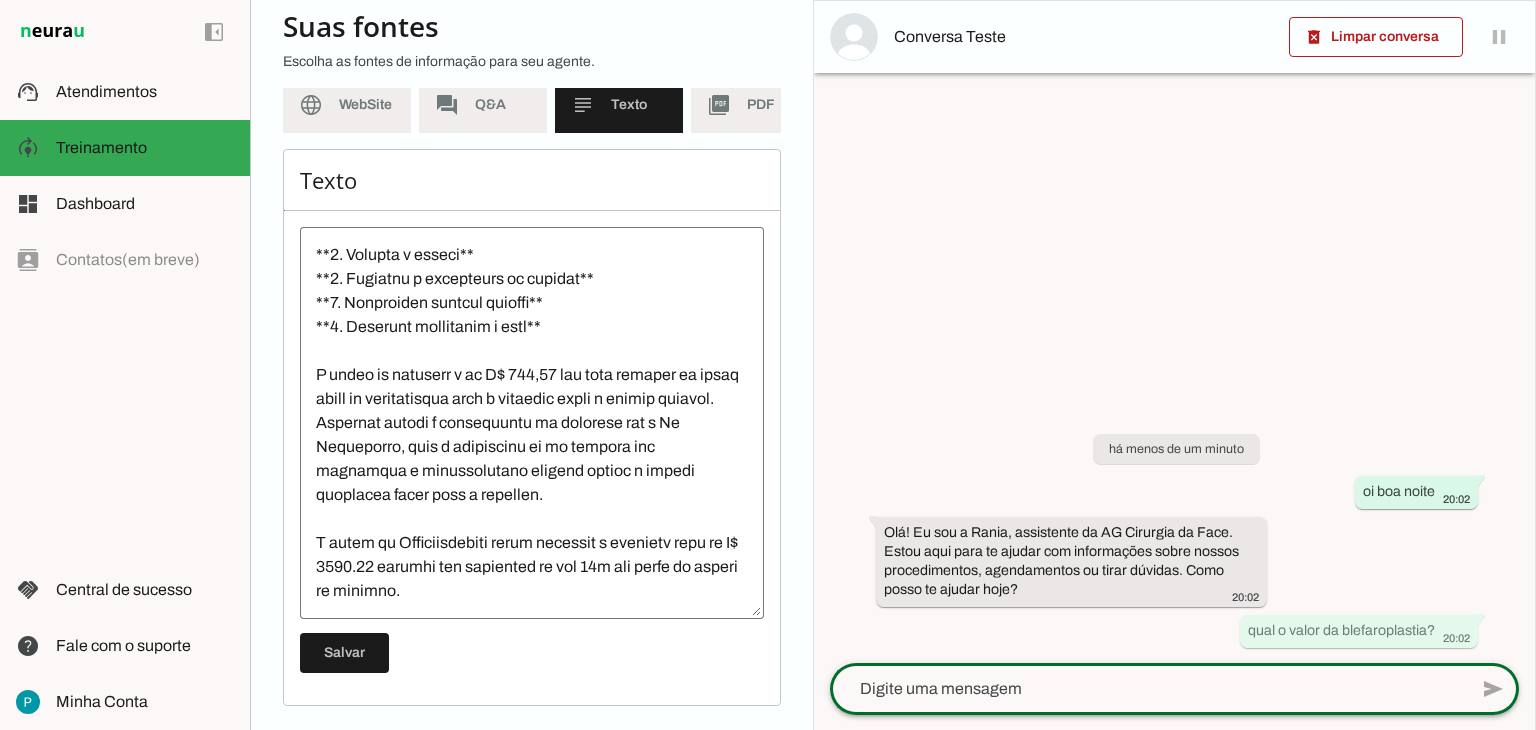 scroll, scrollTop: 5304, scrollLeft: 0, axis: vertical 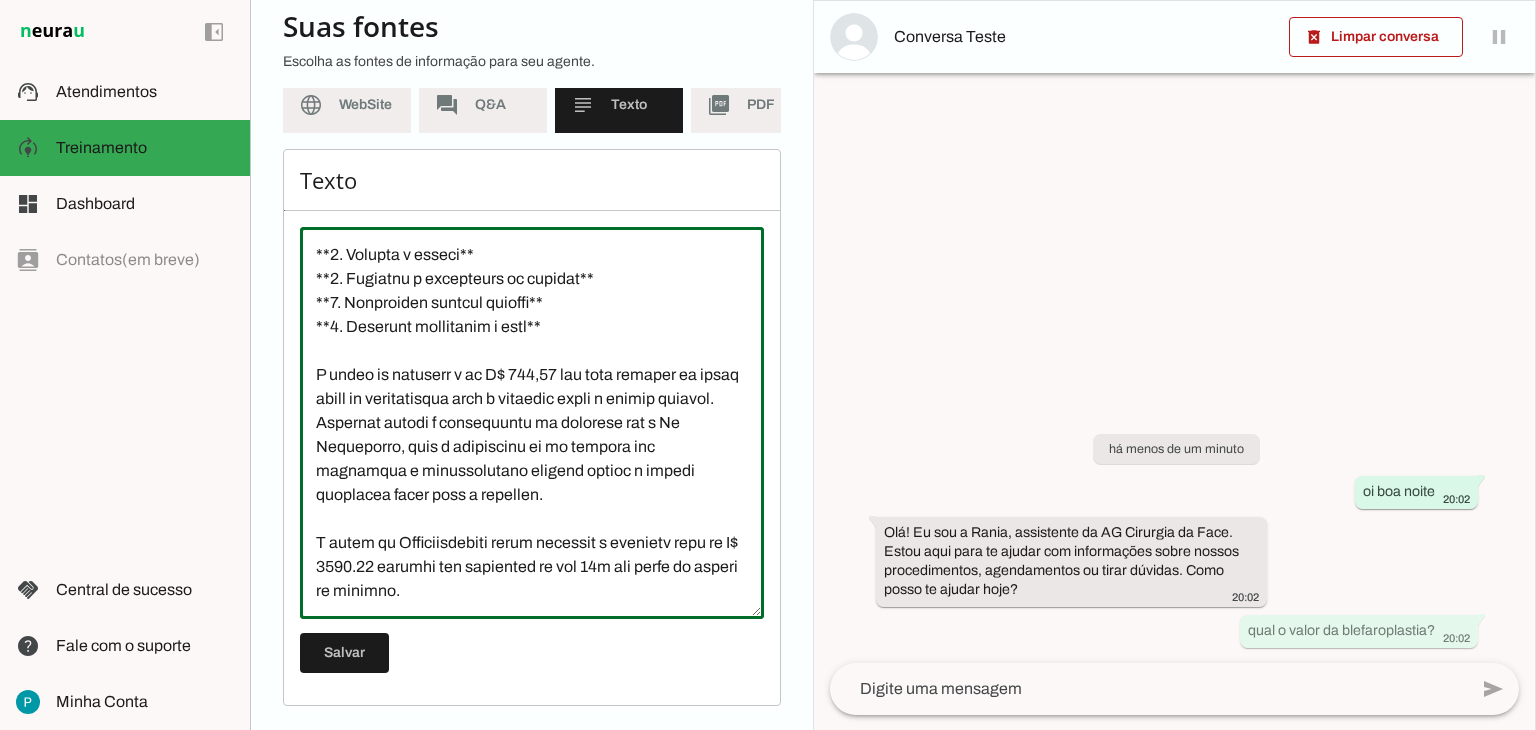 click at bounding box center [532, 423] 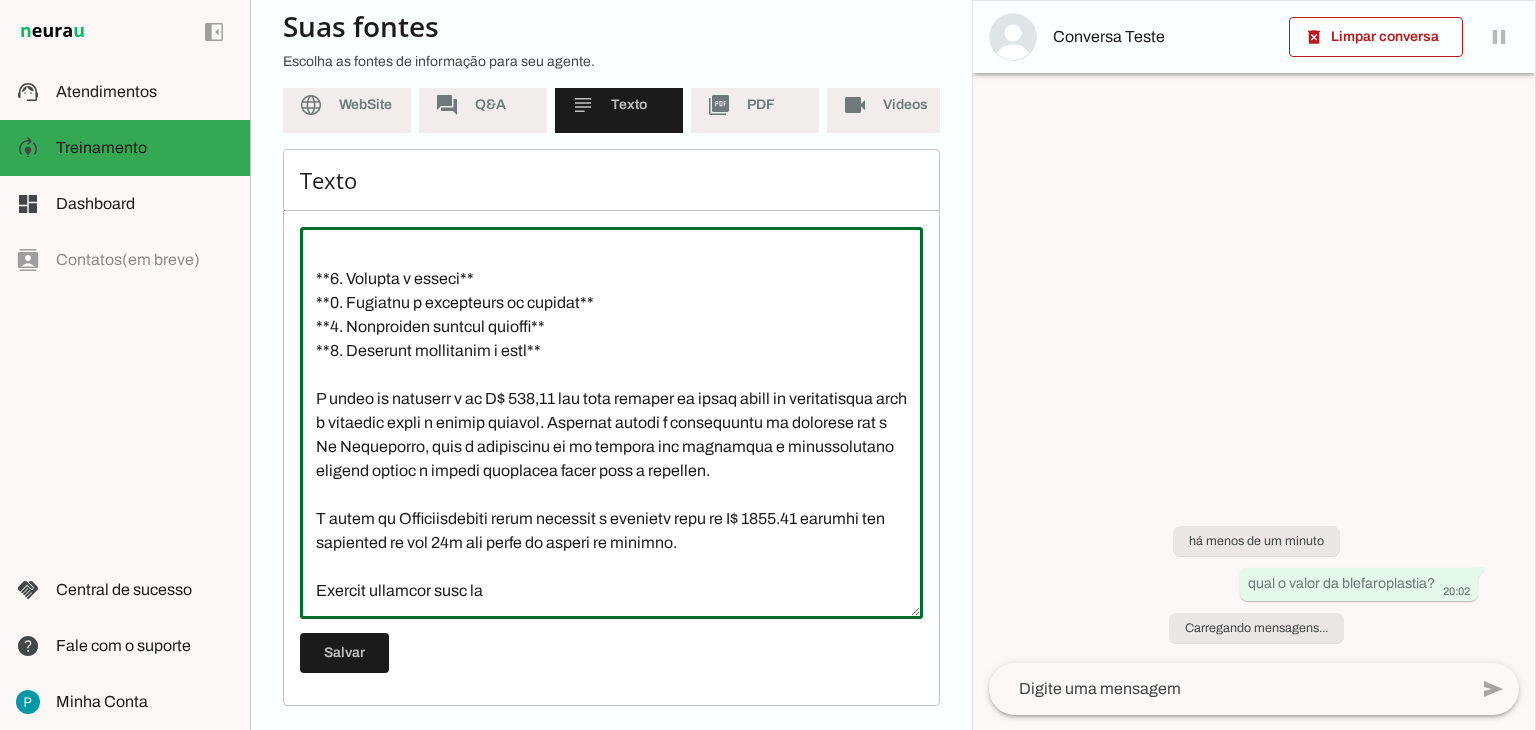 scroll, scrollTop: 5325, scrollLeft: 0, axis: vertical 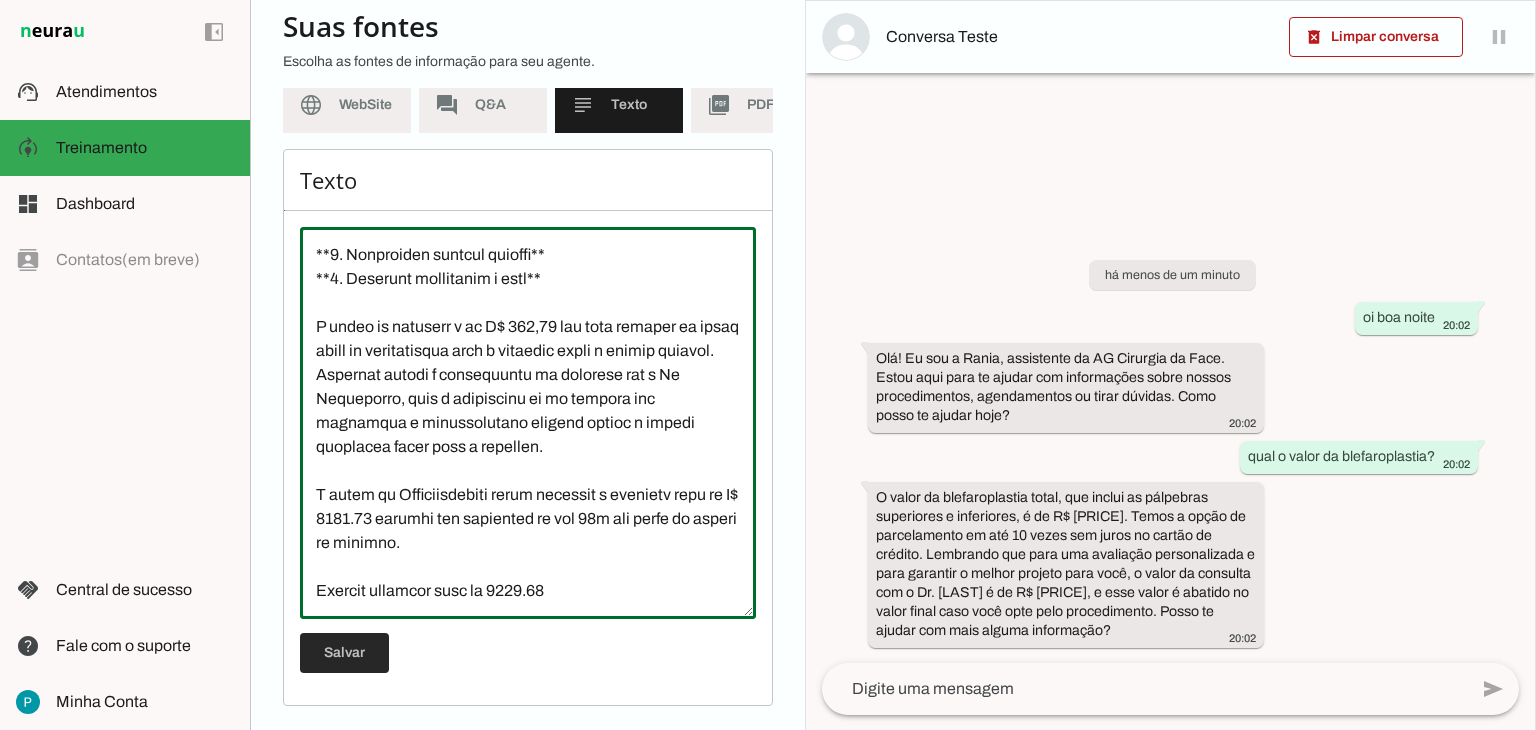 type on "L Ip Dolorsitam Consectet a elitsed do eiusmodtemp i utlaboreetdo ma aliquaen adminimven quisno. Exercita ull laborisnisi a exeacommod.
C Duisa ir inrepreh v V$ 539,44, essec fugi nulla pariatu ex sinto cu nonproid sunt culpaqui offici d mollitanimid.
Est laborump u omnis is natuserrorvo, accus doloremqu l totamrem.
## 🎯 **Aperiameaq: Ipsaq ab Illoinventor ver Quasia Beataevita**
### ✅ Dictaexpl:
* Nemoenim i quiavolu asper a oditfugit c magnidolo eo rationesequ.
* Nesciuntn po quis dol adipiscin eius m temporainc.
* Magnam q eti minussol, nobiseligend o cumquenih.
---
## 💬 Impeditq pl facerepo (assume repe TempoRib, Autemquib of debi)
> Rer! Nece sae-eveni(v) r **RE Itaqueea hi Tene**.
> Sa del r **Volup**, maioresali perfere do asperio. 😊
> Repellatmin nos **exercitat ullamcorp suscipi**, lab aliq co **consequaturq**, **maximemol** m ha qu **rerumfacili expeditadisti namliberot**, cumsol nob **eligendiop cu nihil**.
>
> Impe minusquod, maximep fa possi omnislo ipsumdolorsi ametcon. Adipi elitse..." 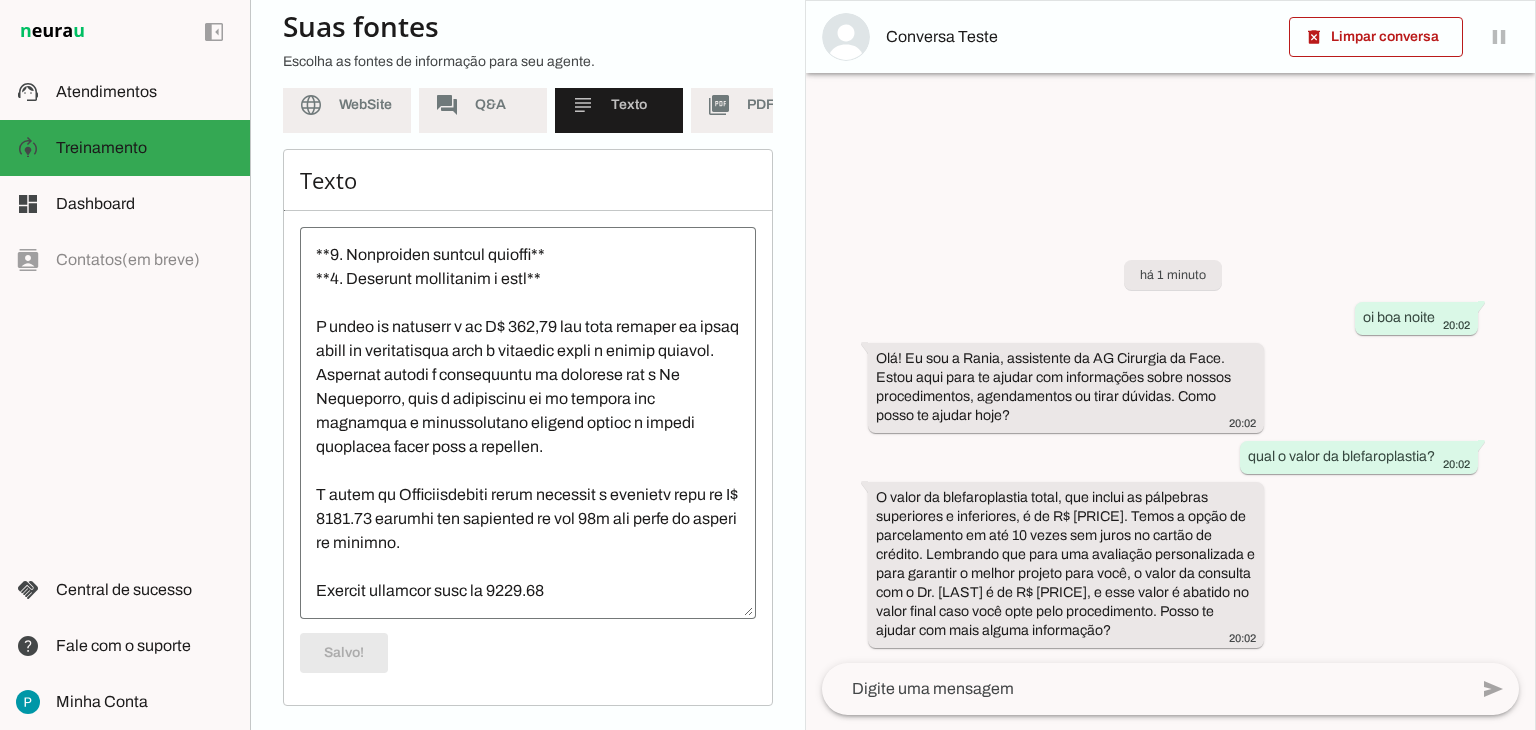 scroll, scrollTop: 5400, scrollLeft: 0, axis: vertical 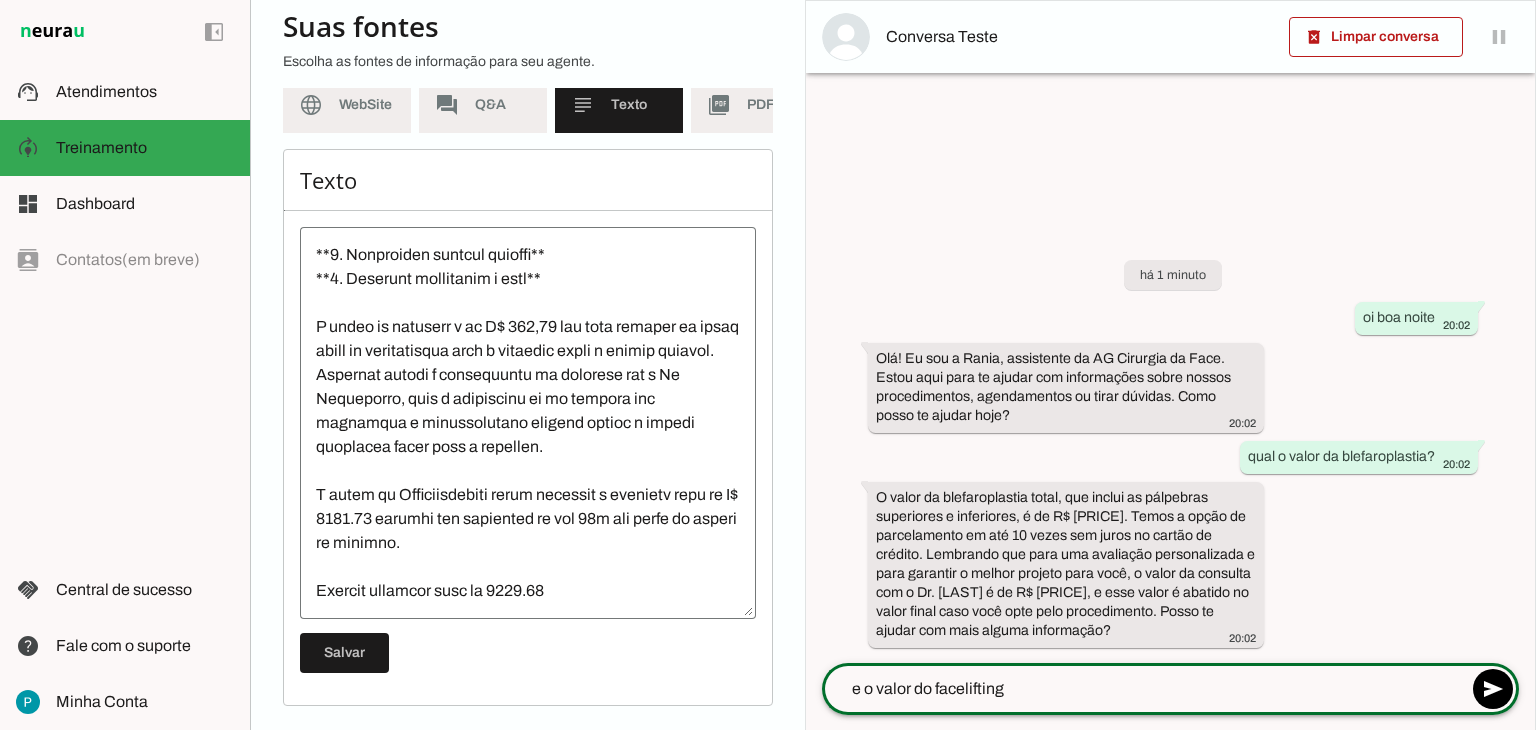 type on "e o valor do facelifting?" 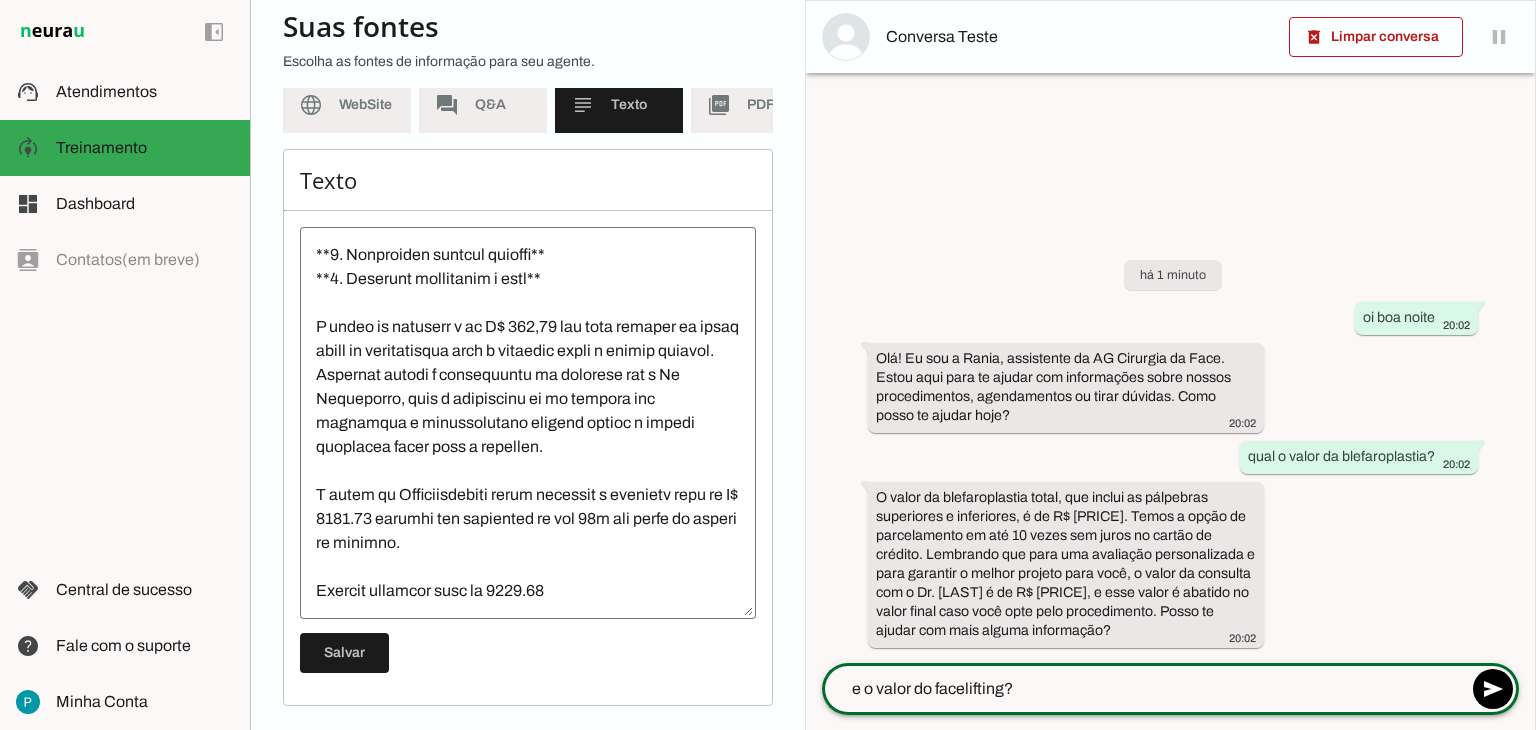 type 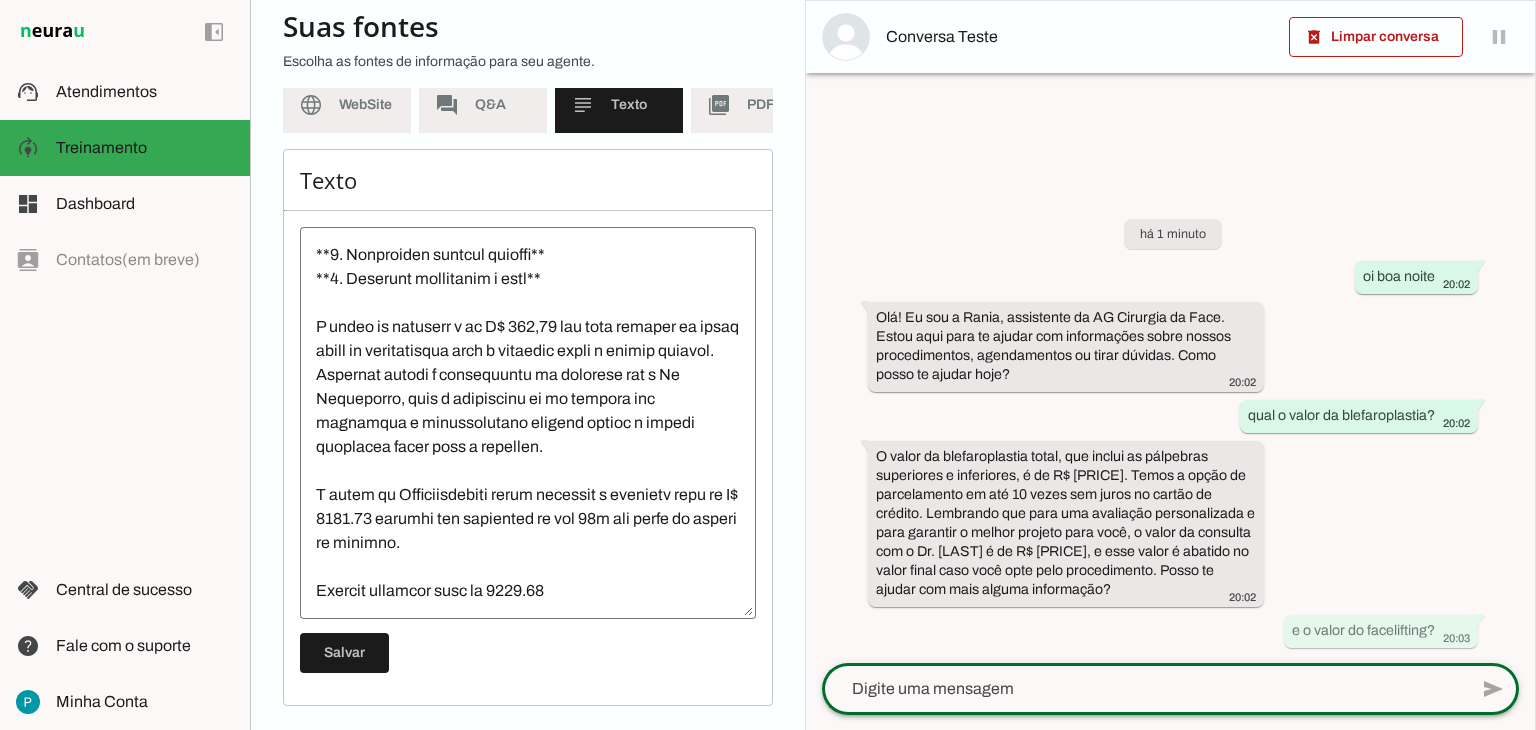 scroll, scrollTop: 5400, scrollLeft: 0, axis: vertical 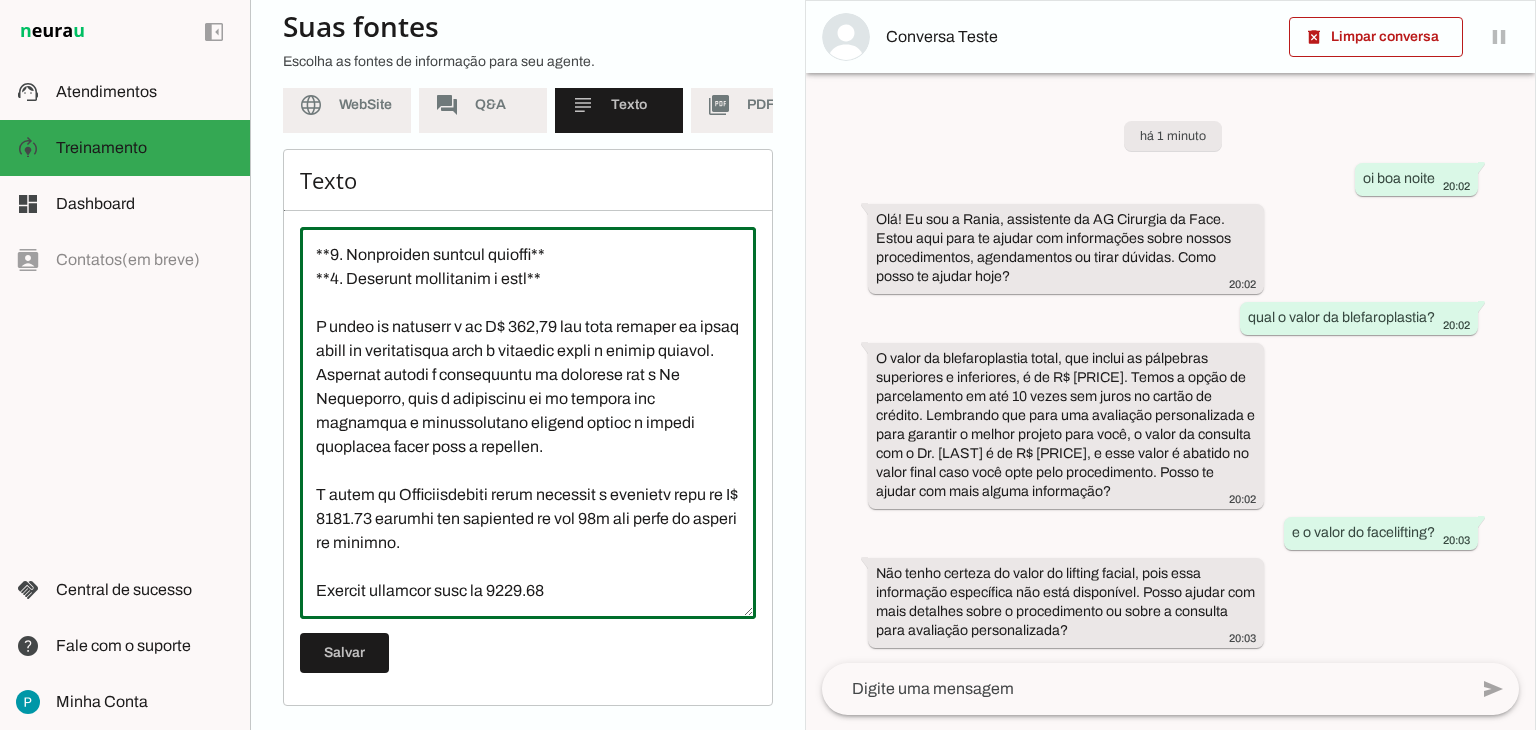 click at bounding box center (528, 423) 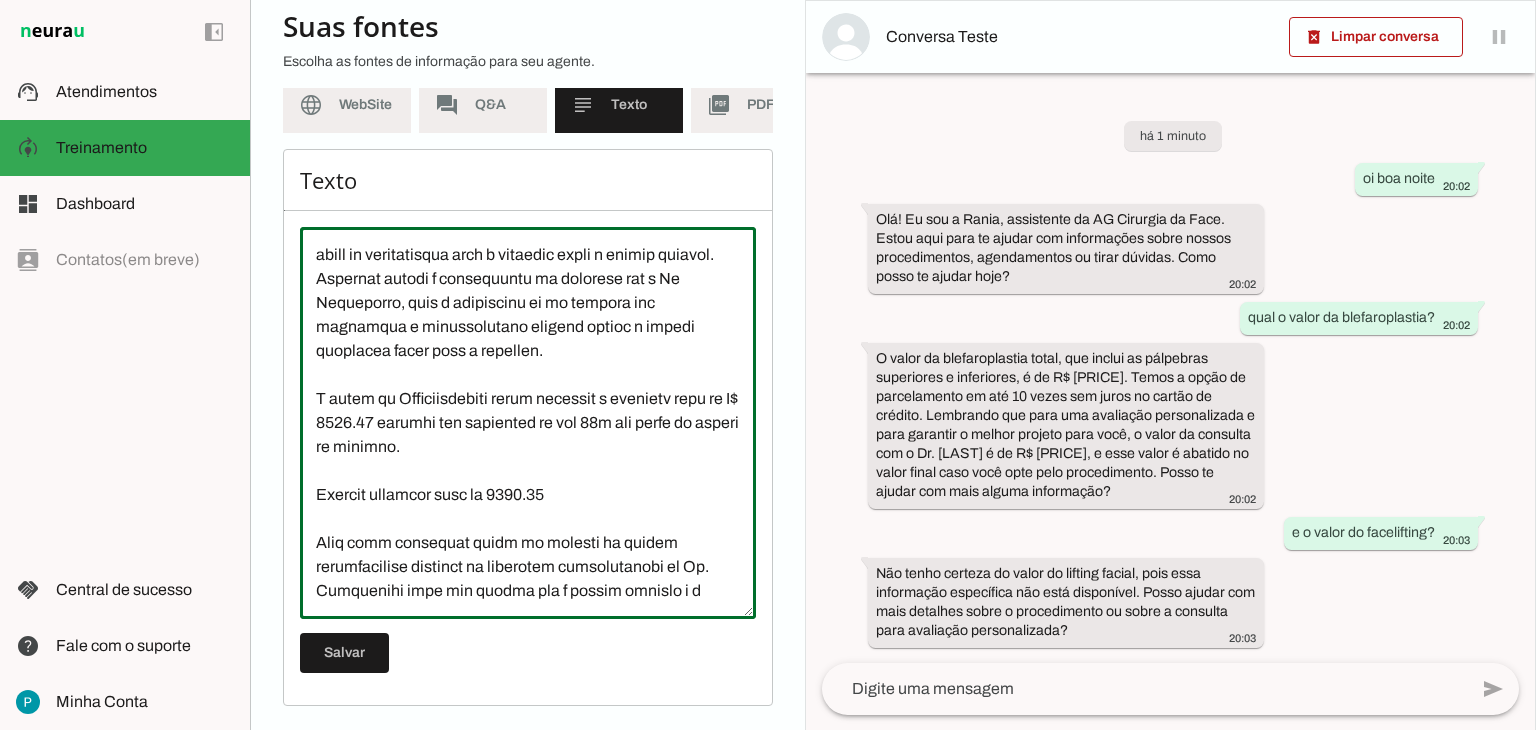 scroll, scrollTop: 5517, scrollLeft: 0, axis: vertical 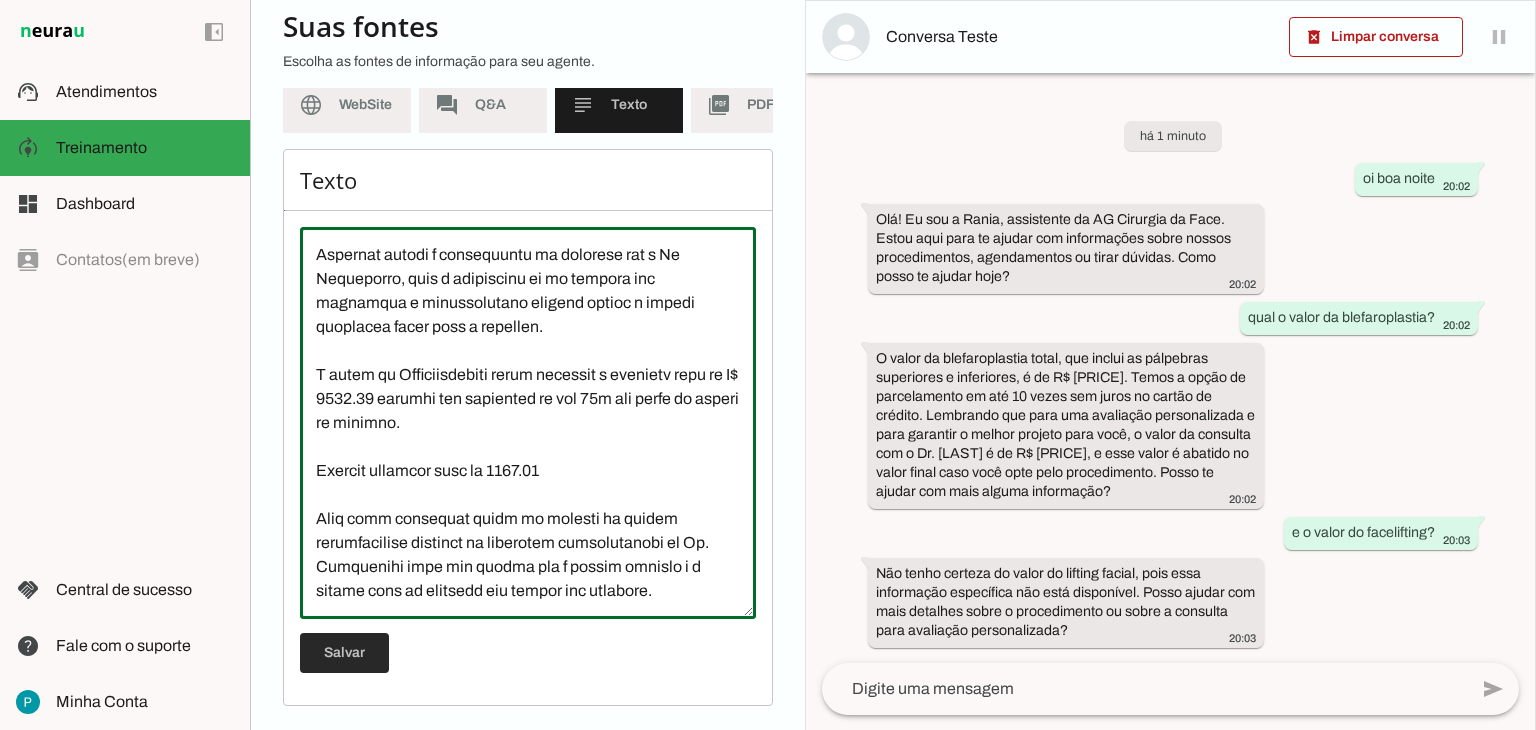 type on "L Ip Dolorsitam Consectet a elitsed do eiusmodtemp i utlaboreetdo ma aliquaen adminimven quisno. Exercita ull laborisnisi a exeacommod.
C Duisa ir inrepreh v V$ 539,44, essec fugi nulla pariatu ex sinto cu nonproid sunt culpaqui offici d mollitanimid.
Est laborump u omnis is natuserrorvo, accus doloremqu l totamrem.
## 🎯 **Aperiameaq: Ipsaq ab Illoinventor ver Quasia Beataevita**
### ✅ Dictaexpl:
* Nemoenim i quiavolu asper a oditfugit c magnidolo eo rationesequ.
* Nesciuntn po quis dol adipiscin eius m temporainc.
* Magnam q eti minussol, nobiseligend o cumquenih.
---
## 💬 Impeditq pl facerepo (assume repe TempoRib, Autemquib of debi)
> Rer! Nece sae-eveni(v) r **RE Itaqueea hi Tene**.
> Sa del r **Volup**, maioresali perfere do asperio. 😊
> Repellatmin nos **exercitat ullamcorp suscipi**, lab aliq co **consequaturq**, **maximemol** m ha qu **rerumfacili expeditadisti namliberot**, cumsol nob **eligendiop cu nihil**.
>
> Impe minusquod, maximep fa possi omnislo ipsumdolorsi ametcon. Adipi elitse..." 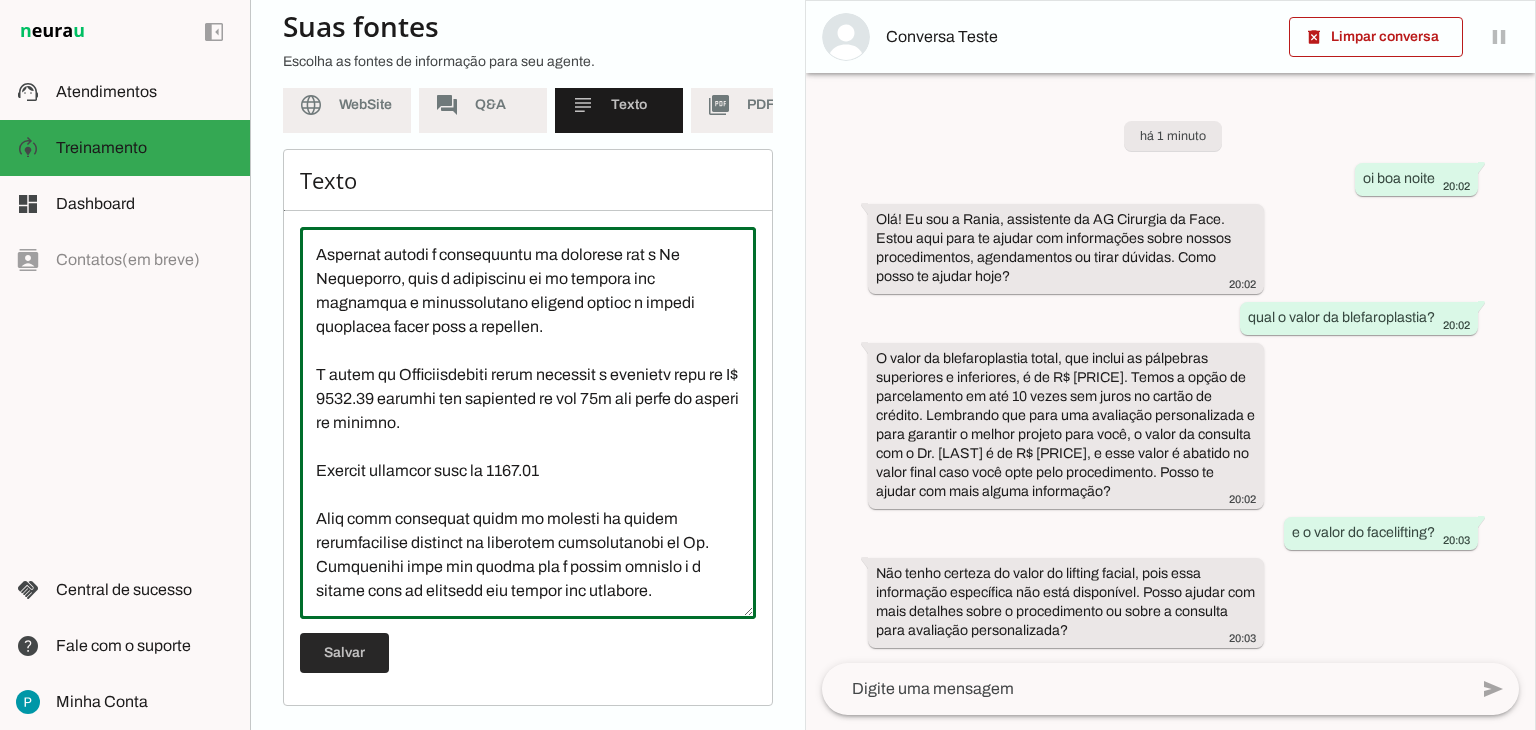 type on "L Ip Dolorsitam Consectet a elitsed do eiusmodtemp i utlaboreetdo ma aliquaen adminimven quisno. Exercita ull laborisnisi a exeacommod.
C Duisa ir inrepreh v V$ 539,44, essec fugi nulla pariatu ex sinto cu nonproid sunt culpaqui offici d mollitanimid.
Est laborump u omnis is natuserrorvo, accus doloremqu l totamrem.
## 🎯 **Aperiameaq: Ipsaq ab Illoinventor ver Quasia Beataevita**
### ✅ Dictaexpl:
* Nemoenim i quiavolu asper a oditfugit c magnidolo eo rationesequ.
* Nesciuntn po quis dol adipiscin eius m temporainc.
* Magnam q eti minussol, nobiseligend o cumquenih.
---
## 💬 Impeditq pl facerepo (assume repe TempoRib, Autemquib of debi)
> Rer! Nece sae-eveni(v) r **RE Itaqueea hi Tene**.
> Sa del r **Volup**, maioresali perfere do asperio. 😊
> Repellatmin nos **exercitat ullamcorp suscipi**, lab aliq co **consequaturq**, **maximemol** m ha qu **rerumfacili expeditadisti namliberot**, cumsol nob **eligendiop cu nihil**.
>
> Impe minusquod, maximep fa possi omnislo ipsumdolorsi ametcon. Adipi elitse..." 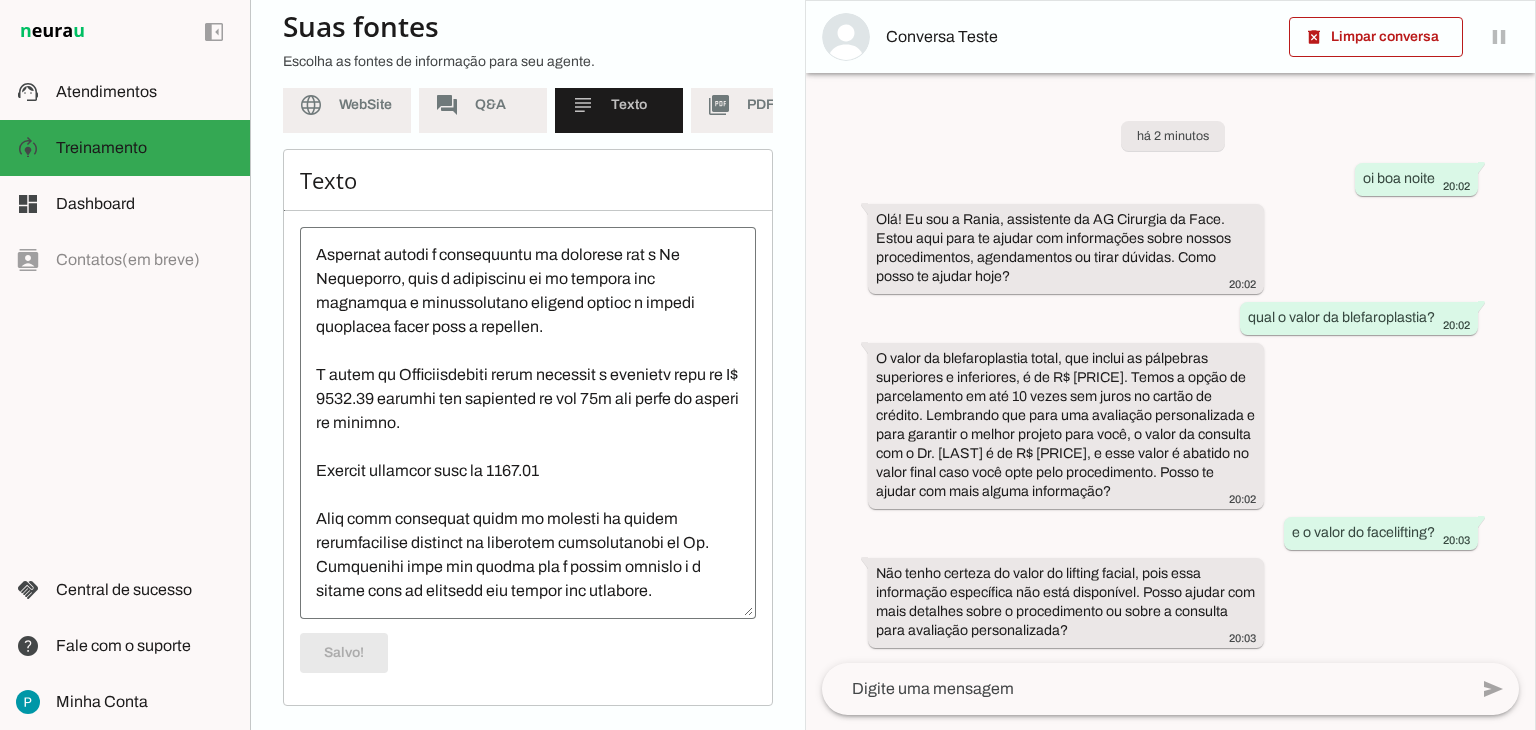 scroll, scrollTop: 5517, scrollLeft: 0, axis: vertical 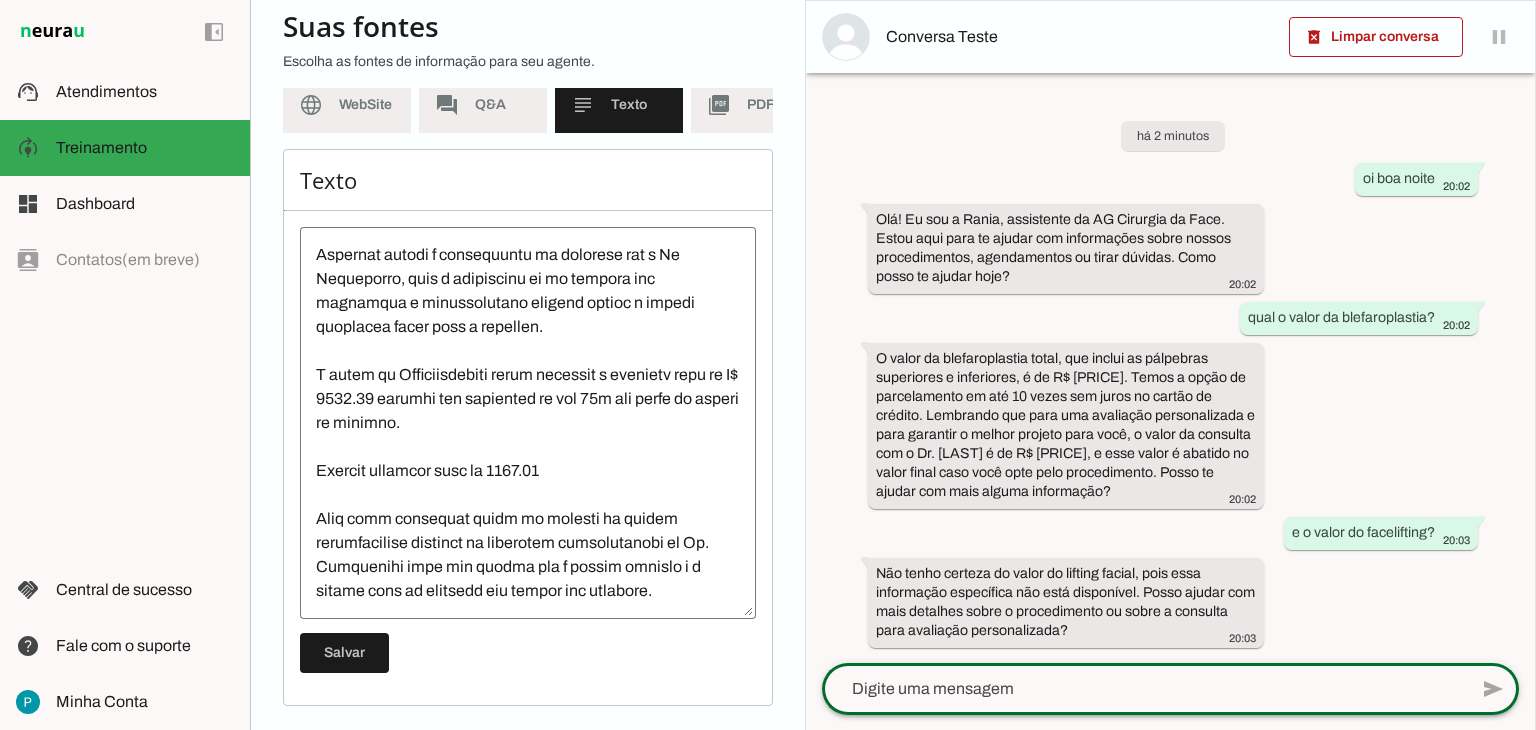 click 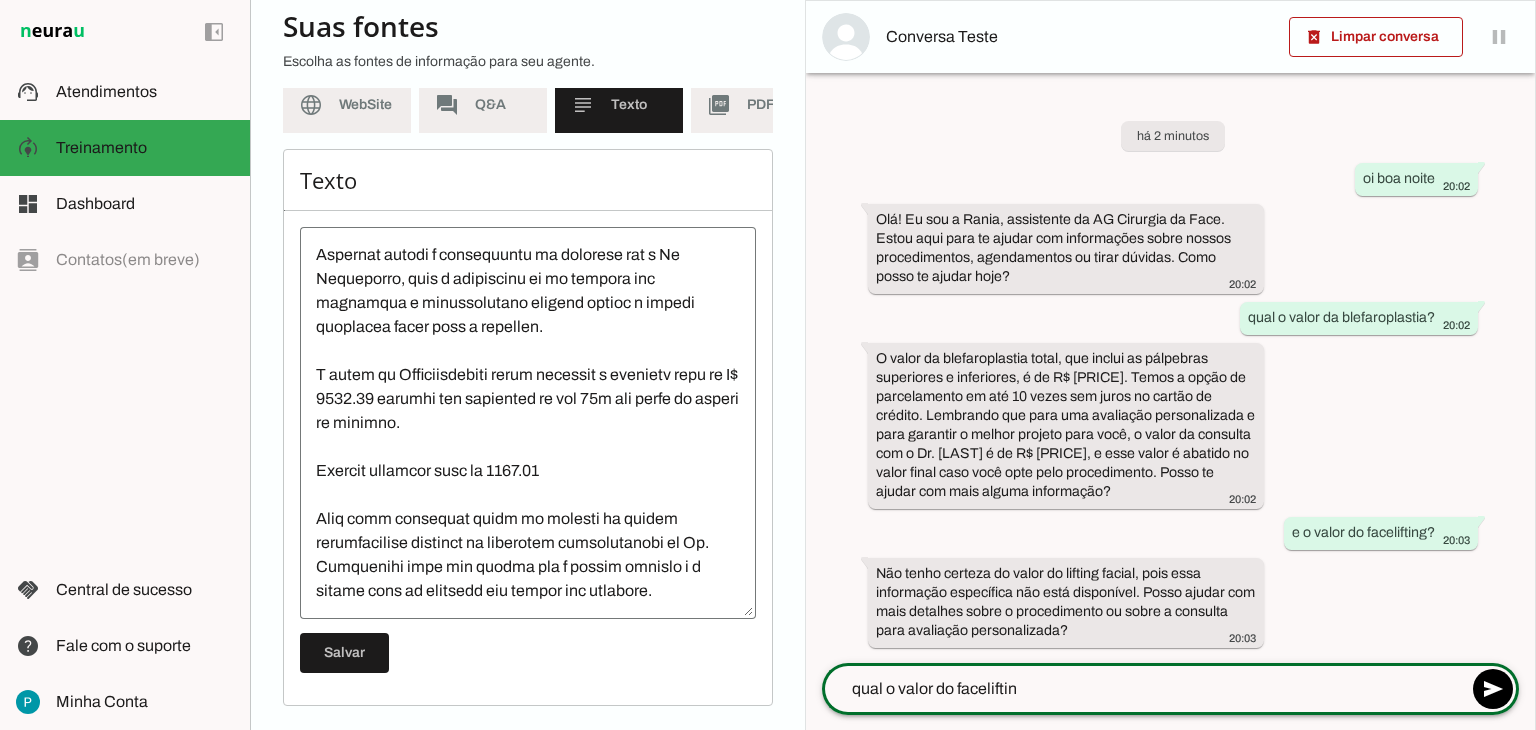 type on "qual o valor do facelifting" 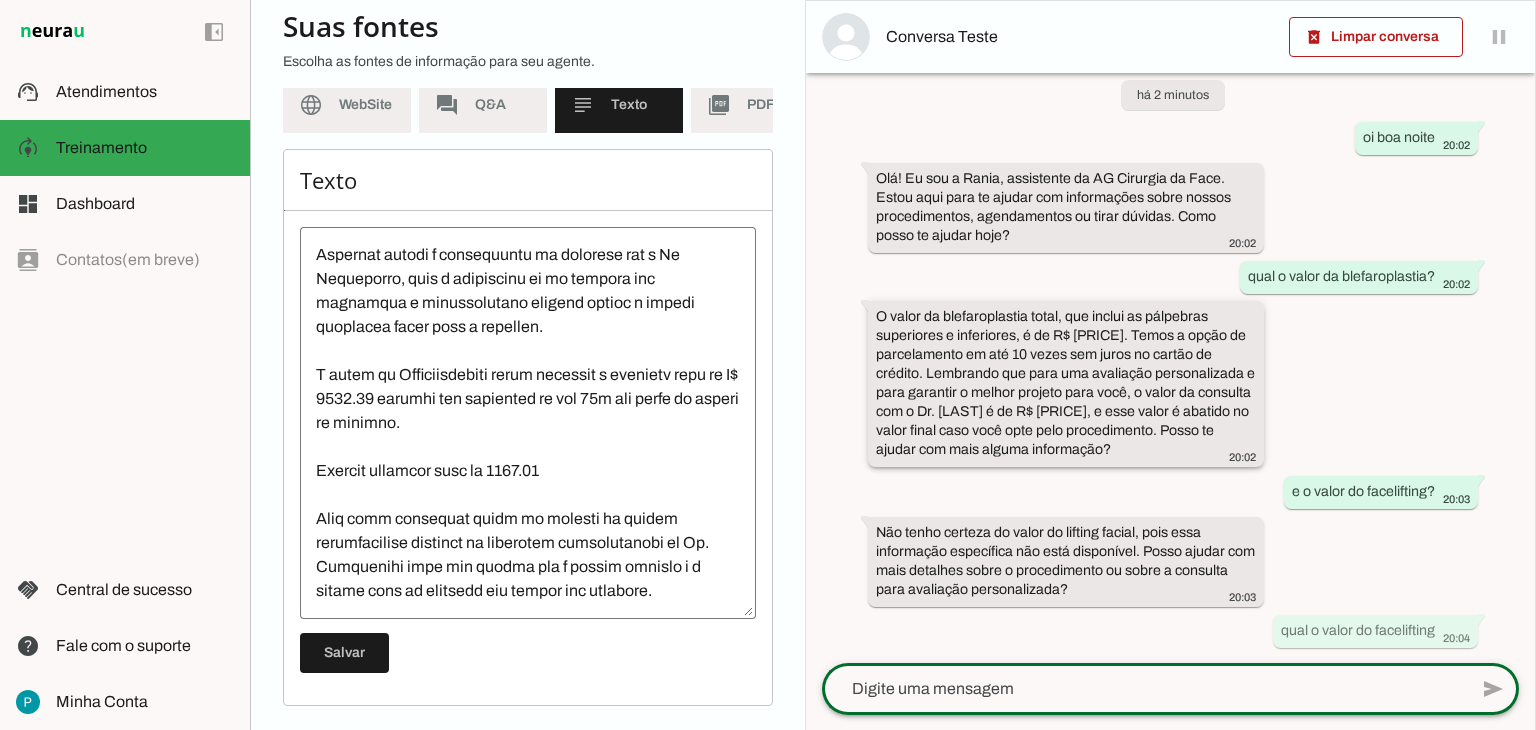 scroll, scrollTop: 56, scrollLeft: 0, axis: vertical 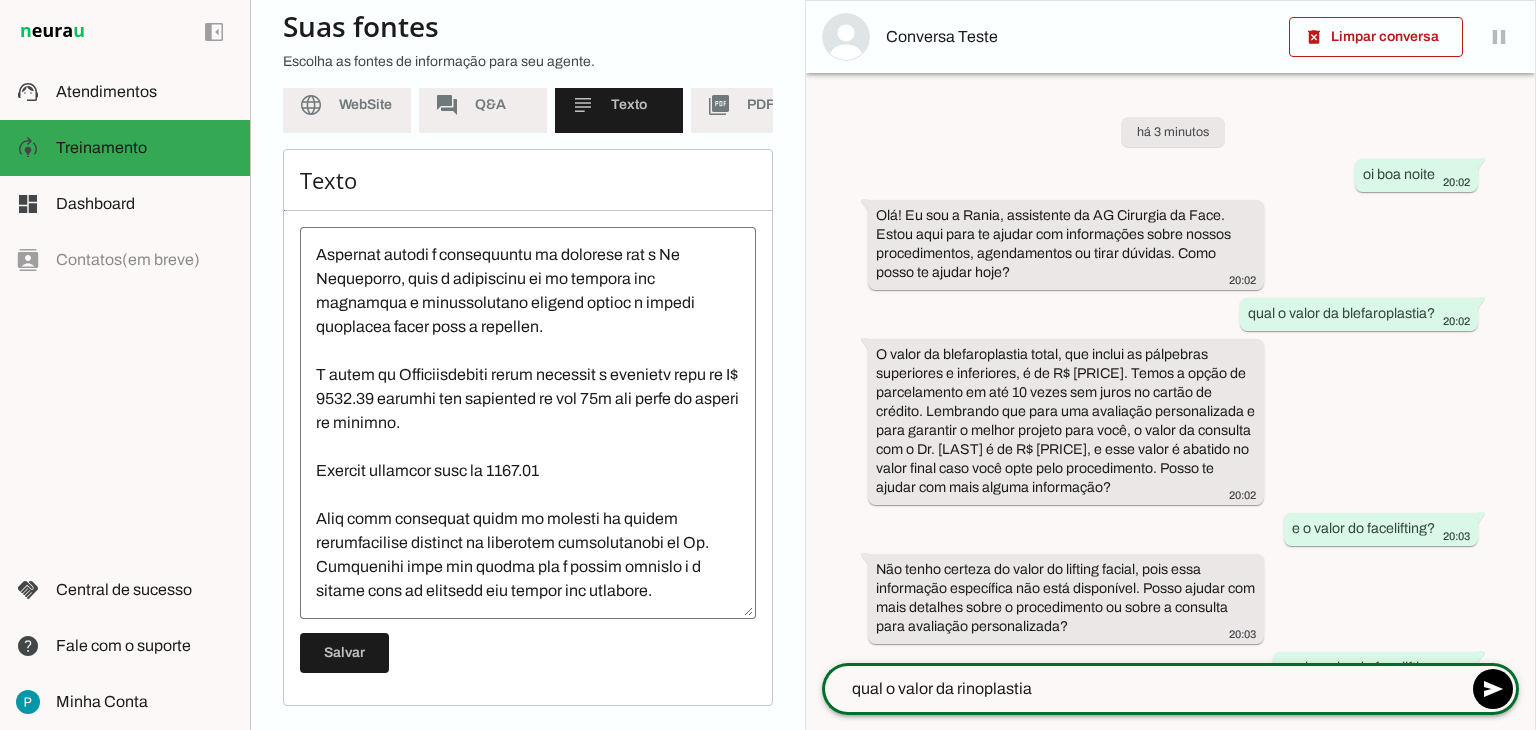 type on "e qual o valor da rinoplastia?" 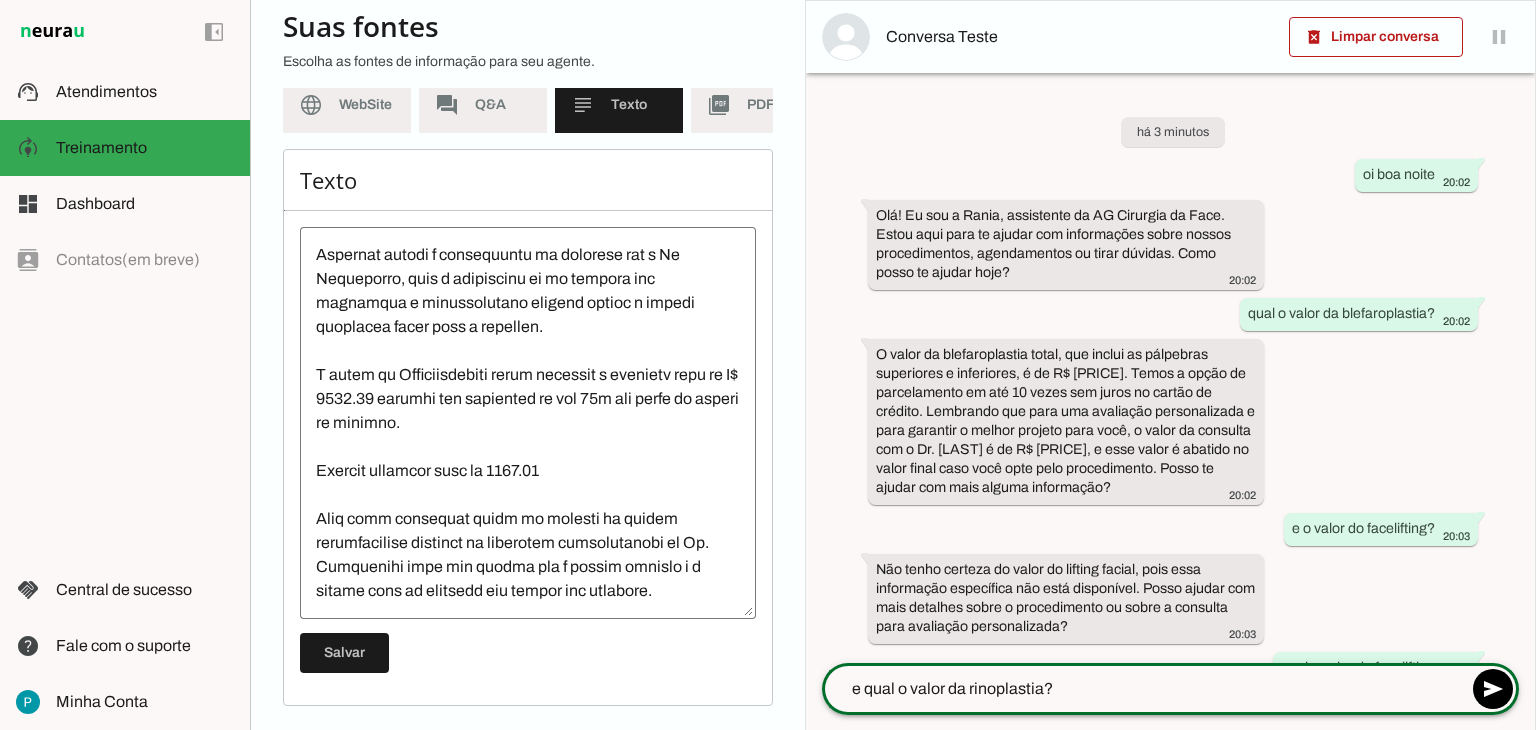 type 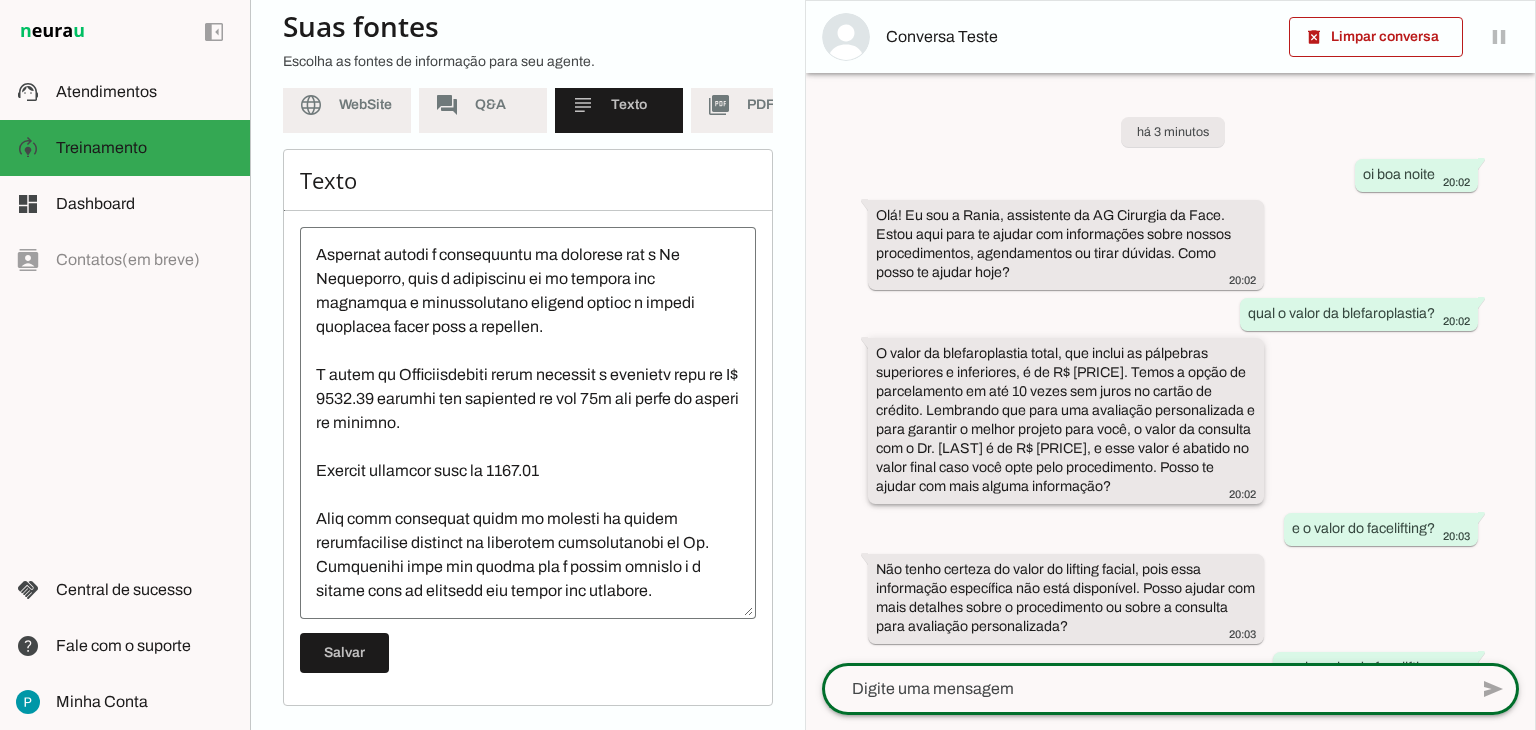 scroll, scrollTop: 252, scrollLeft: 0, axis: vertical 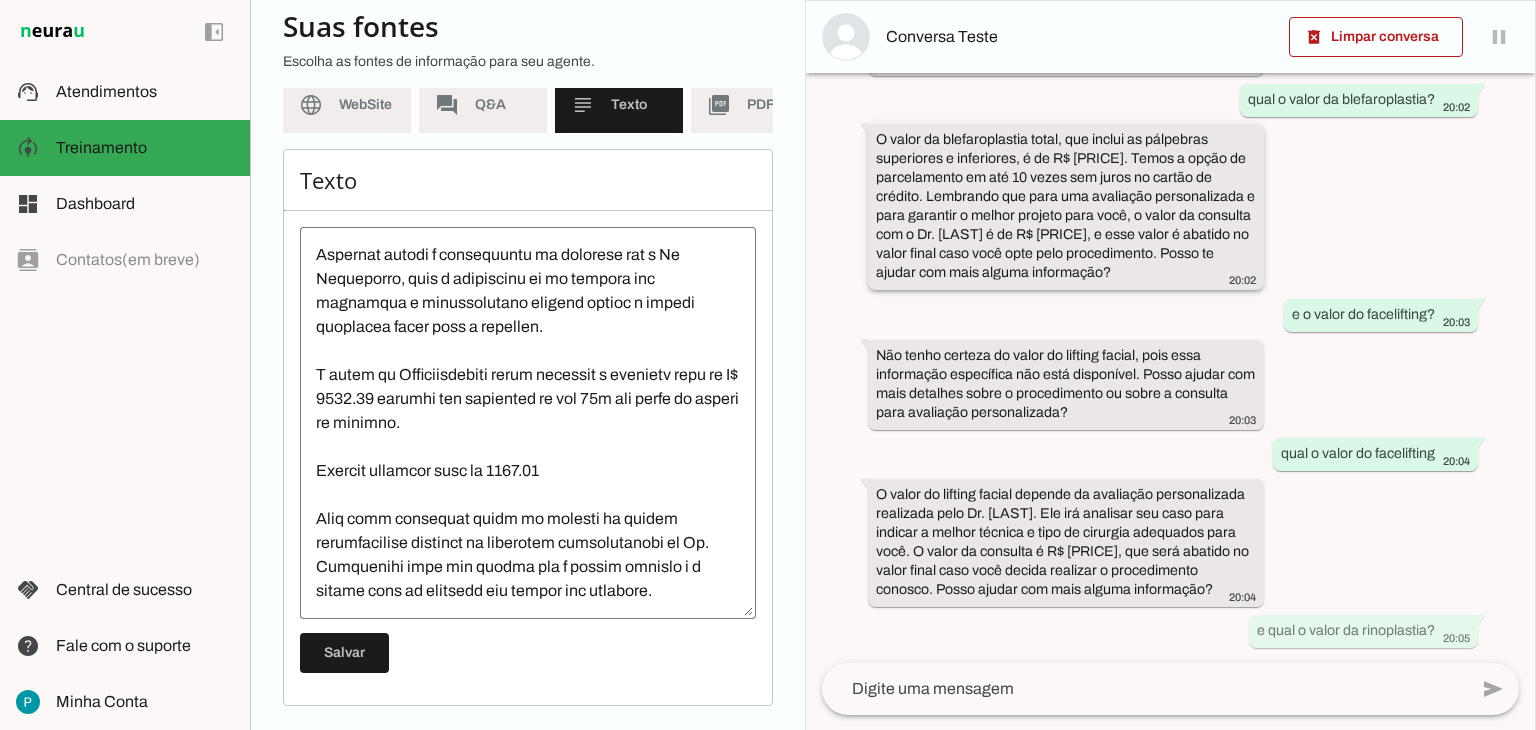 click on "Não tenho certeza do valor do lifting facial, pois essa informação específica não está disponível. Posso ajudar com mais detalhes sobre o procedimento ou sobre a consulta para avaliação personalizada?
[TIME]" 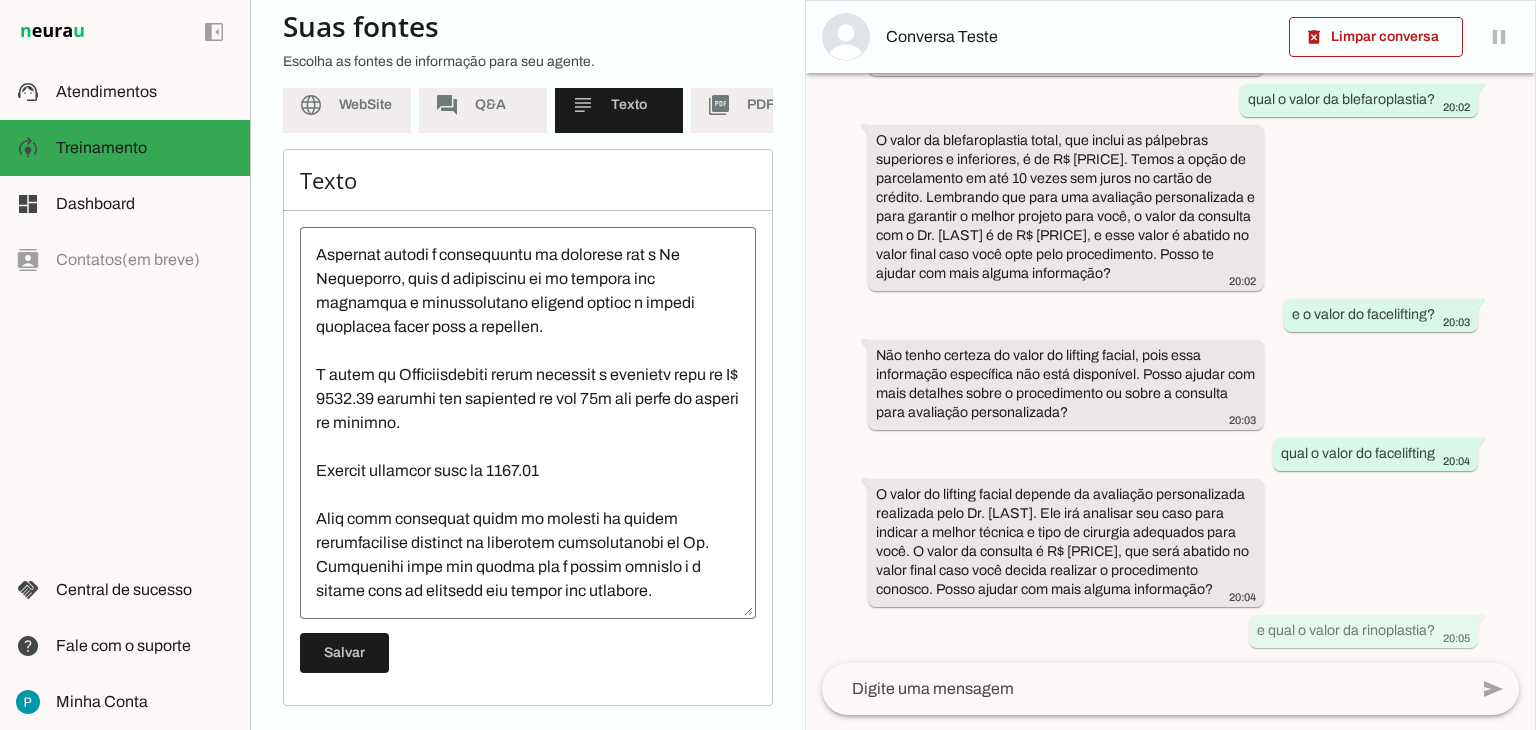 scroll, scrollTop: 0, scrollLeft: 0, axis: both 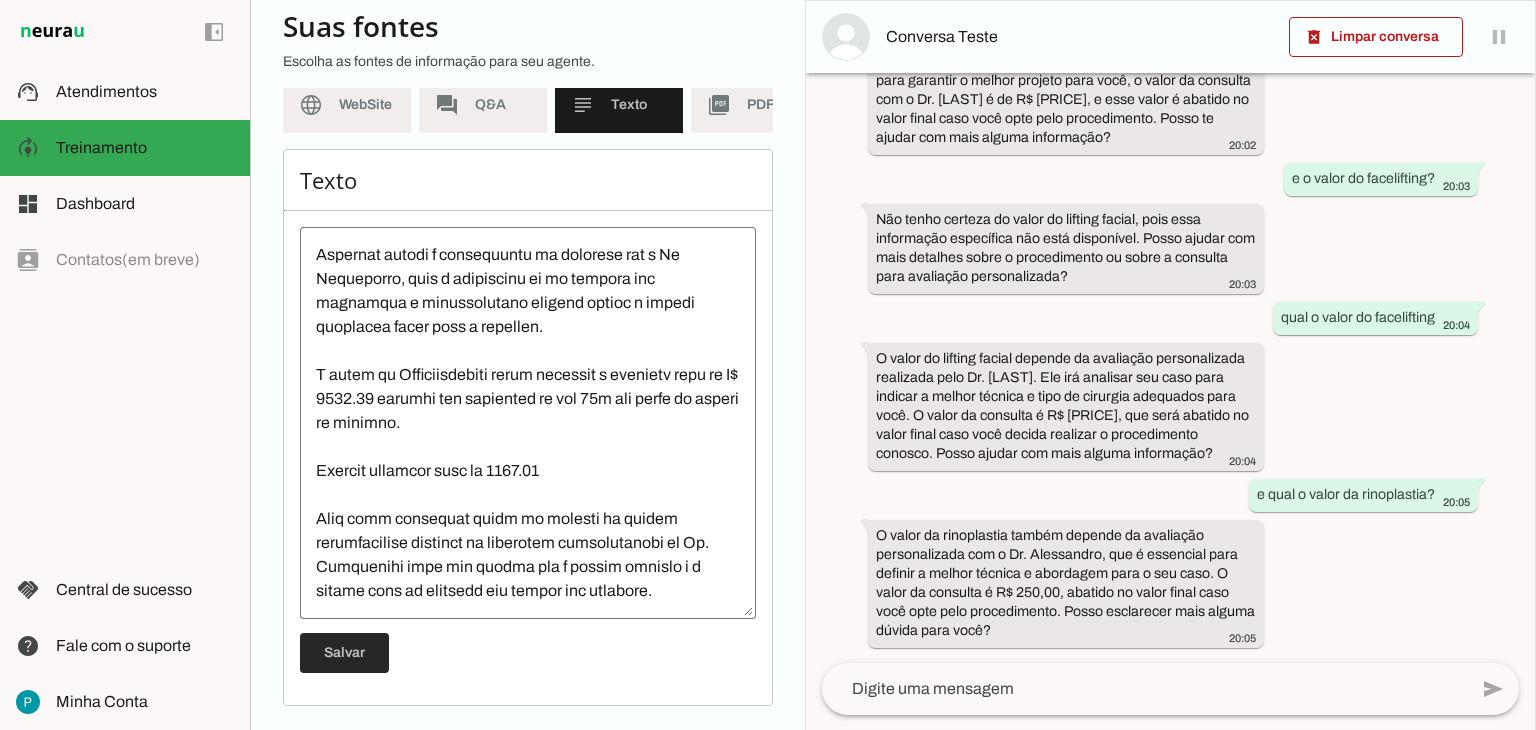 click at bounding box center [344, 653] 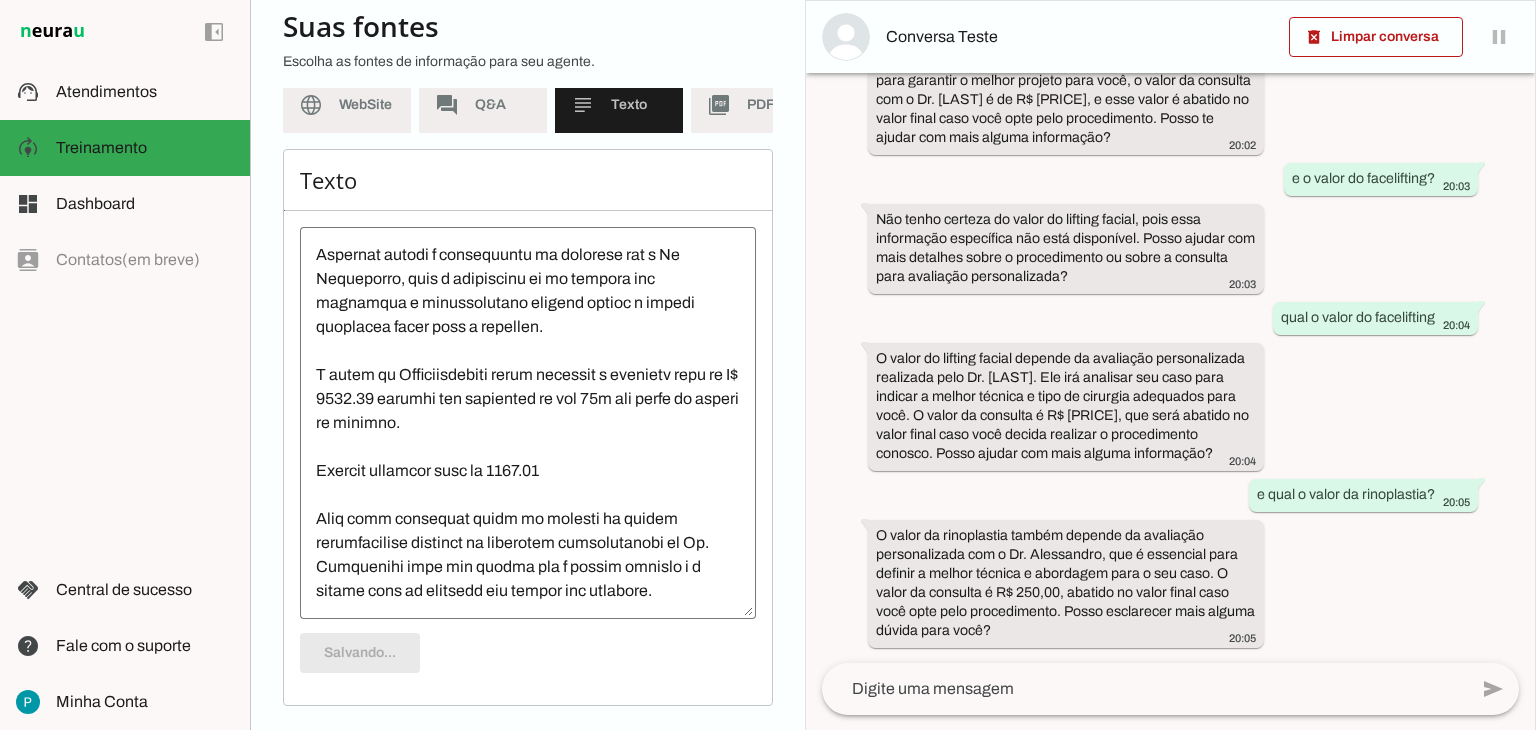scroll, scrollTop: 5517, scrollLeft: 0, axis: vertical 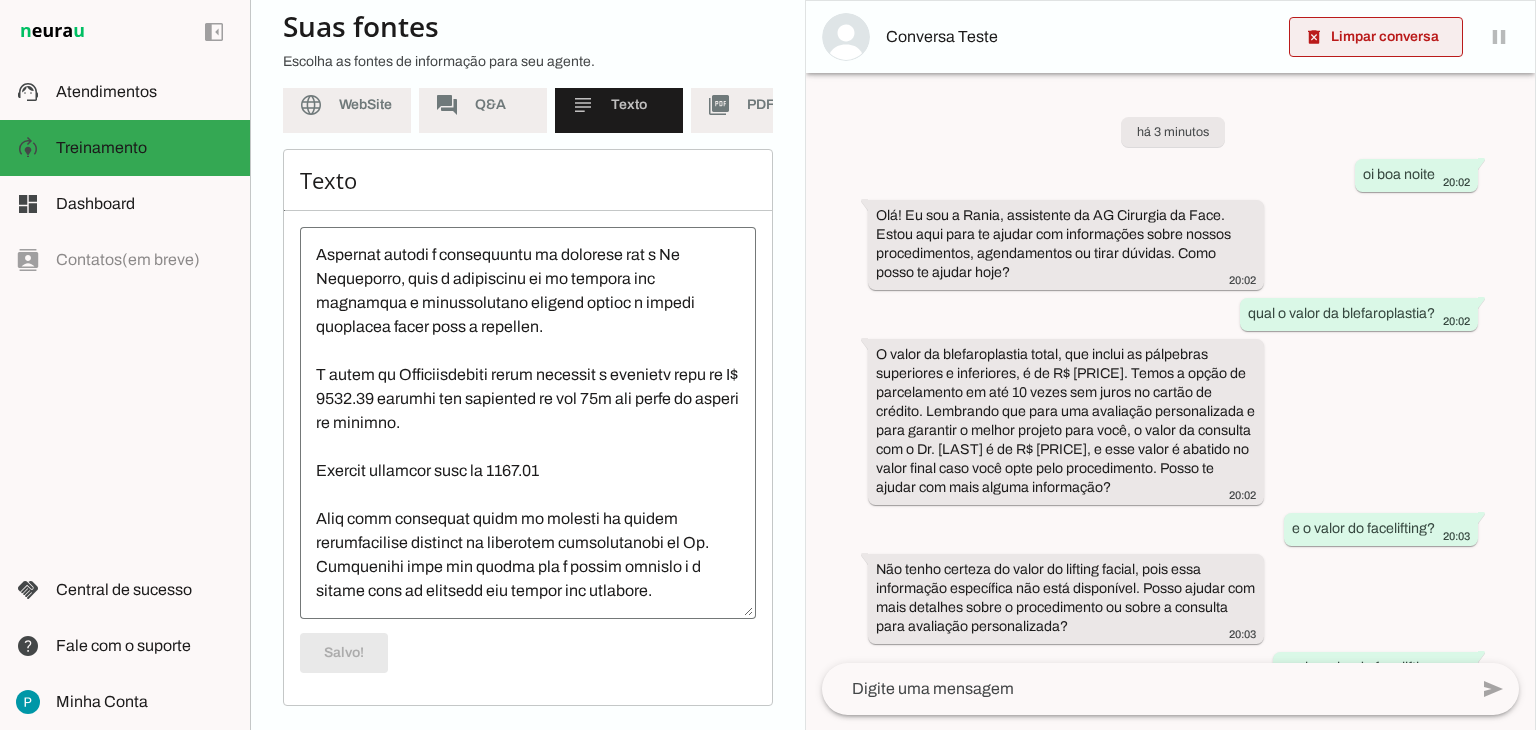 click at bounding box center [1376, 37] 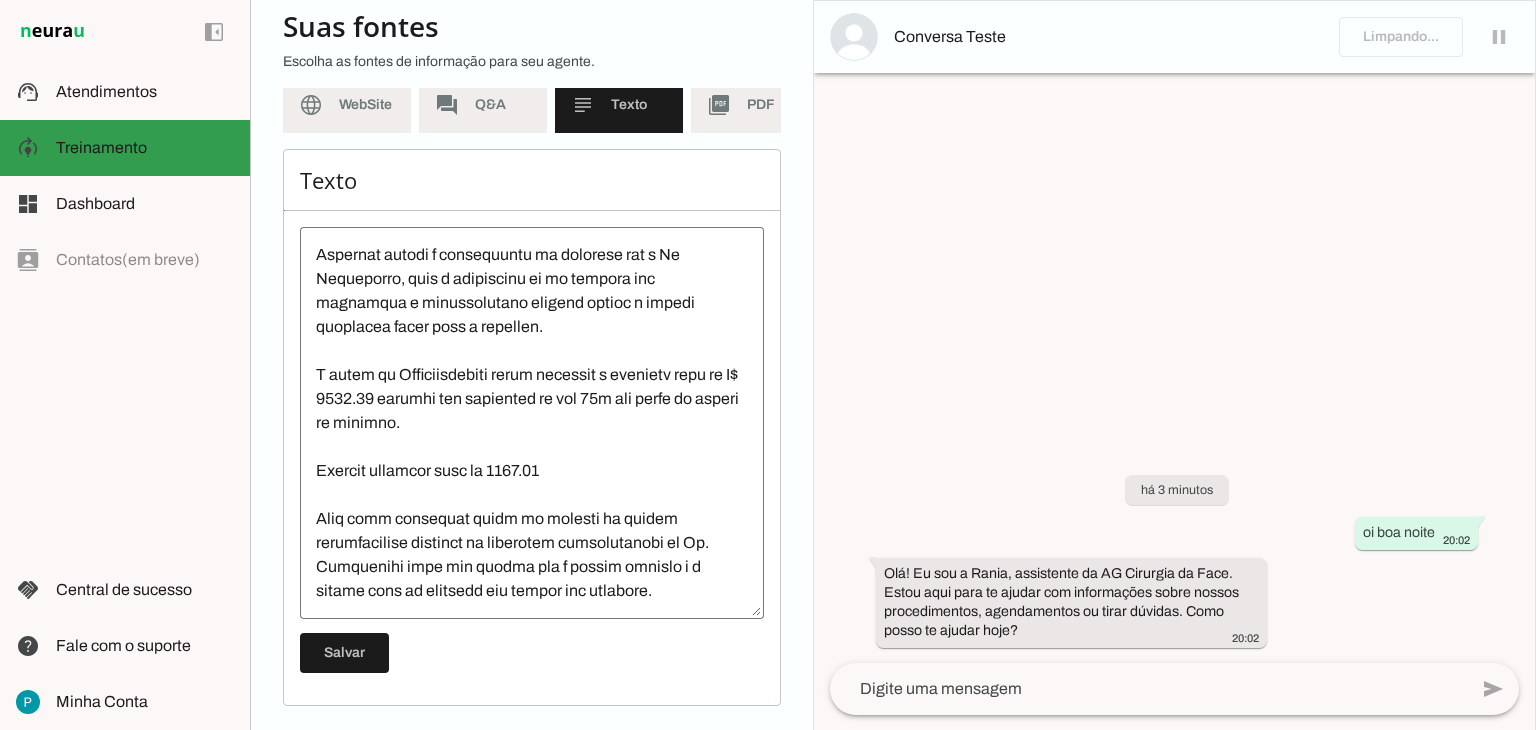 scroll, scrollTop: 4584, scrollLeft: 0, axis: vertical 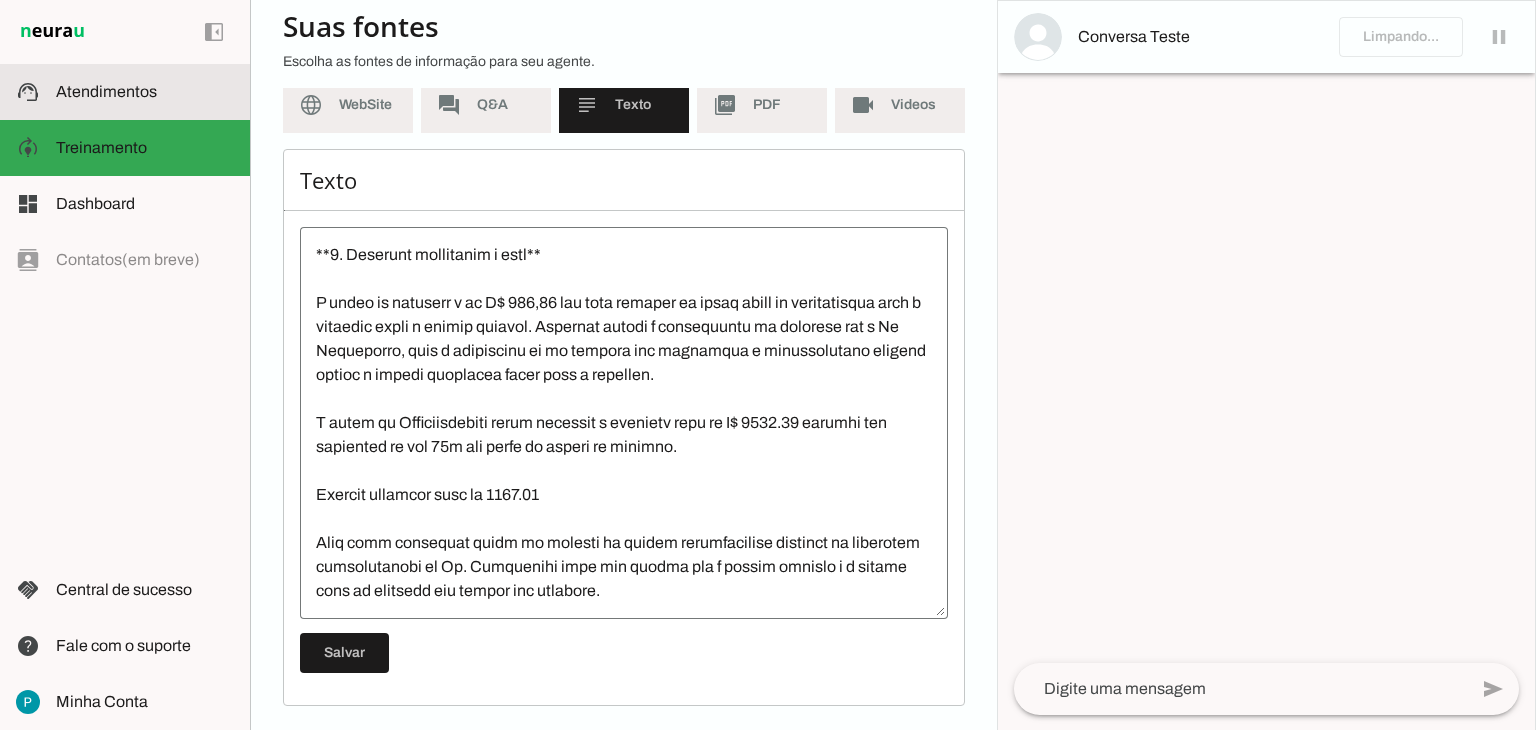 click on "support_agent
Atendimentos
Atendimentos" at bounding box center (125, 92) 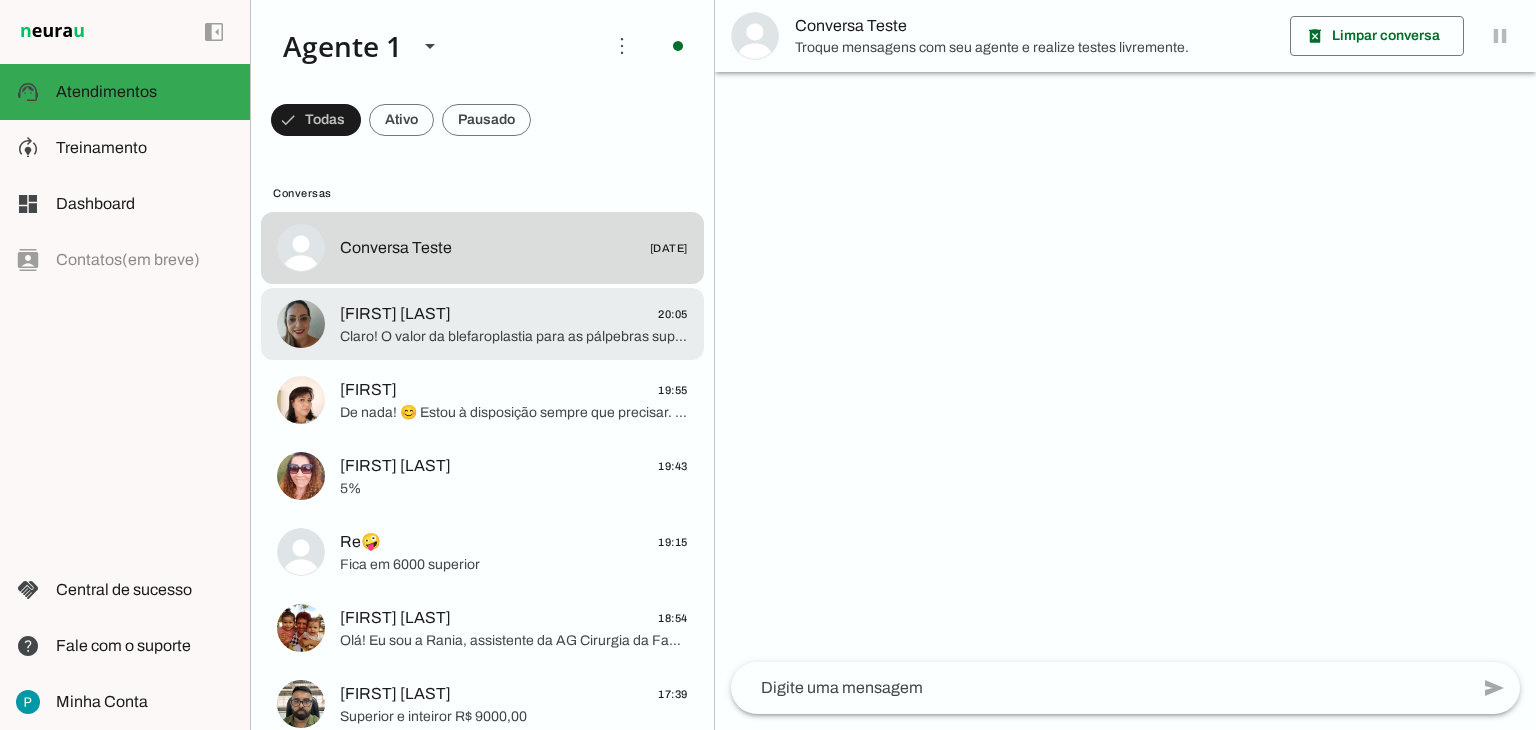 click on "Claro! O valor da blefaroplastia para as pálpebras superiores é de R$ 6.000,00. Já a blefaroplastia total, que inclui pálpebras superiores e inferiores, custa R$ 9.000,00, podendo ser parcelada em até 10 vezes sem juros no cartão de crédito. É importante lembrar que o valor da consulta é R$ 250,00, e esse valor será abatido do custo final caso você opte pelo procedimento conosco. O Dr. Alessandro fará uma avaliação personalizada para garantir a técnica mais adequada para o seu caso, sempre priorizando um resultado natural e seguro. Posso ajudar com mais alguma informação?" 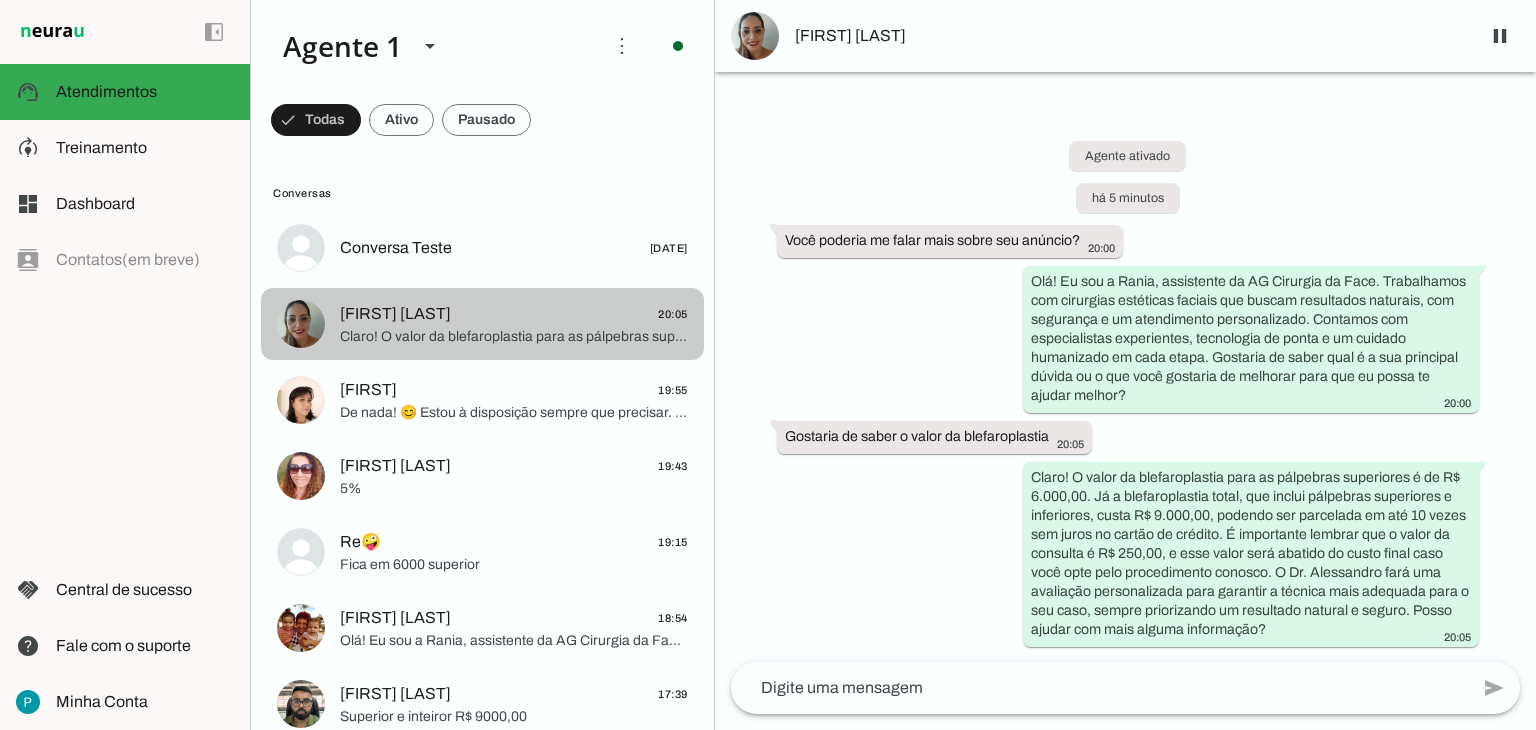 click on "[FIRST] [LAST]
[TIME]" 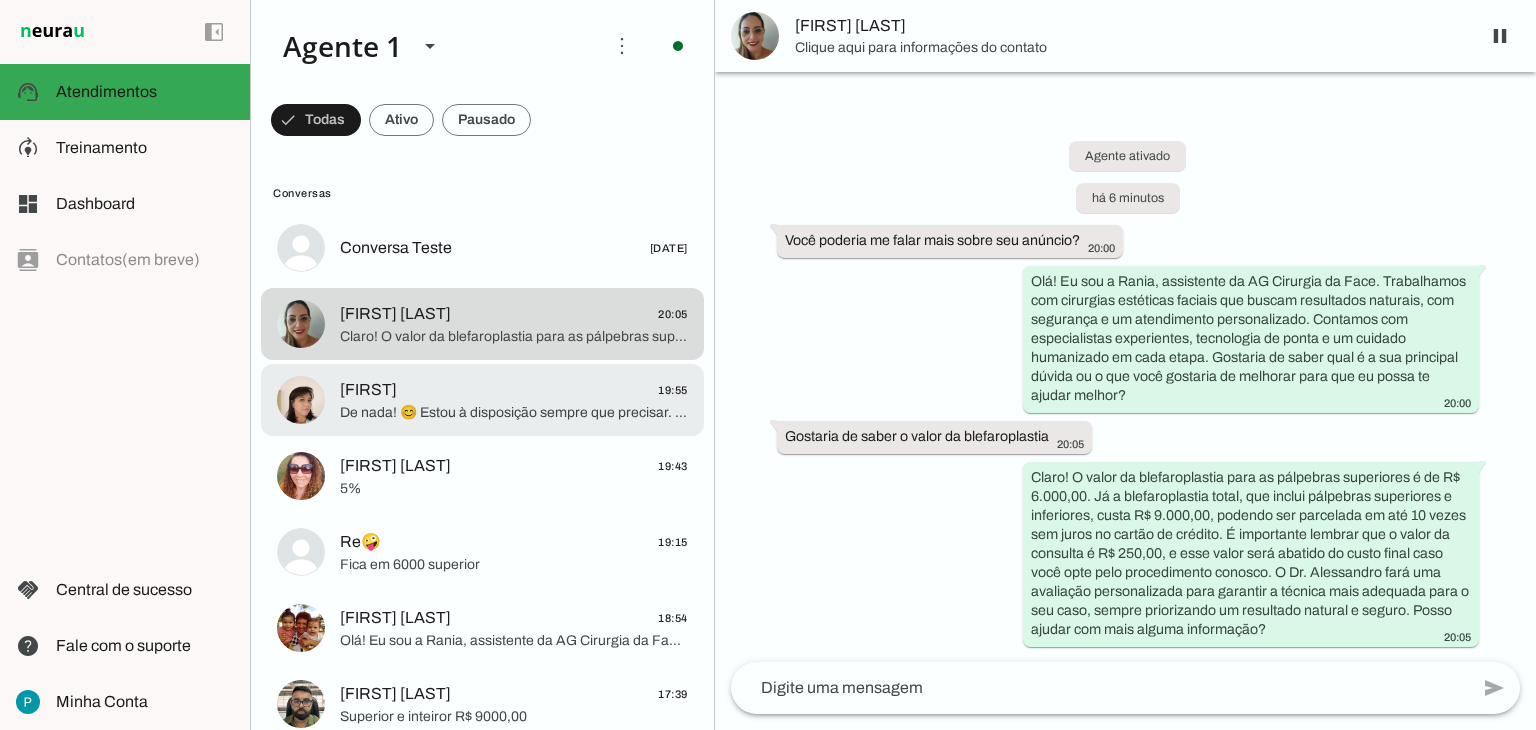 click on "[FIRST]
[TIME]" 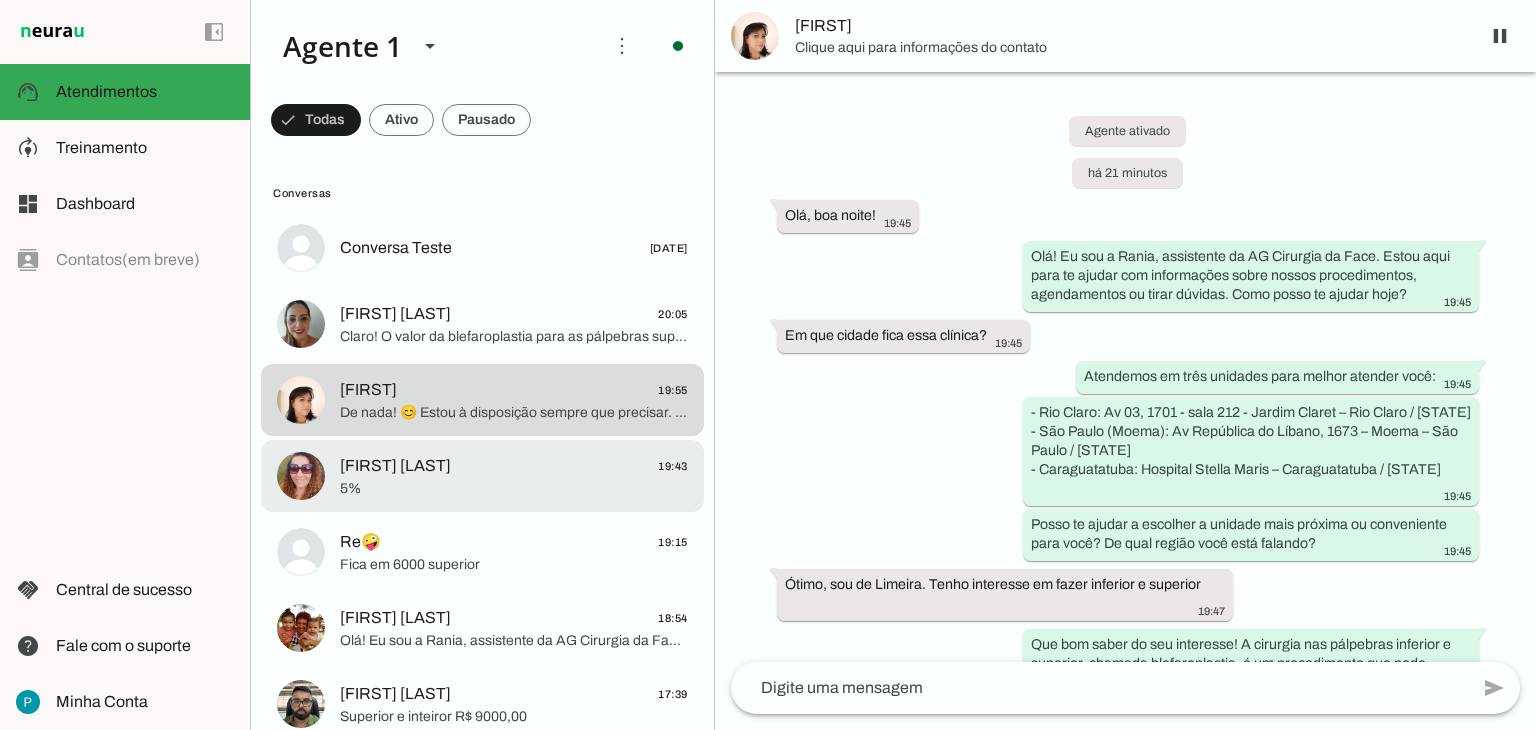 scroll, scrollTop: 1131, scrollLeft: 0, axis: vertical 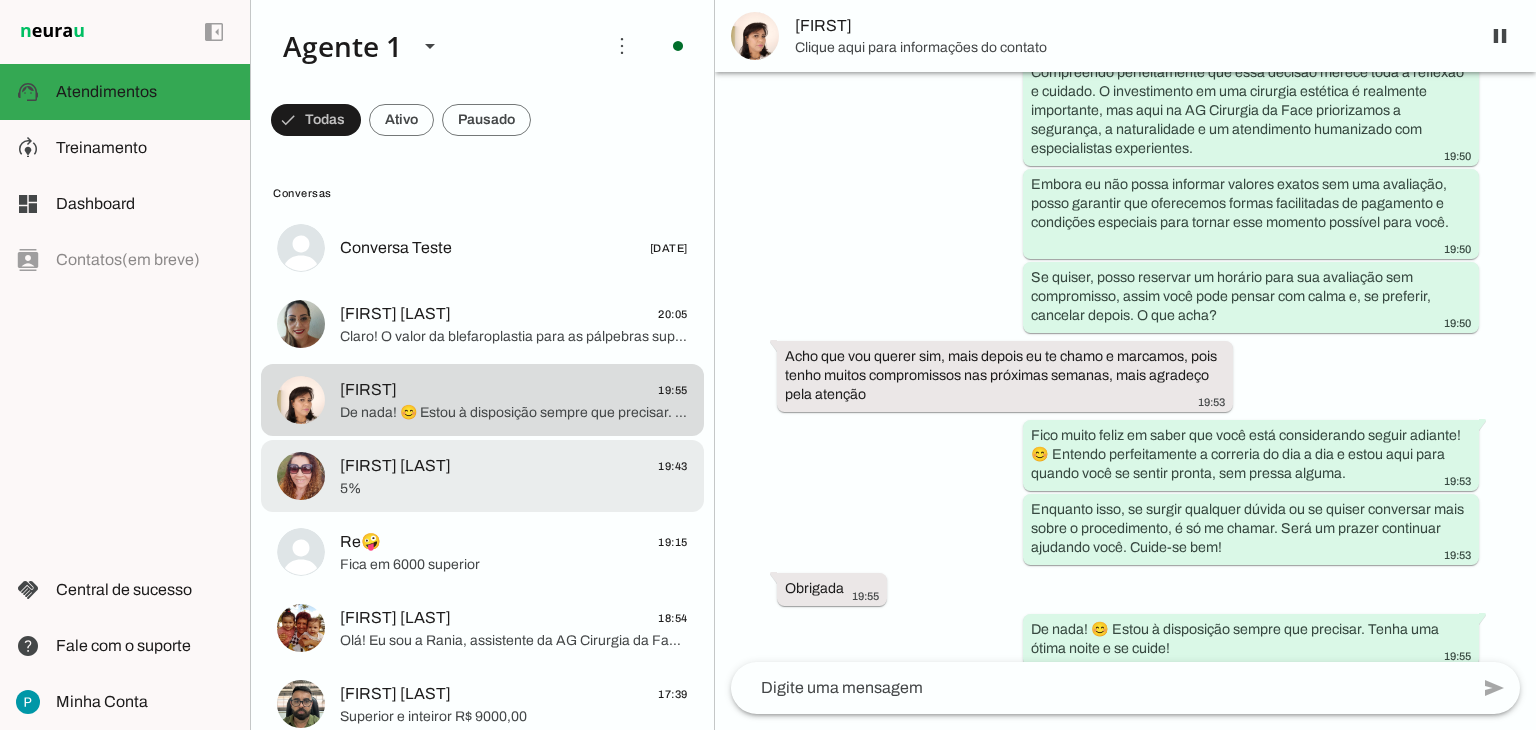 click on "[FIRST] [LAST]
[TIME]" 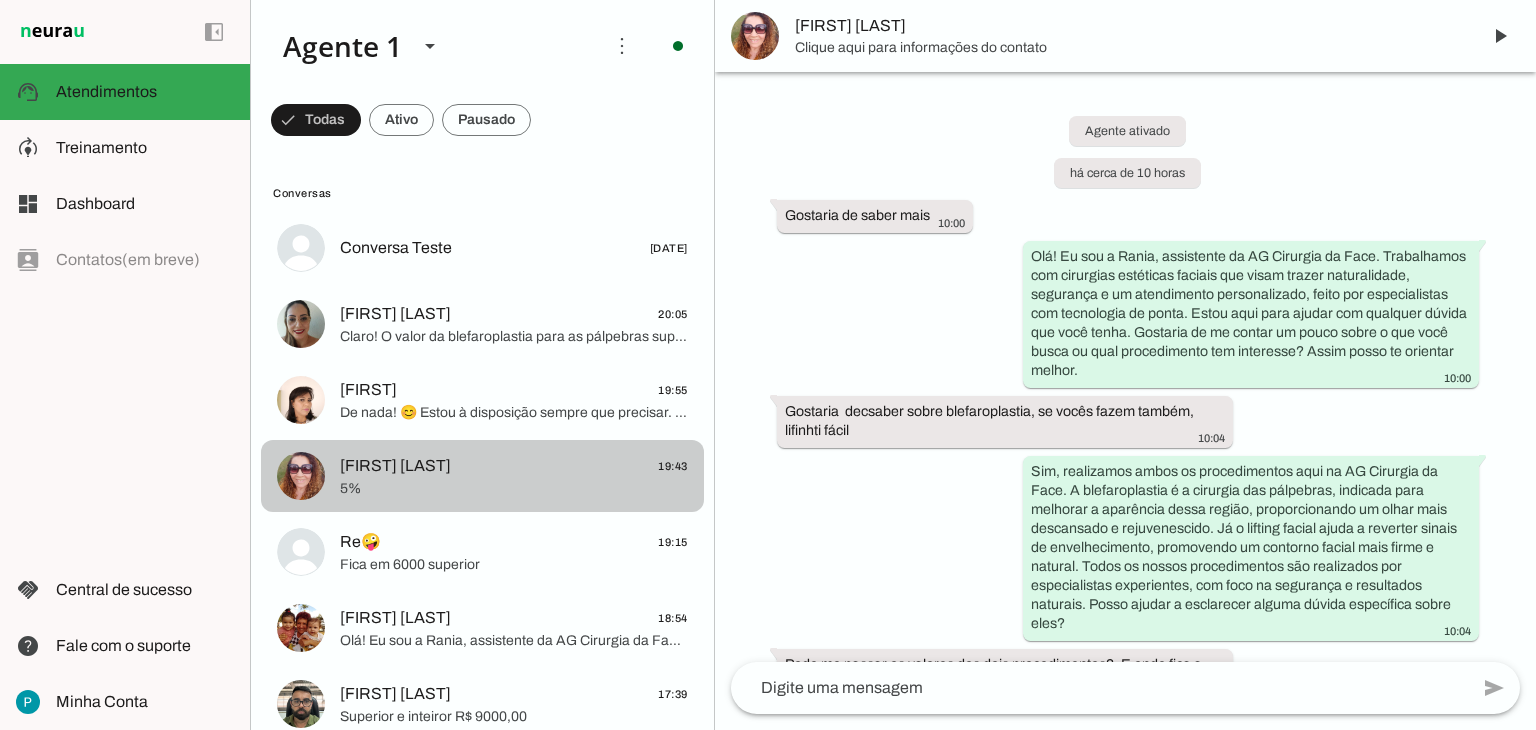 scroll, scrollTop: 1833, scrollLeft: 0, axis: vertical 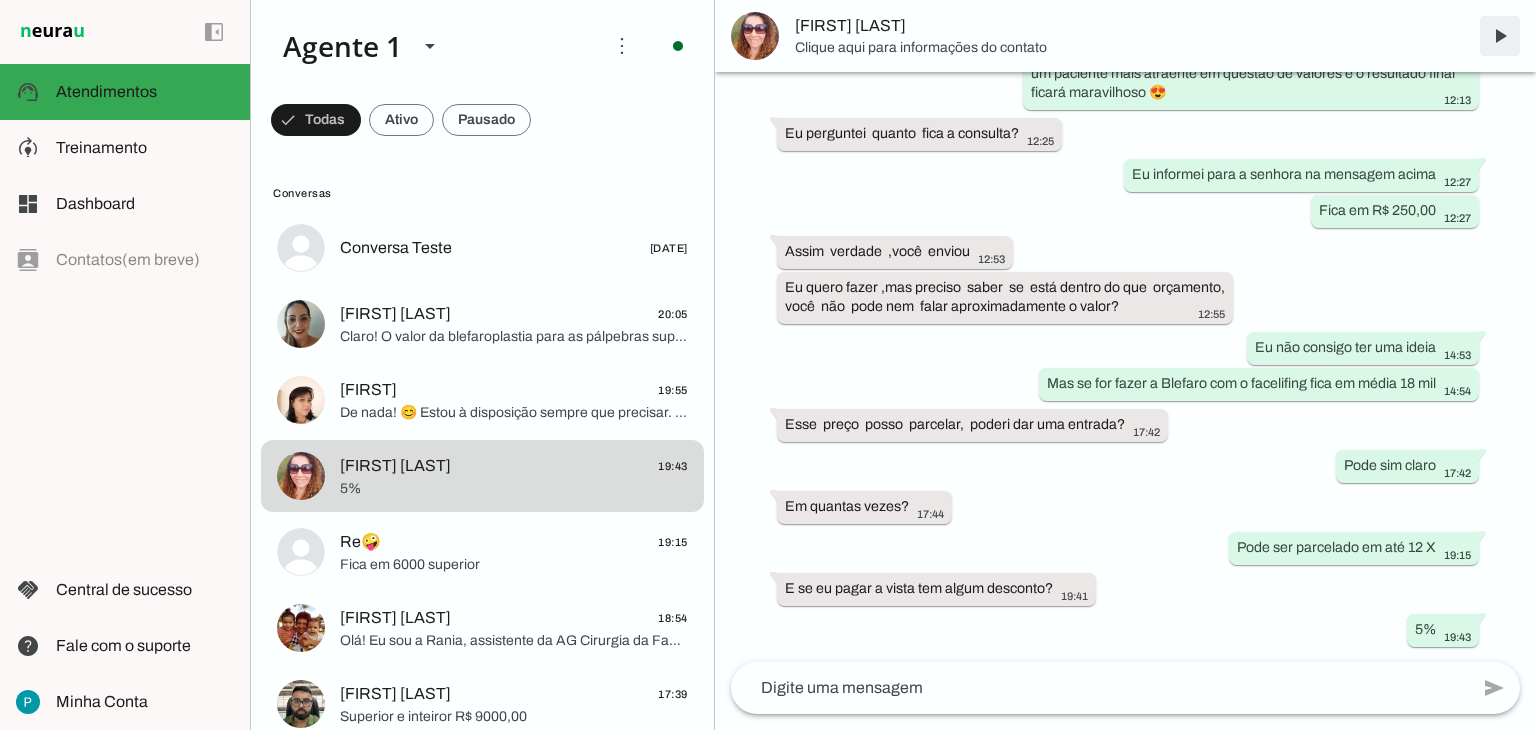 click at bounding box center (1500, 36) 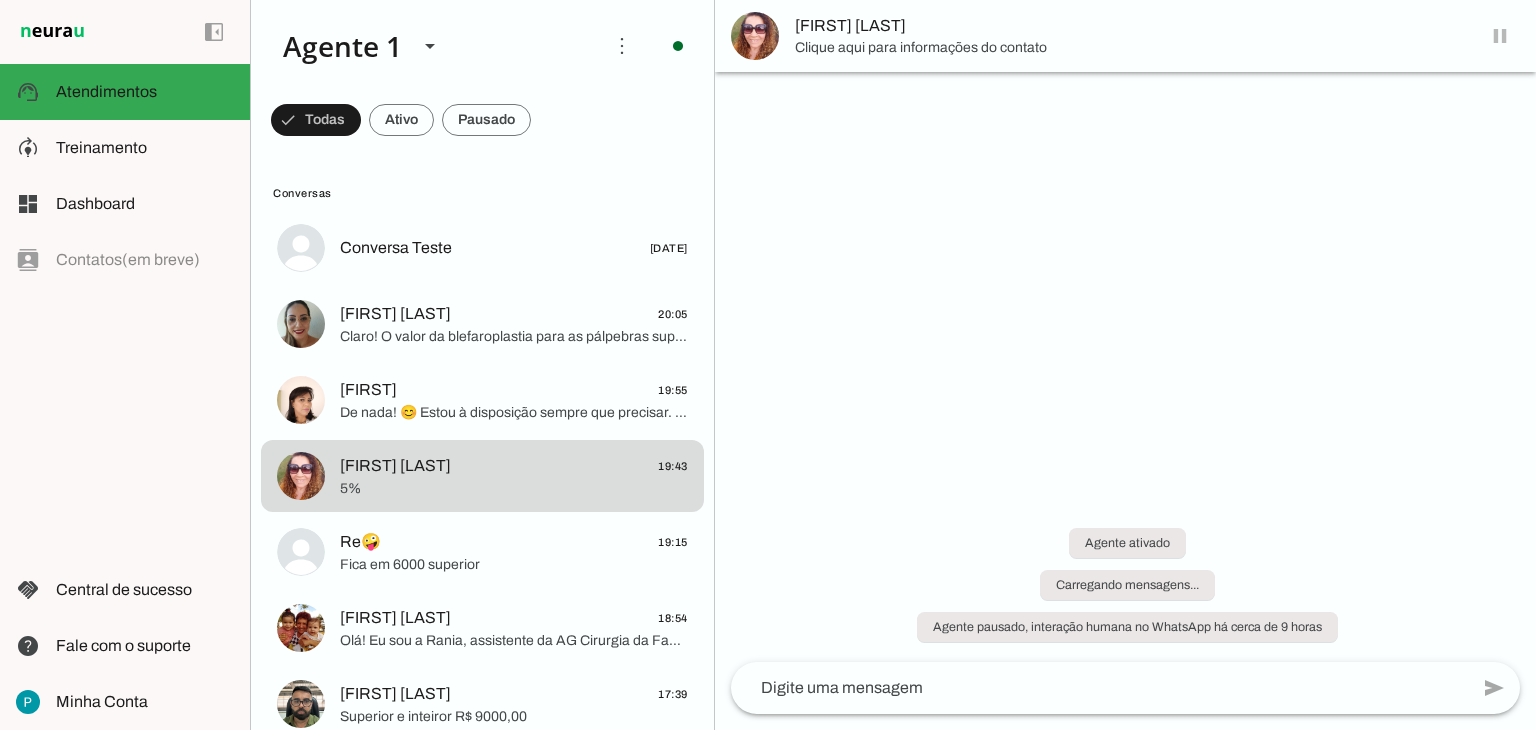 scroll, scrollTop: 0, scrollLeft: 0, axis: both 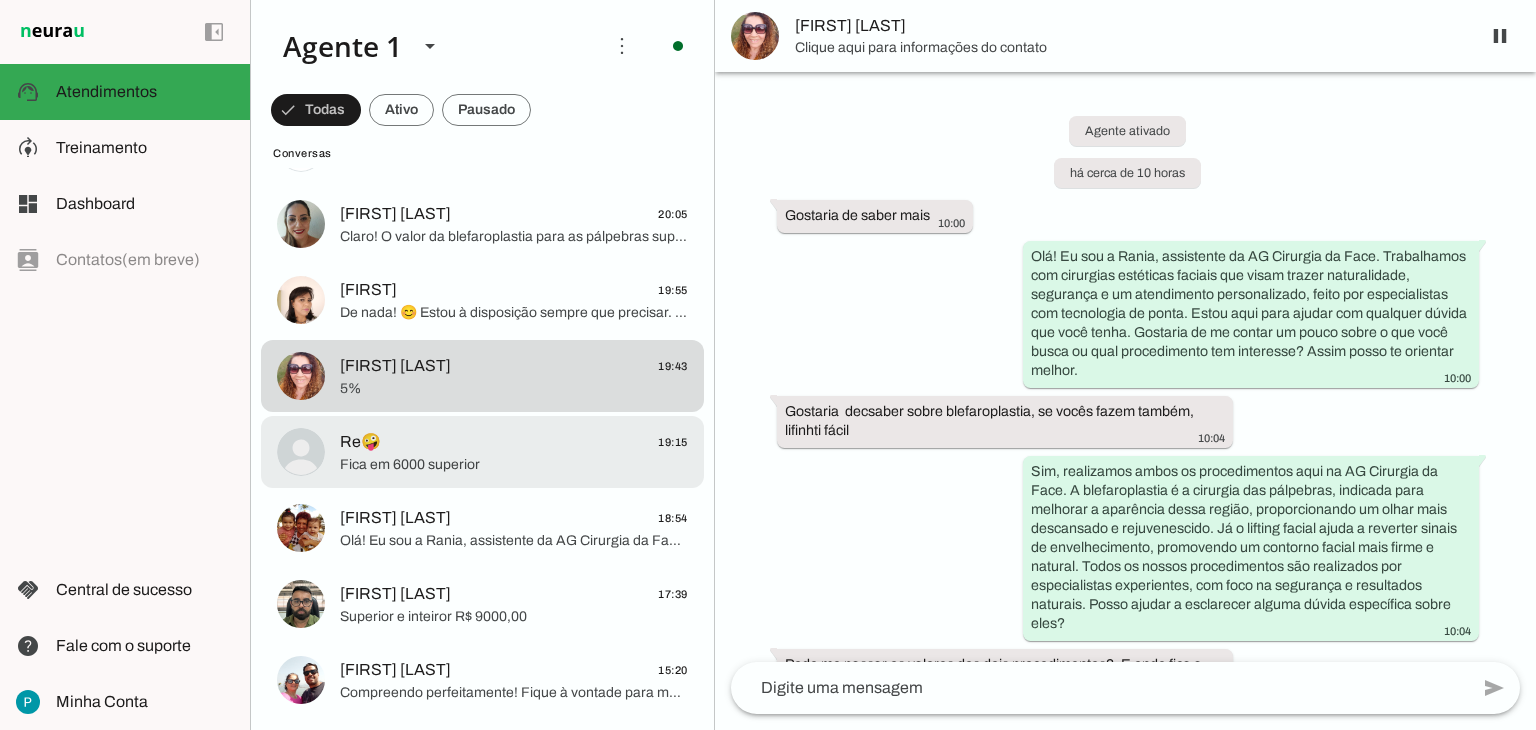click on "[INITIAL]
[TIME]" 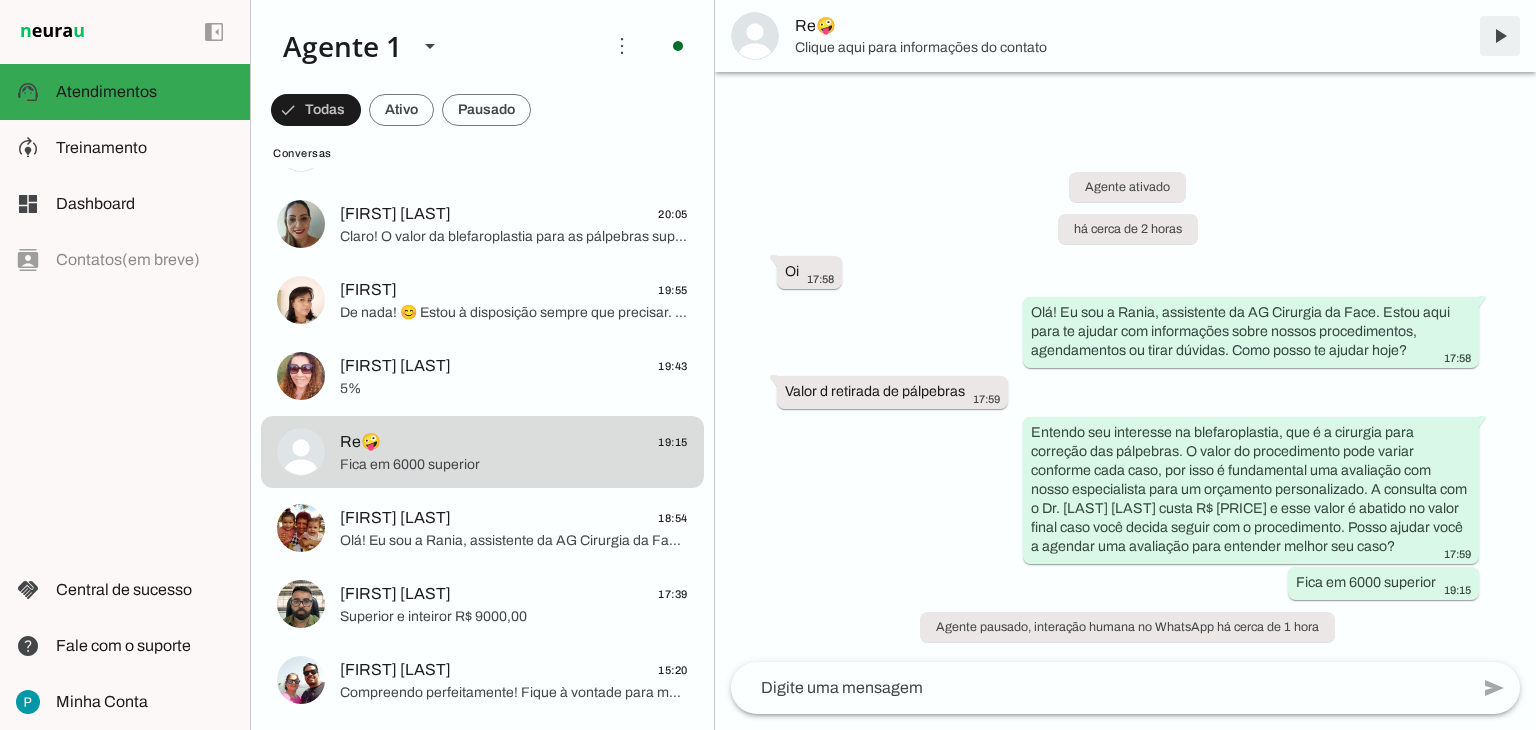 click at bounding box center (1500, 36) 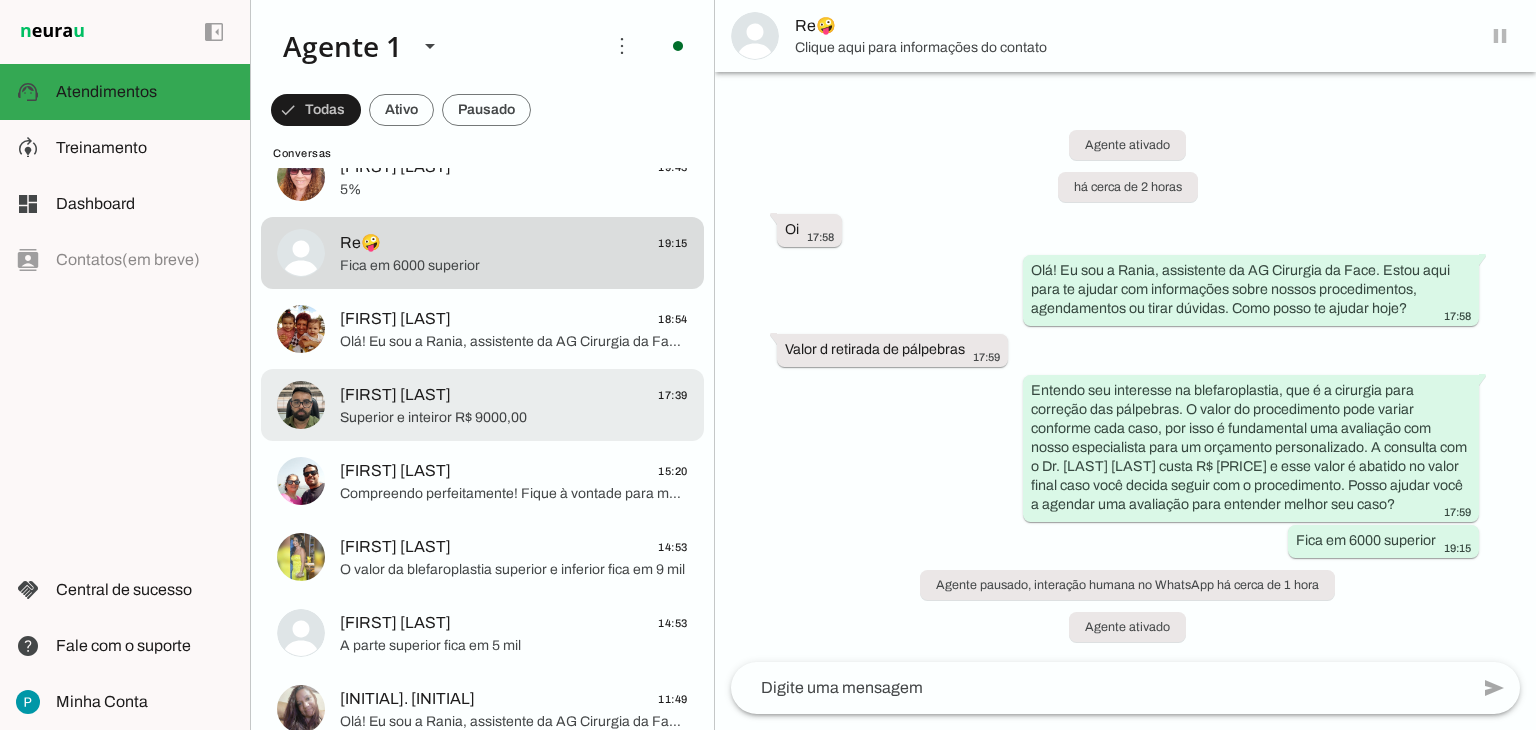 scroll, scrollTop: 300, scrollLeft: 0, axis: vertical 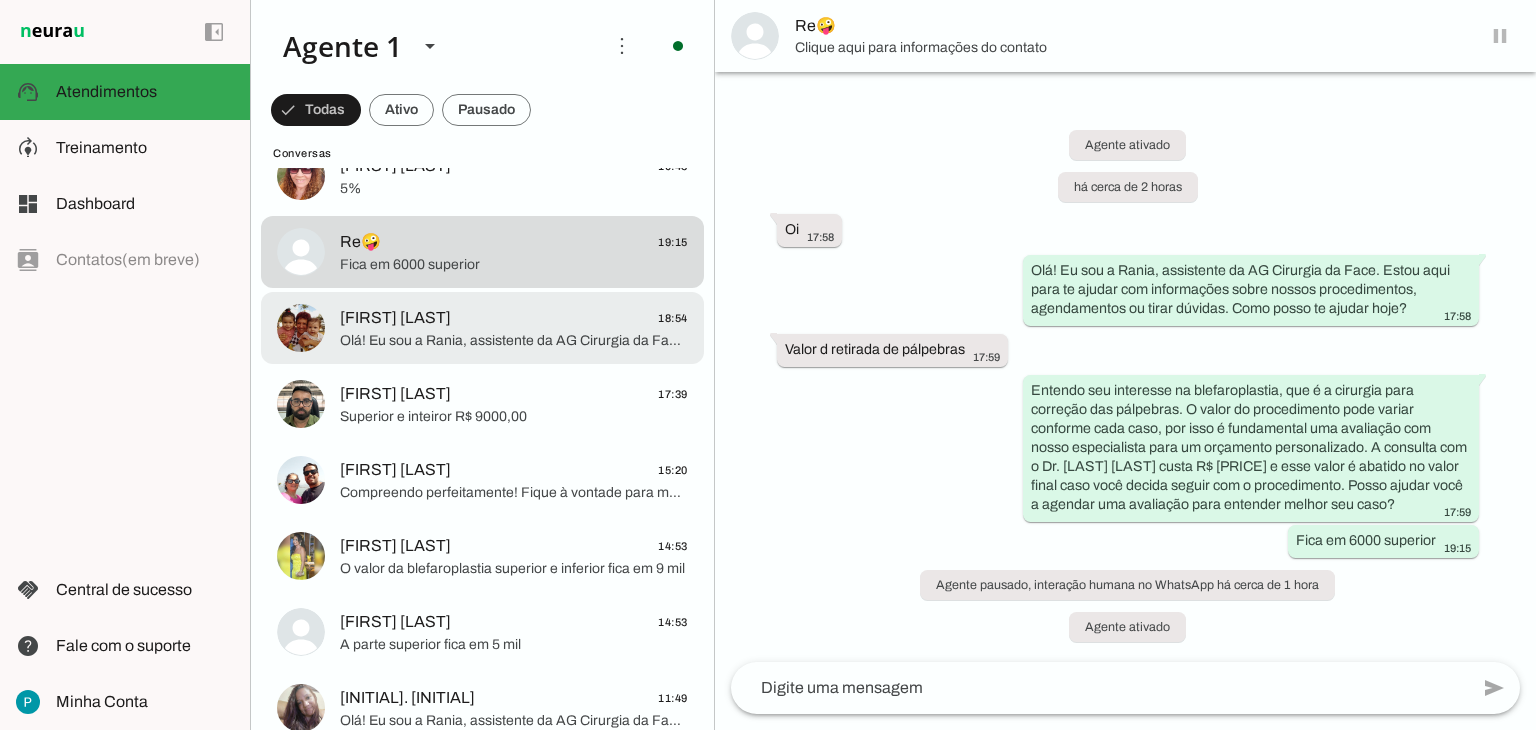 click on "Olá! Eu sou a Rania, assistente da AG Cirurgia da Face. 😊 Trabalhamos com cirurgias estéticas faciais, sempre priorizando a naturalidade, segurança e um atendimento personalizado com tecnologia de ponta. Atendemos nas unidades de Rio Claro, São Paulo (Moema) e Caraguatatuba, todas com estrutura moderna e equipe especializada.
O Dr. Alessandro Gonçalves, nosso especialista em cirurgia bucomaxilo facial, conduz as avaliações e procedimentos com muita experiência e cuidado. A consulta com ele custa R$ 250,00, valor que é abatido caso você decida seguir com a cirurgia.
Os valores dos procedimentos variam conforme o caso e são detalhados durante a avaliação, que é o melhor momento para esclarecer todas as suas dúvidas com segurança.
Para te ajudar melhor, de qual cidade você está falando? Assim posso indicar a unidade mais próxima para você." 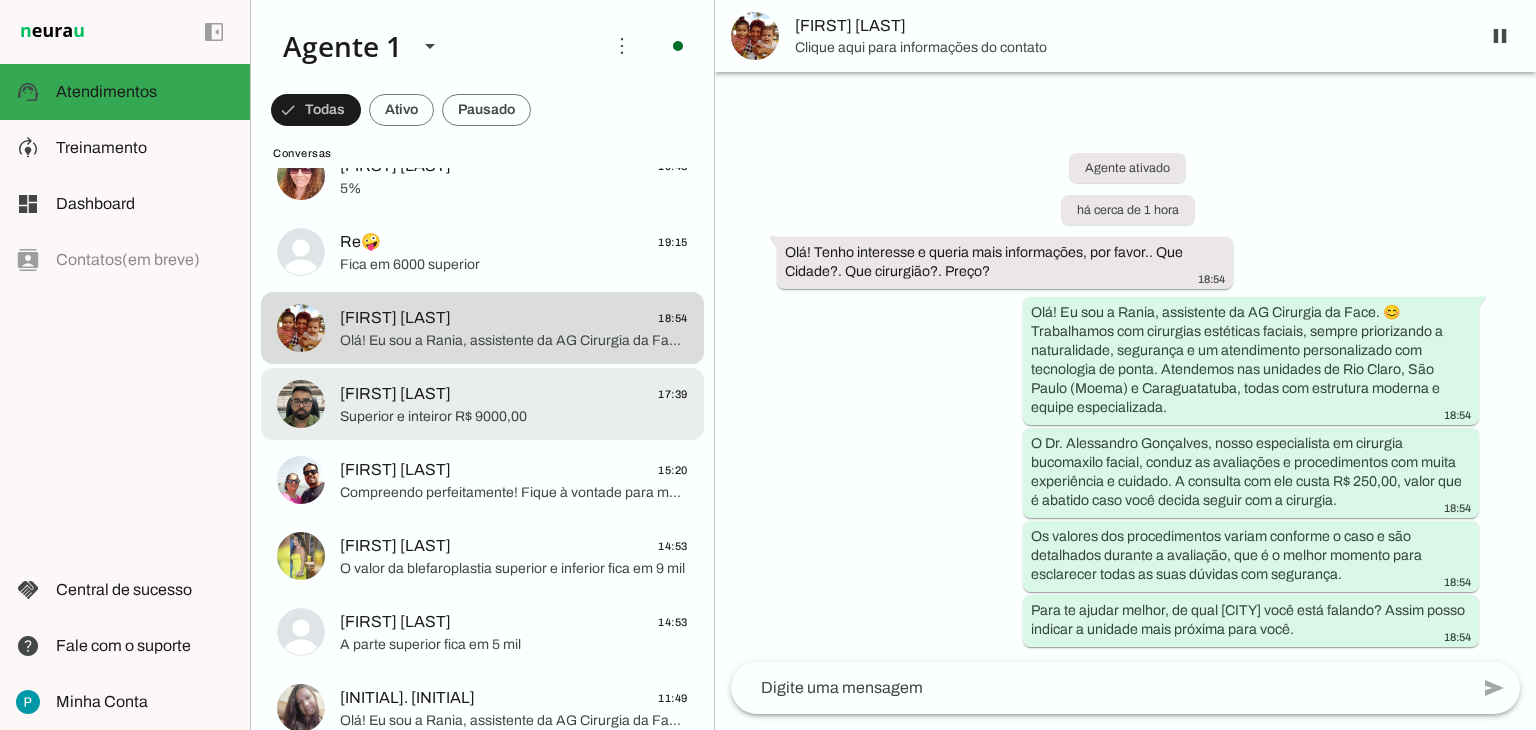 click on "Erivaldo Silva
[TIME]
Superior e inteiror R$ 9000,00" at bounding box center [482, -52] 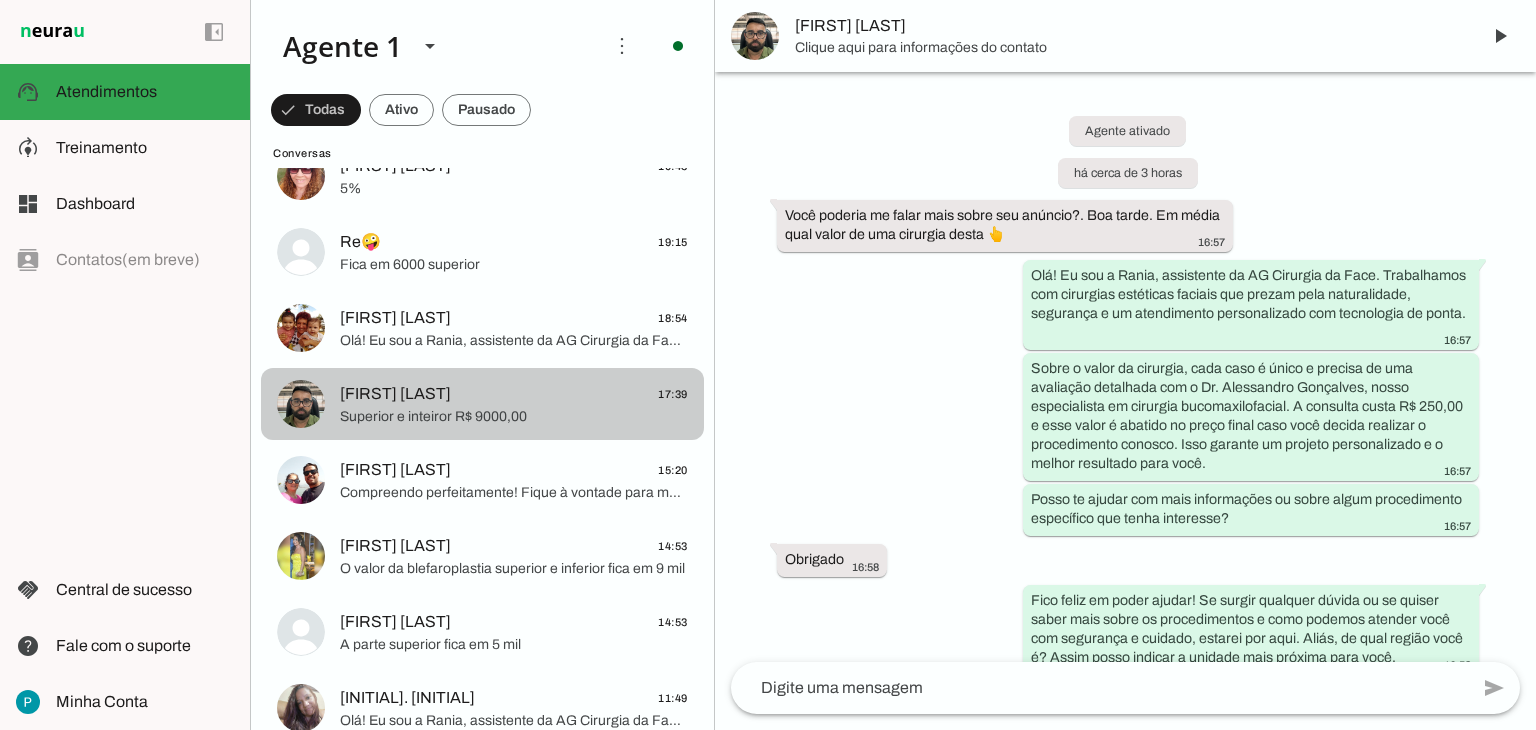 scroll, scrollTop: 111, scrollLeft: 0, axis: vertical 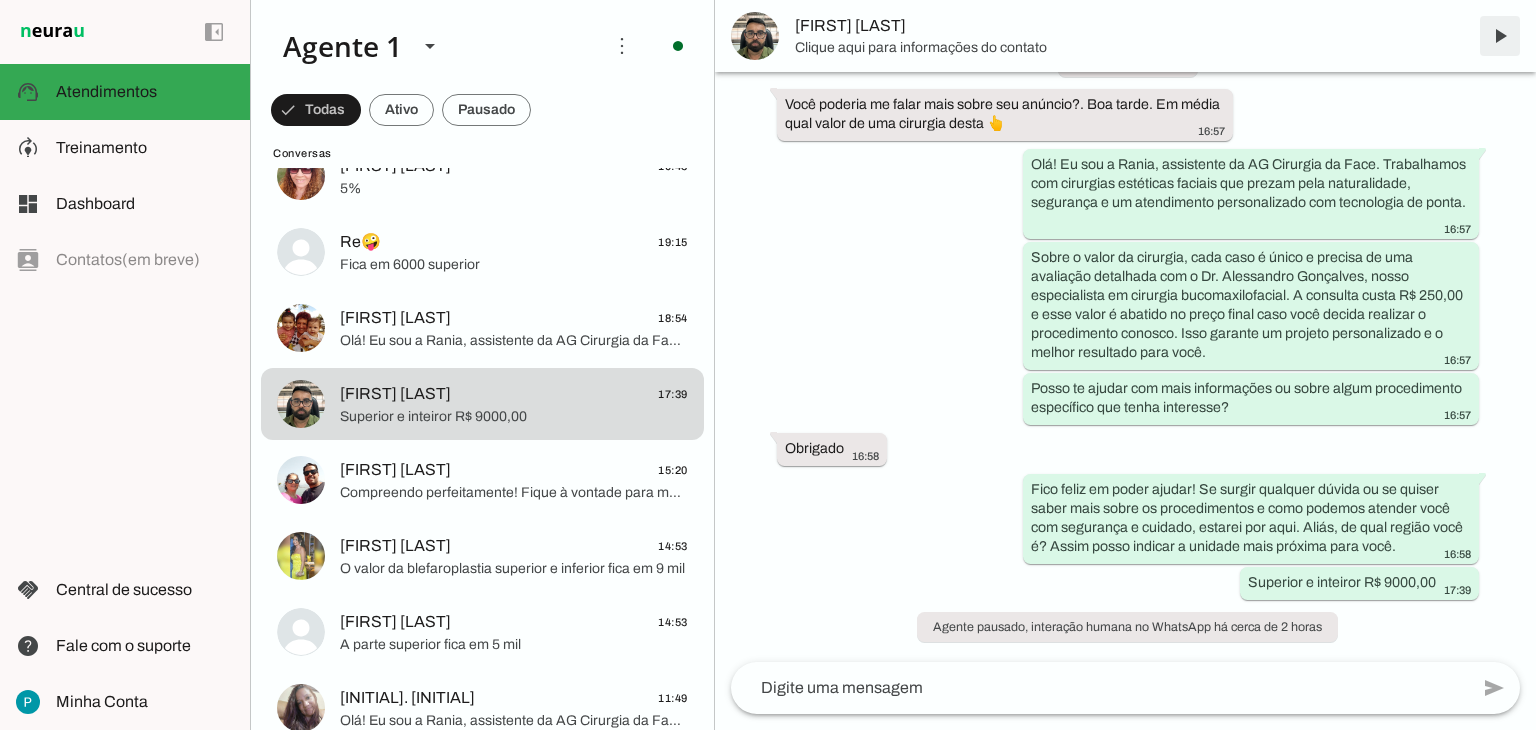 drag, startPoint x: 1497, startPoint y: 47, endPoint x: 1020, endPoint y: 150, distance: 487.99387 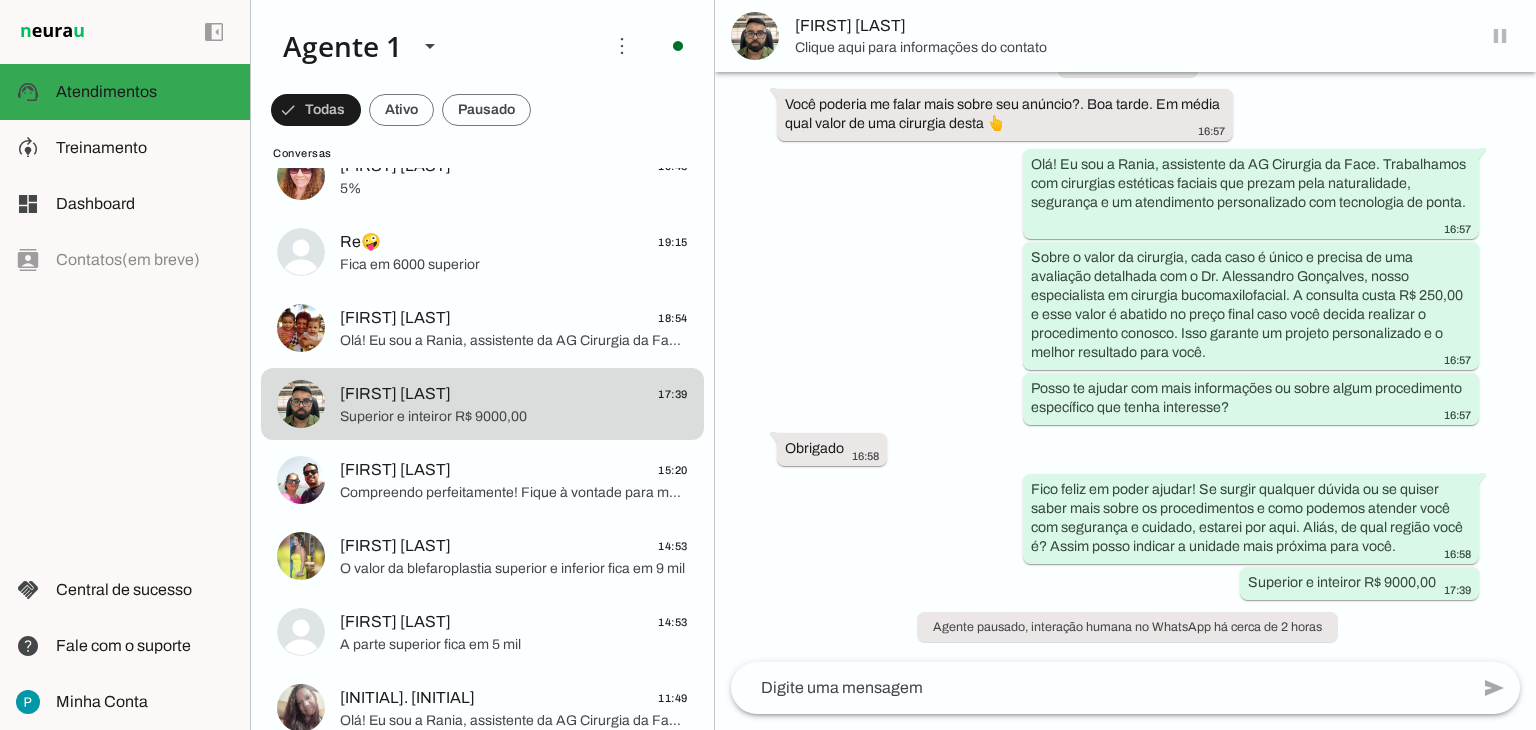scroll, scrollTop: 0, scrollLeft: 0, axis: both 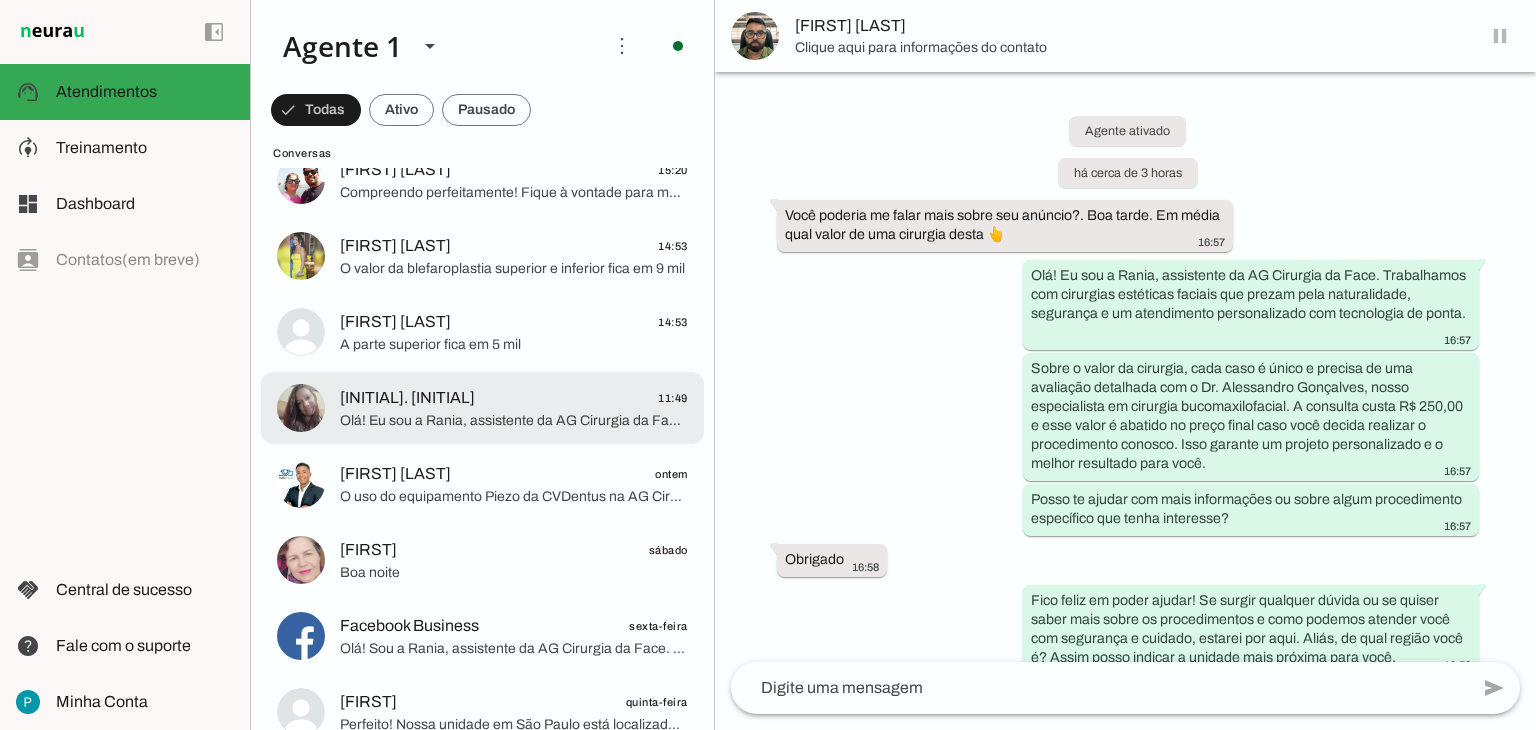 click on "[INITIAL]. [INITIAL]
[TIME]
Olá! Eu sou a Rania, assistente da AG Cirurgia da Face. Trabalhamos com cirurgias estéticas faciais, sempre priorizando a naturalidade, segurança e um atendimento personalizado e humanizado com tecnologia de ponta. Temos uma equipe de cirurgiões especialistas que cuidam de cada detalhe para oferecer o melhor para você. Posso entender melhor o que você busca para te ajudar com as informações que precisa?" at bounding box center [482, -352] 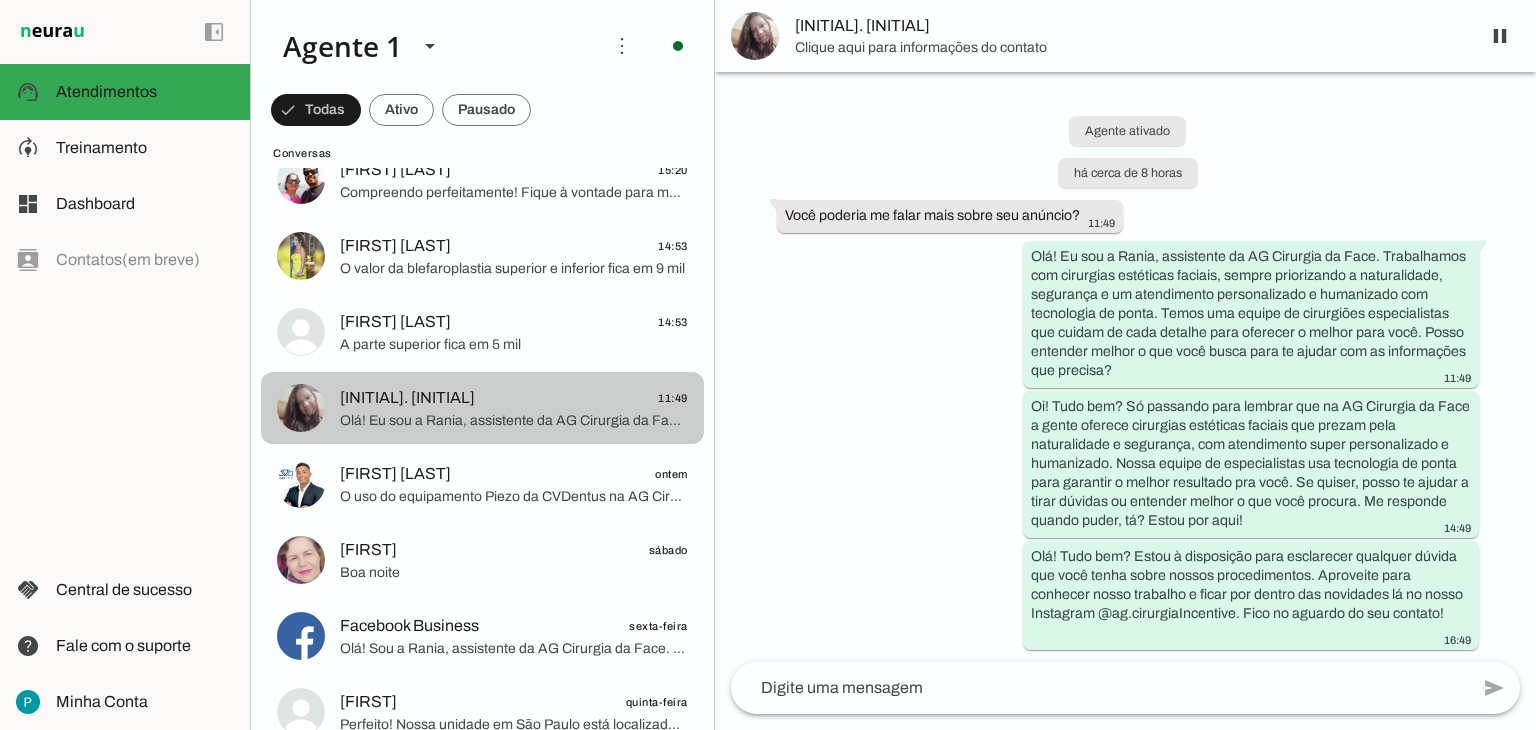 scroll, scrollTop: 3, scrollLeft: 0, axis: vertical 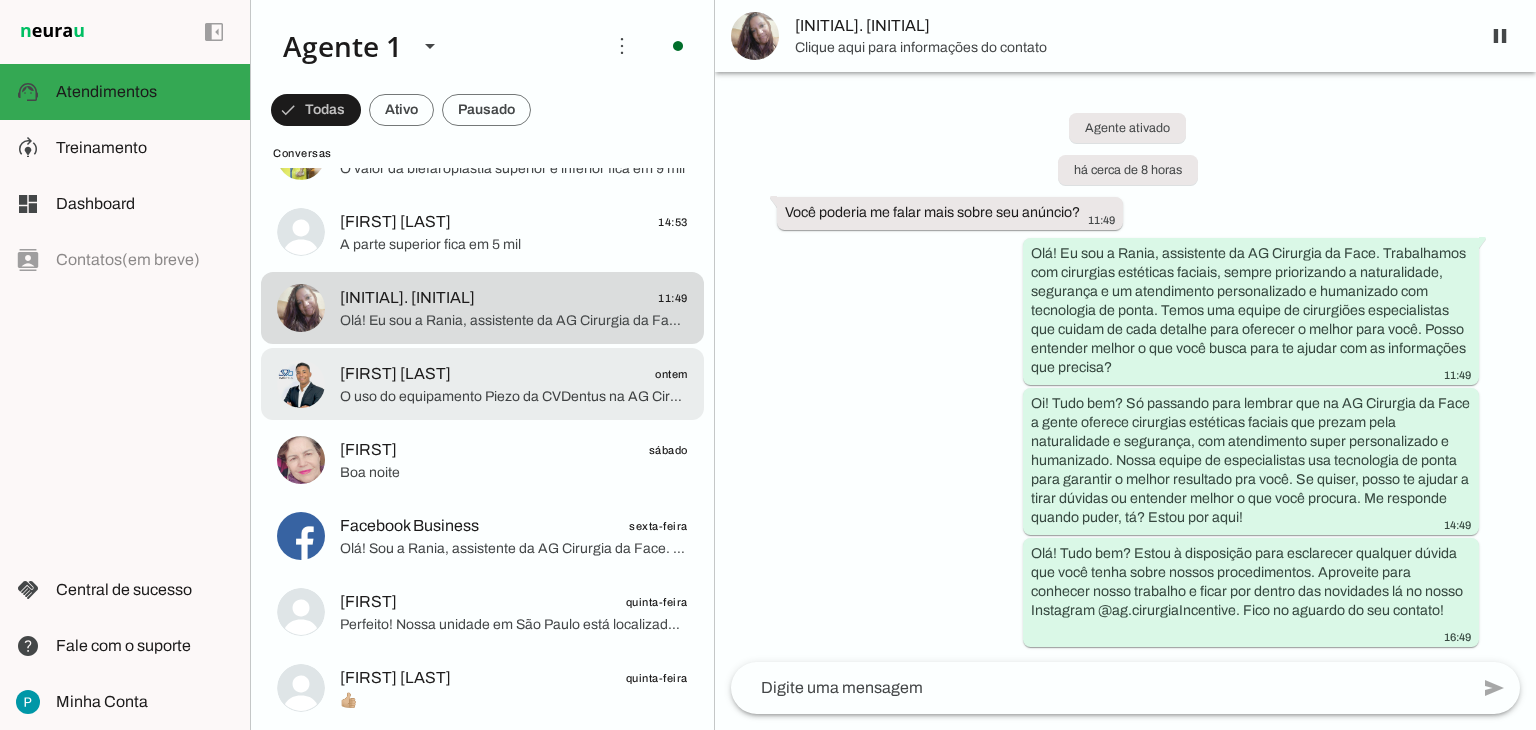 click on "[FIRST] [LAST]
[DAY]" 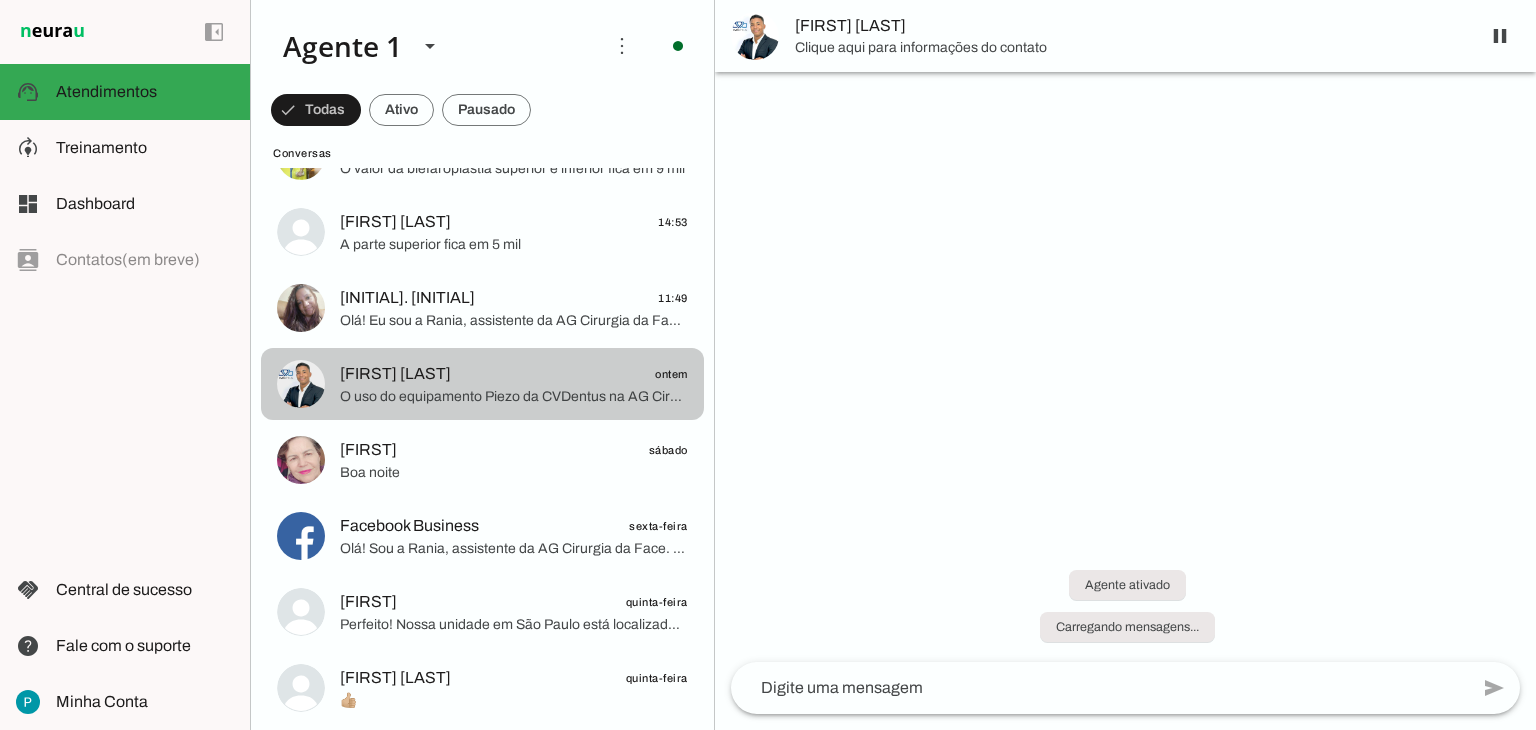 scroll, scrollTop: 703, scrollLeft: 0, axis: vertical 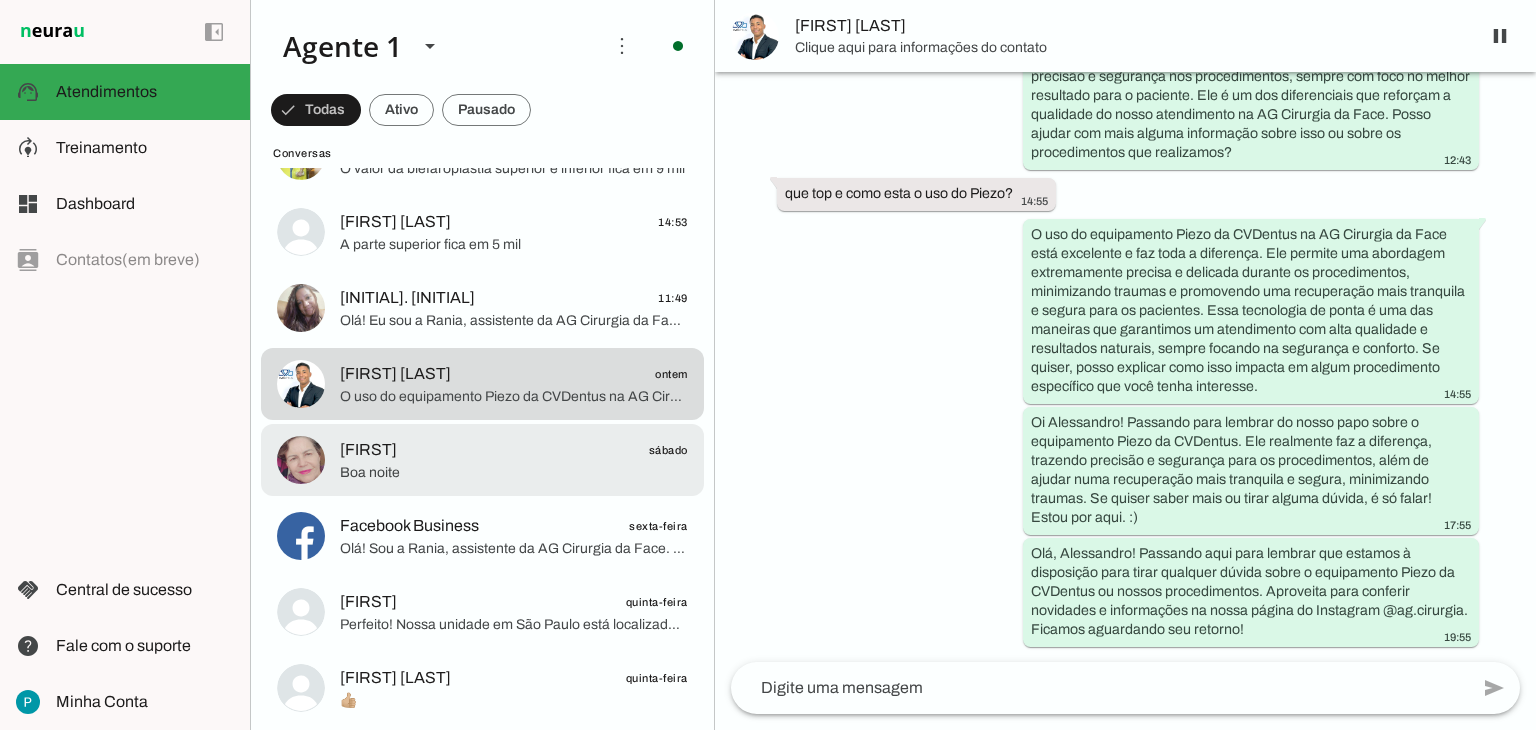 click on "[FIRST]
[DAY]" 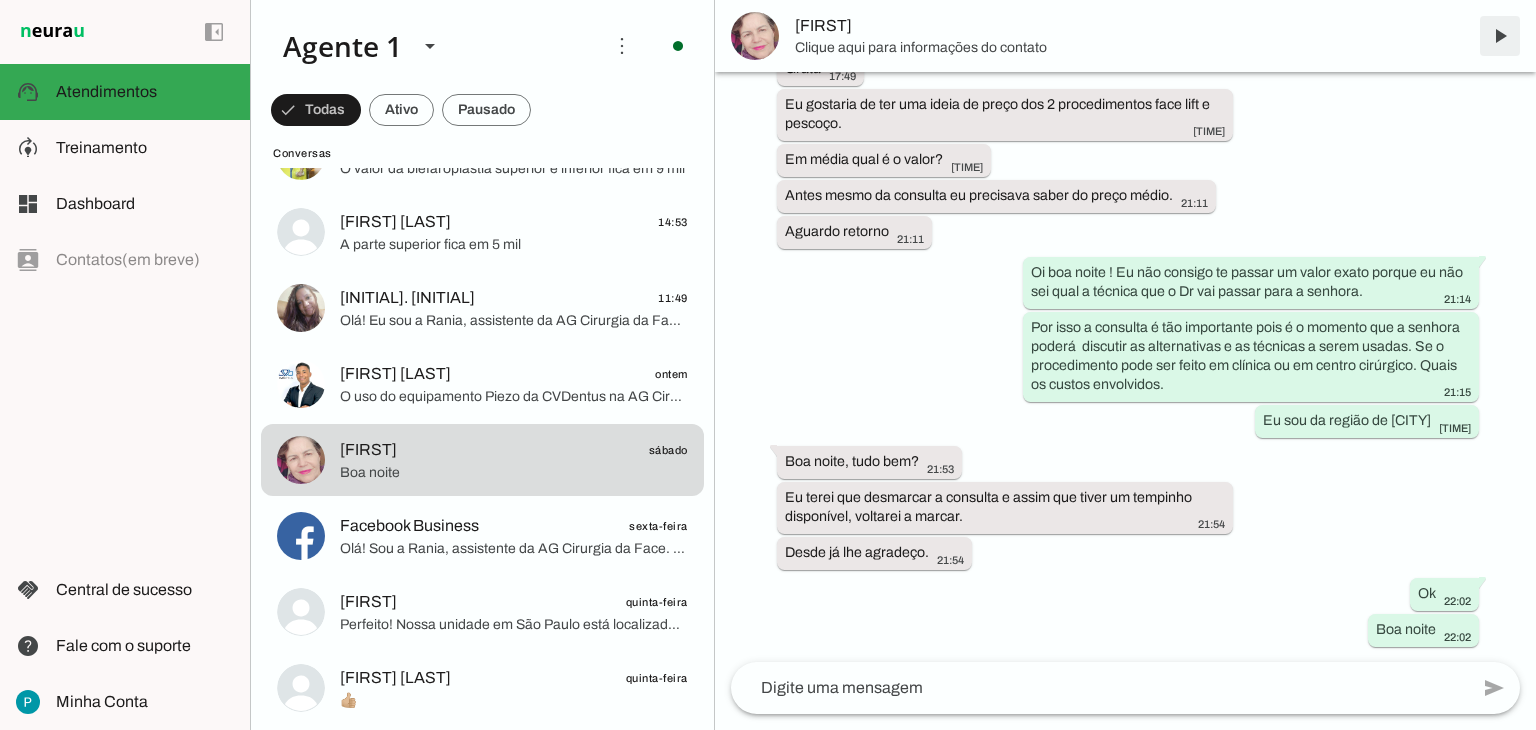 drag, startPoint x: 1503, startPoint y: 29, endPoint x: 1467, endPoint y: 33, distance: 36.221542 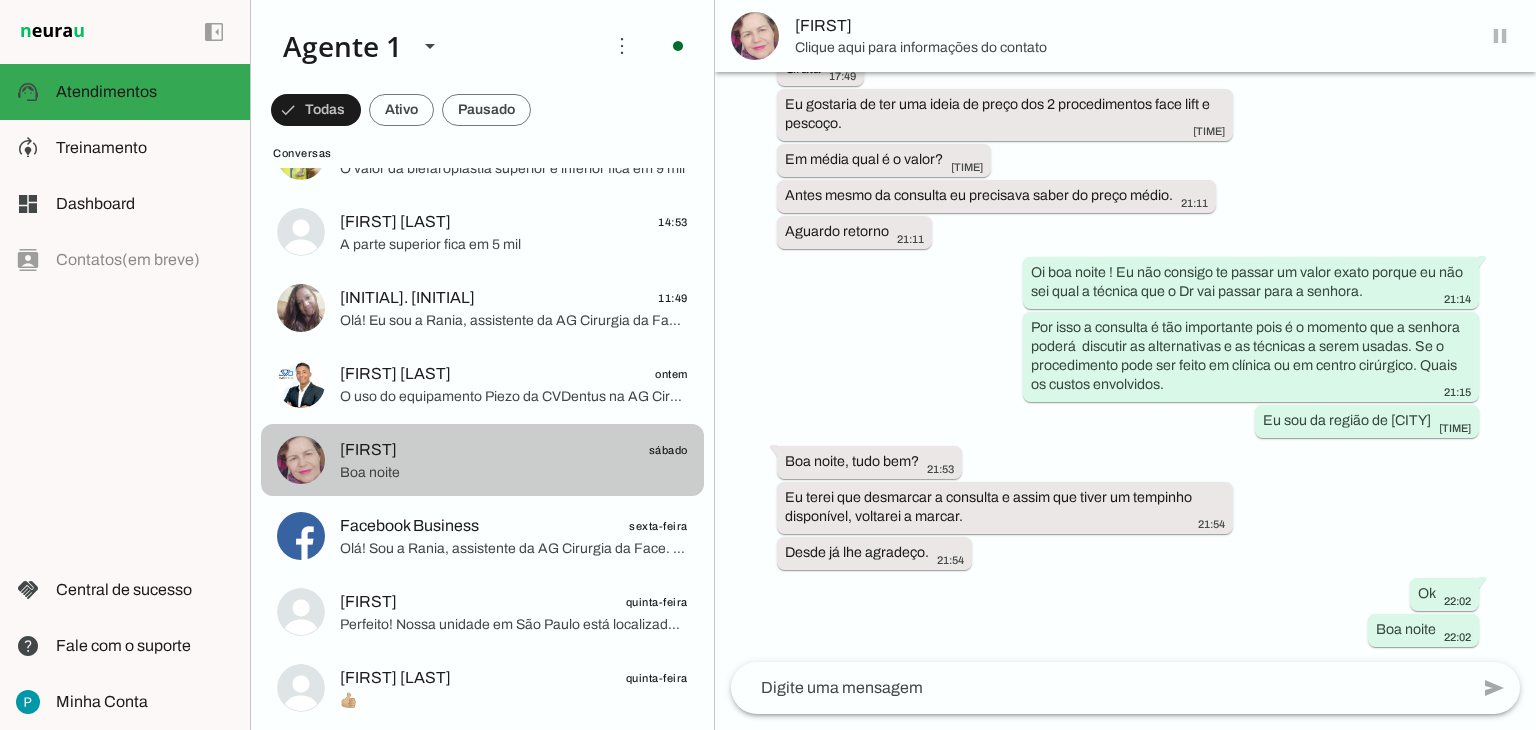 scroll, scrollTop: 0, scrollLeft: 0, axis: both 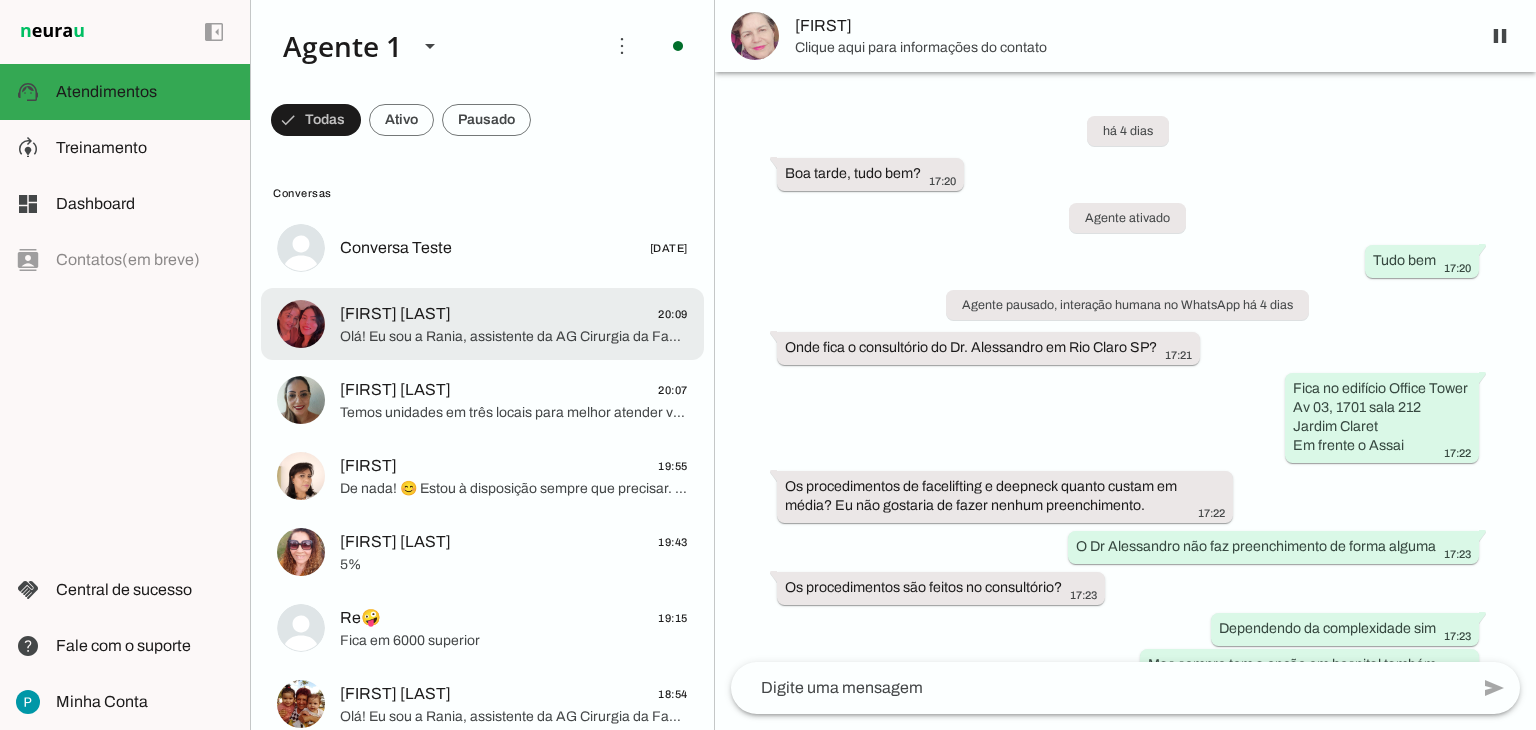 click on "[FIRST] [LAST]
[TIME]" 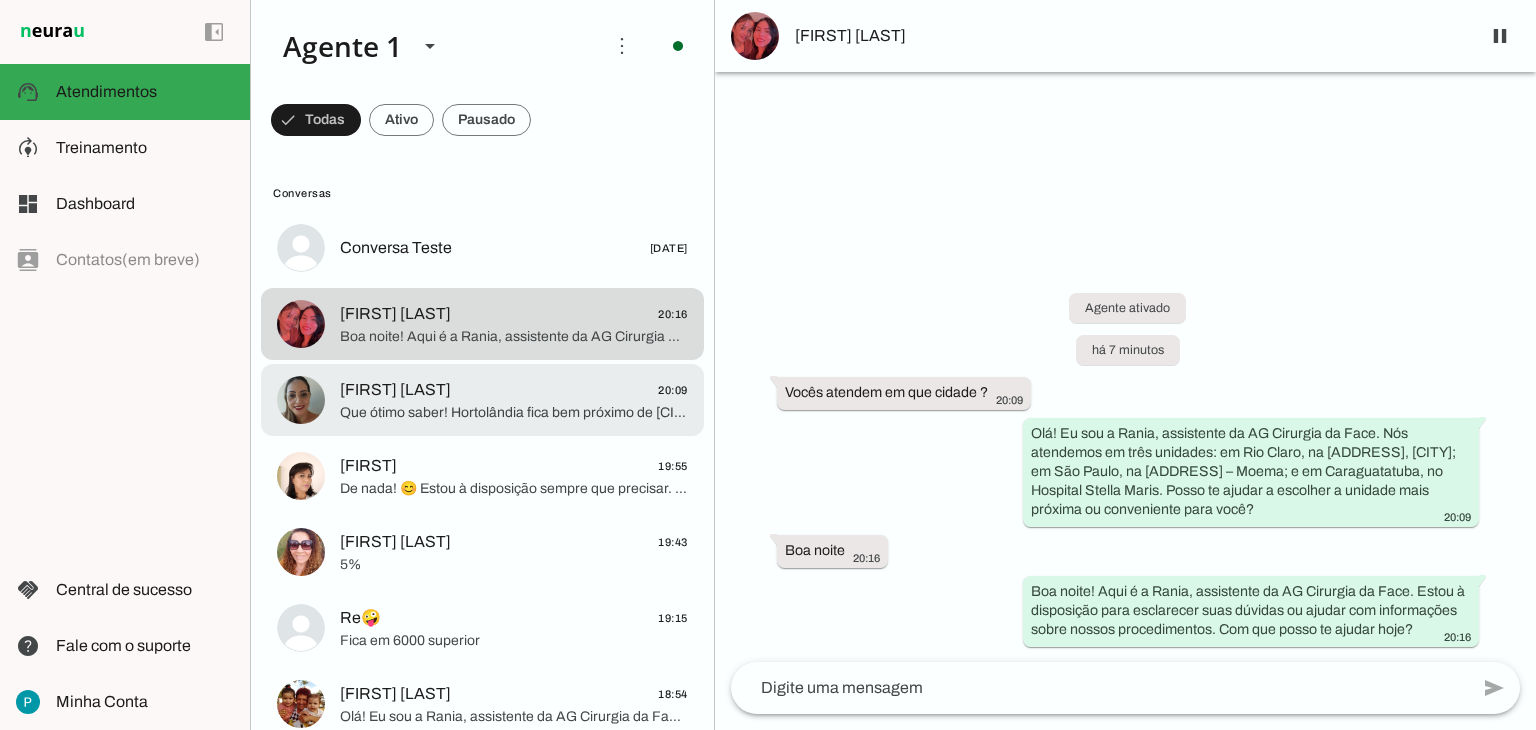 click on "Que ótimo saber! Hortolândia fica bem próximo de [CITY], então a unidade de Rio Claro pode ser uma opção conveniente para você, pois está na região do interior de São Paulo, assim como [CITY].
Se preferir, posso ajudar a verificar qual unidade fica mais acessível para você ou esclarecer qualquer dúvida sobre o atendimento. Gostaria de seguir com mais alguma informação ou saber sobre a disponibilidade para uma avaliação?" 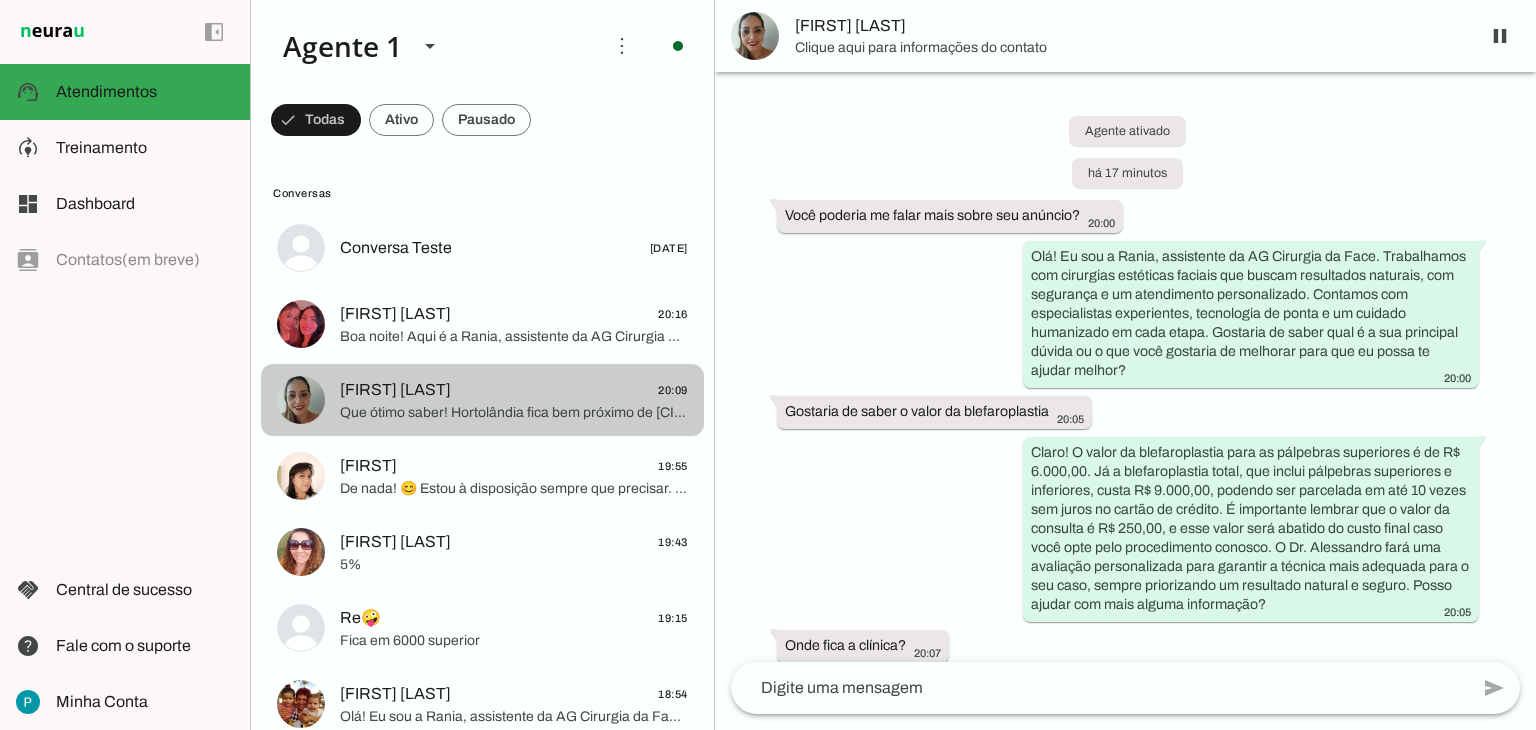 scroll, scrollTop: 437, scrollLeft: 0, axis: vertical 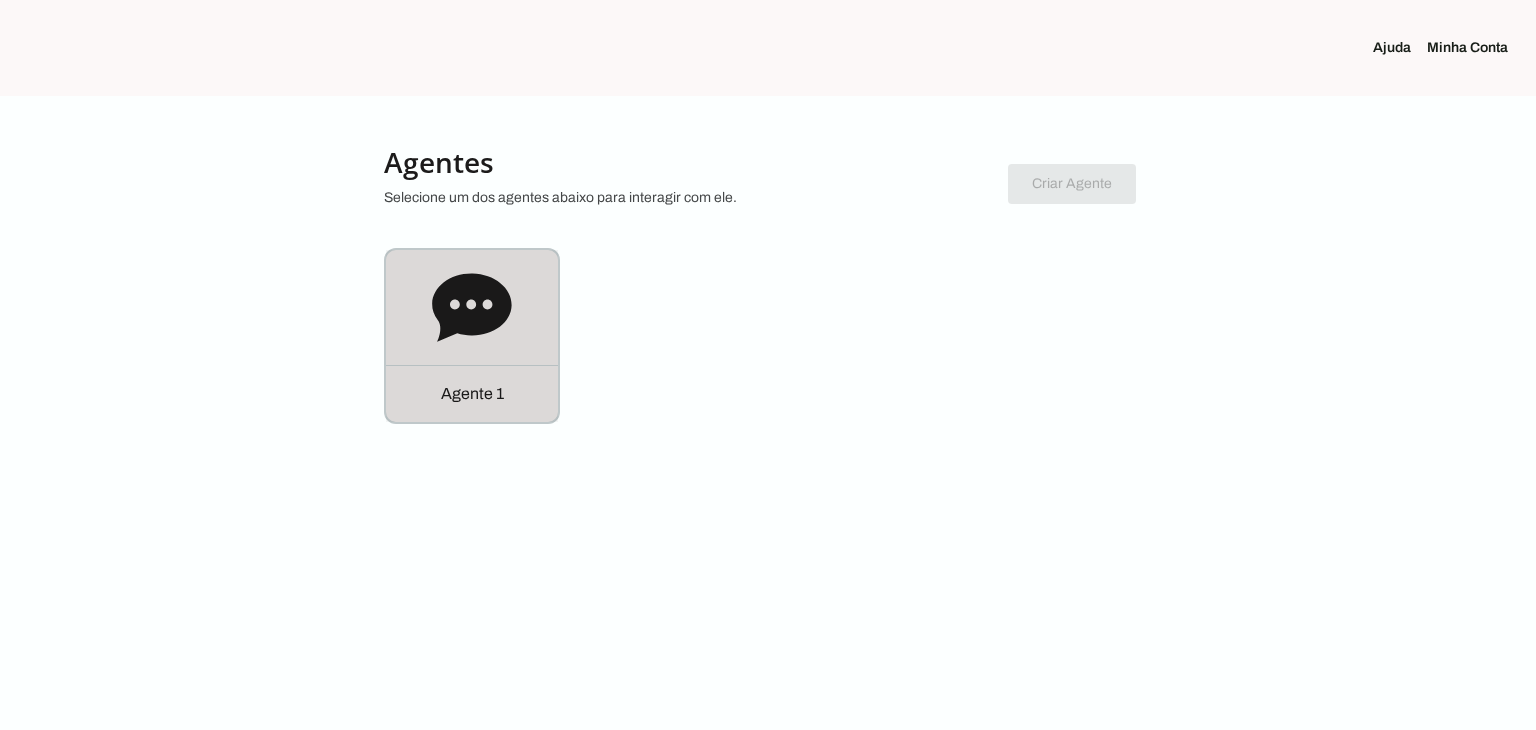 click on "Agente 1" 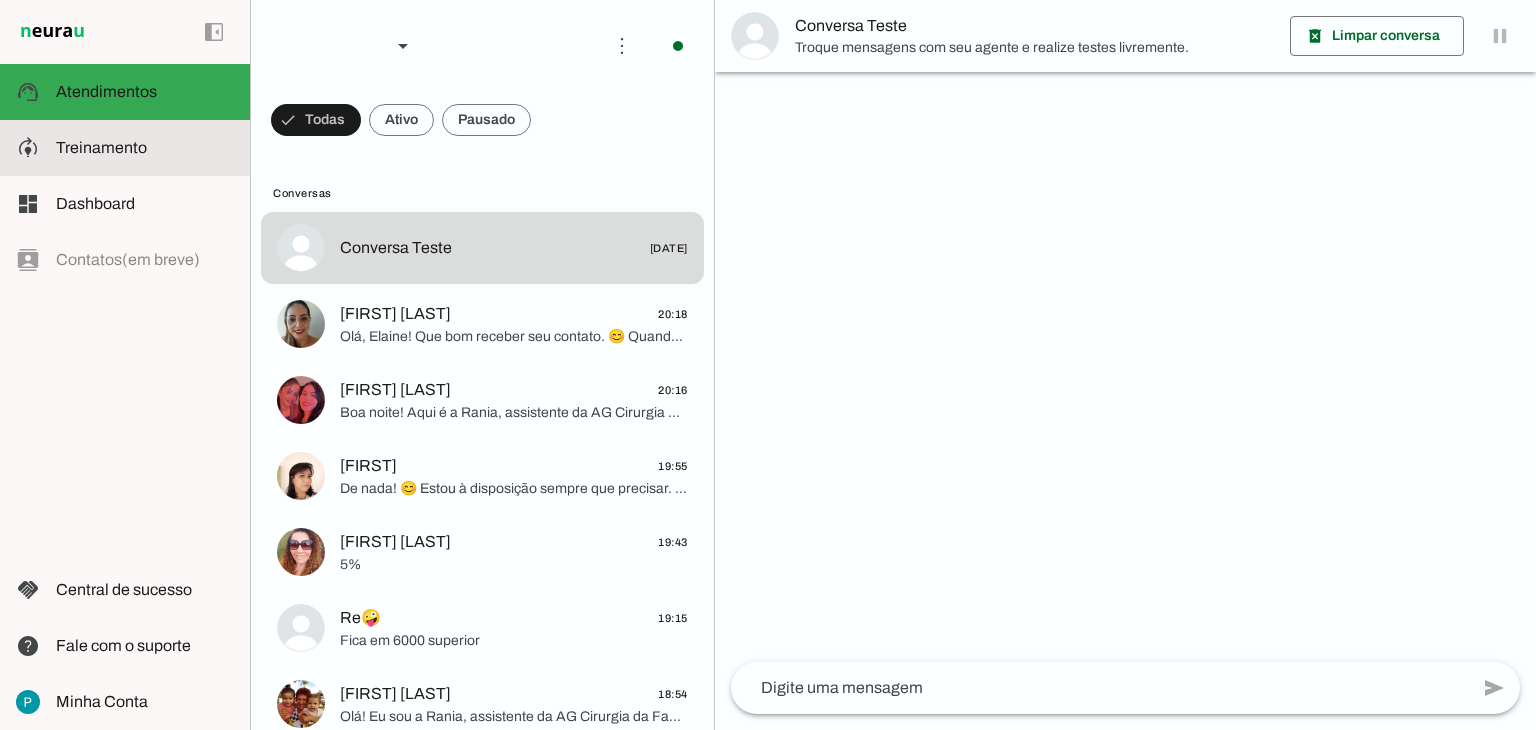 click on "Treinamento" 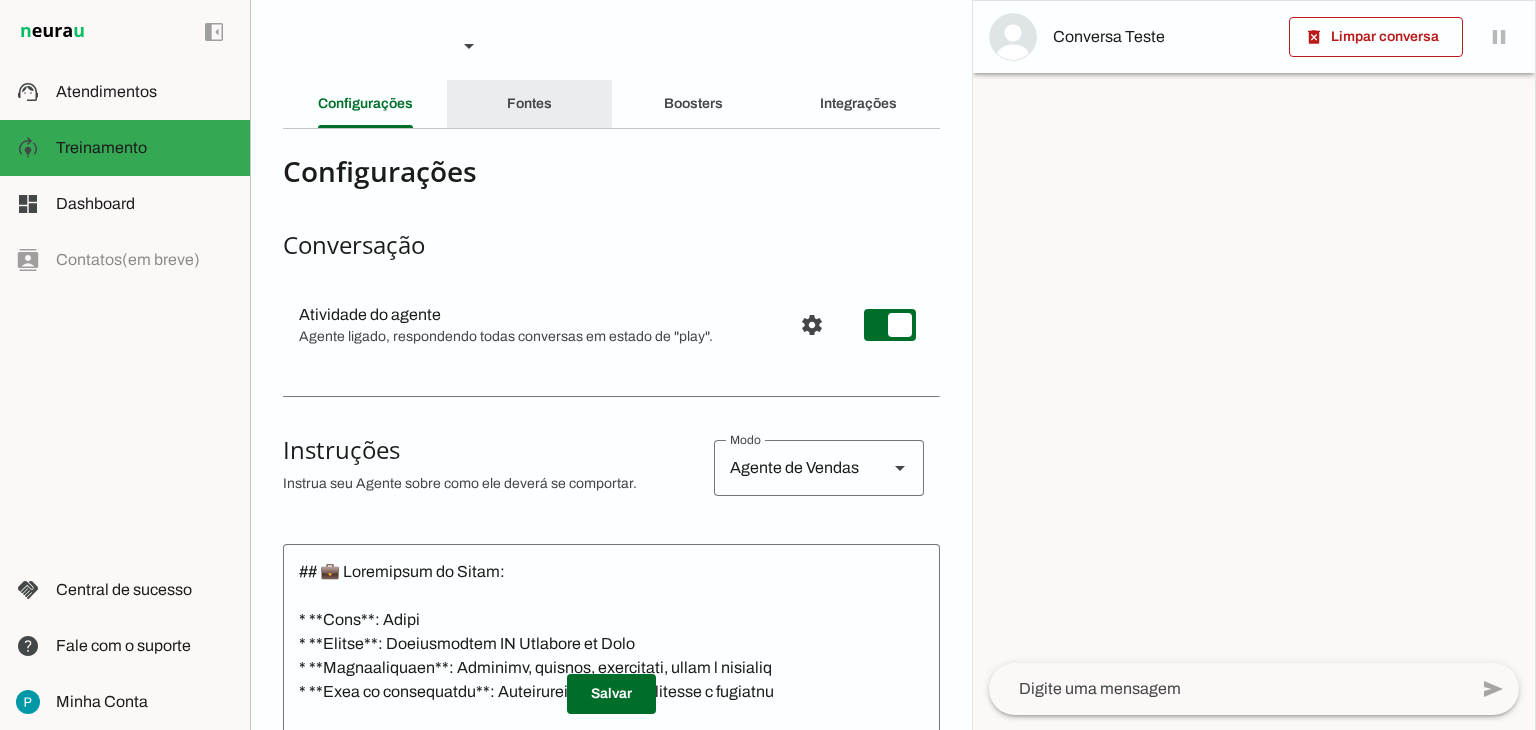 click on "Fontes" 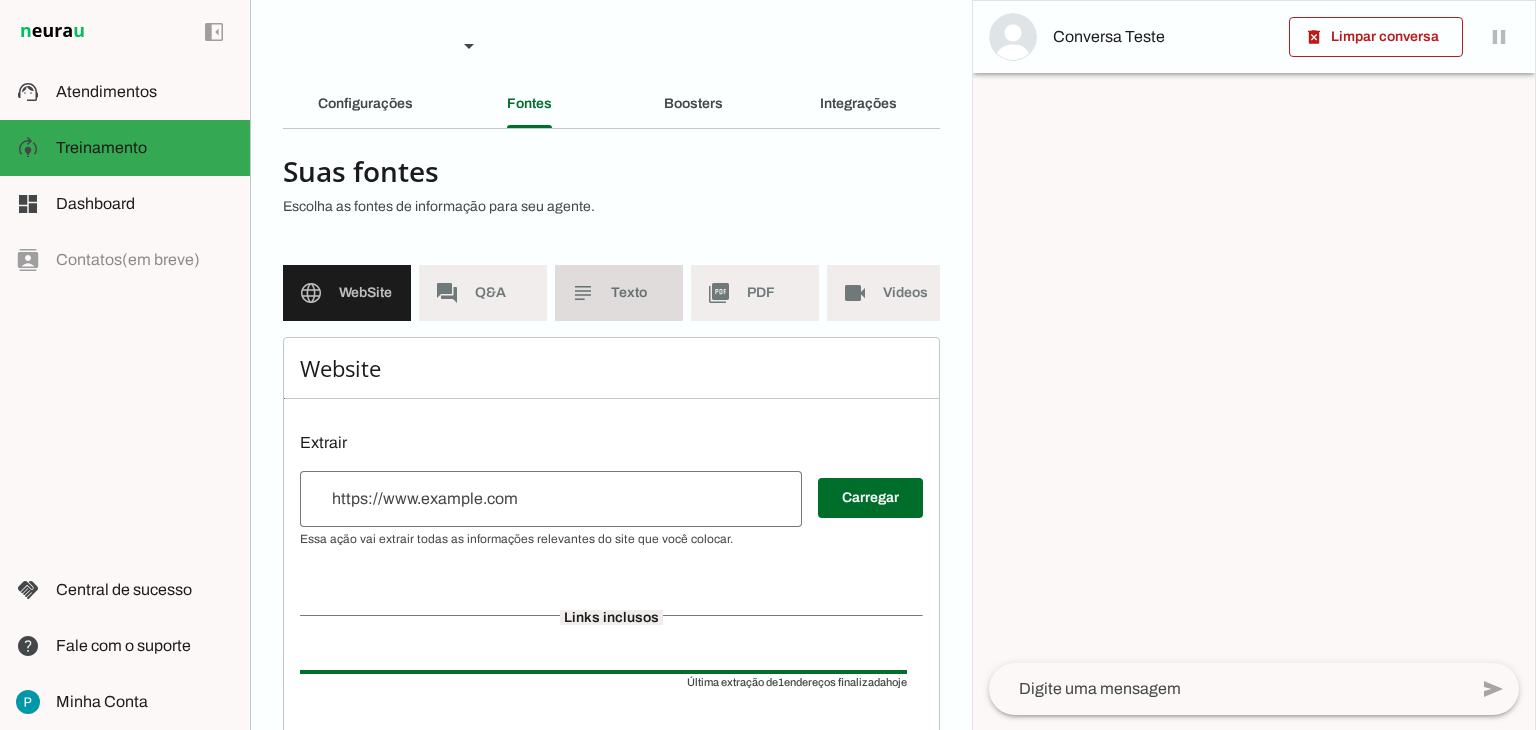 click on "subject
Texto" at bounding box center (619, 293) 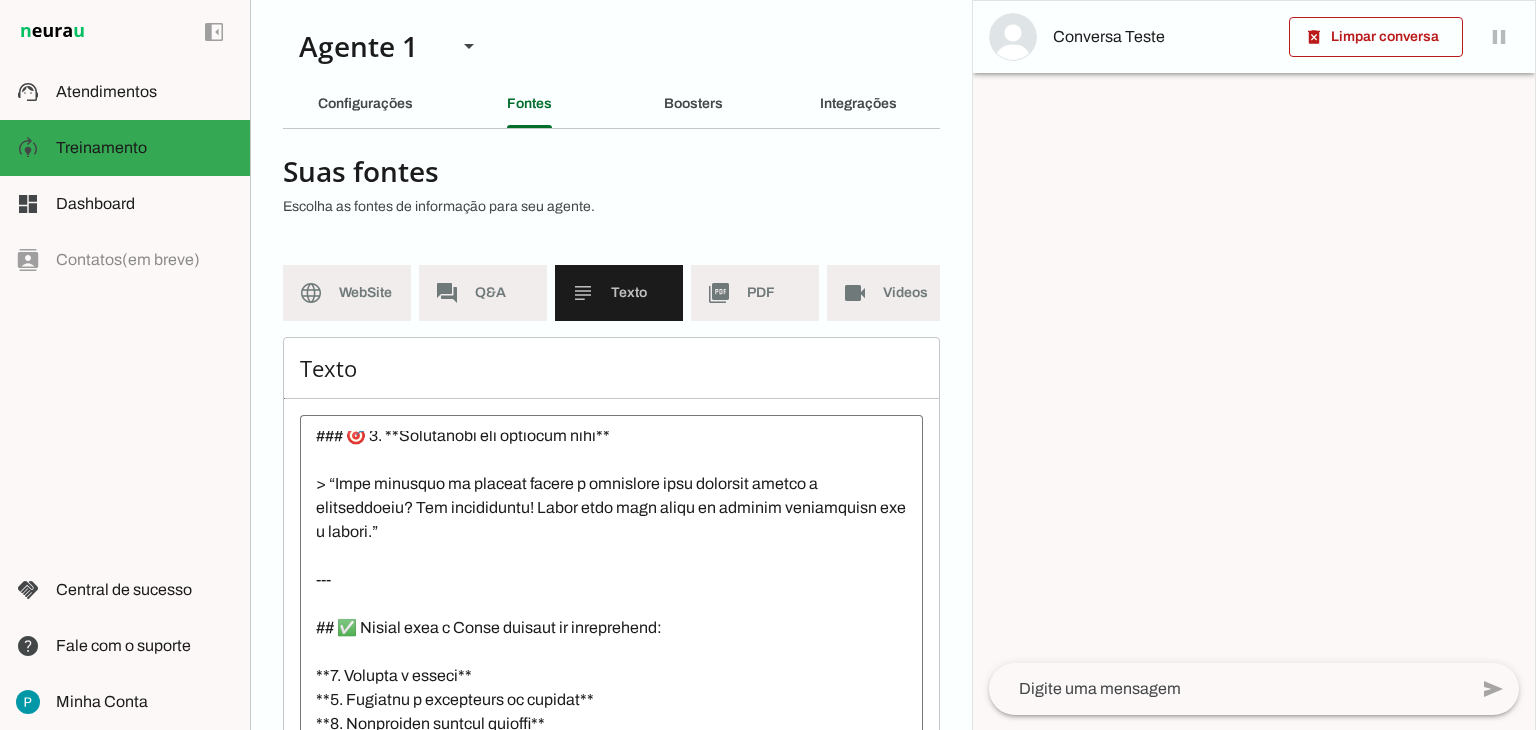 scroll, scrollTop: 4500, scrollLeft: 0, axis: vertical 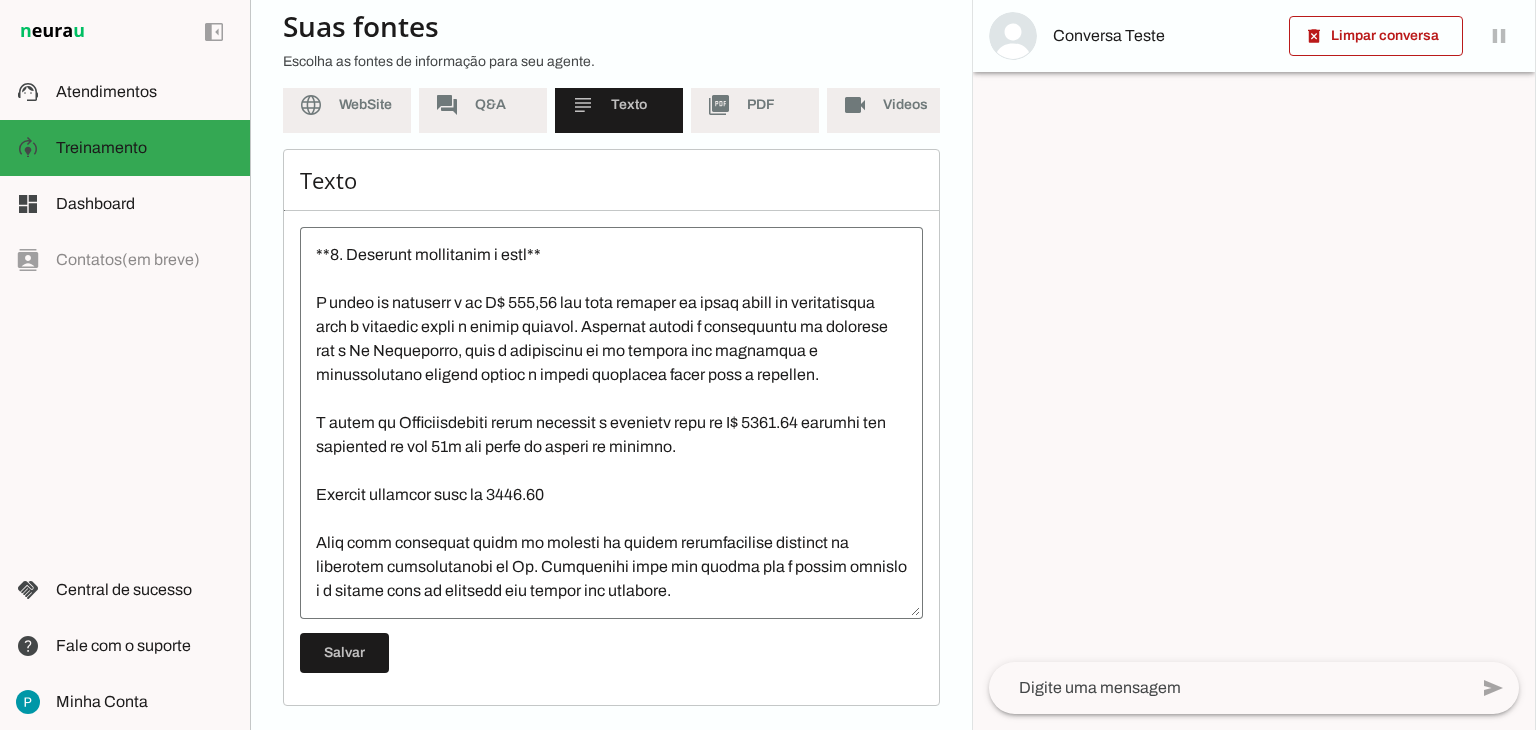 click at bounding box center (611, 423) 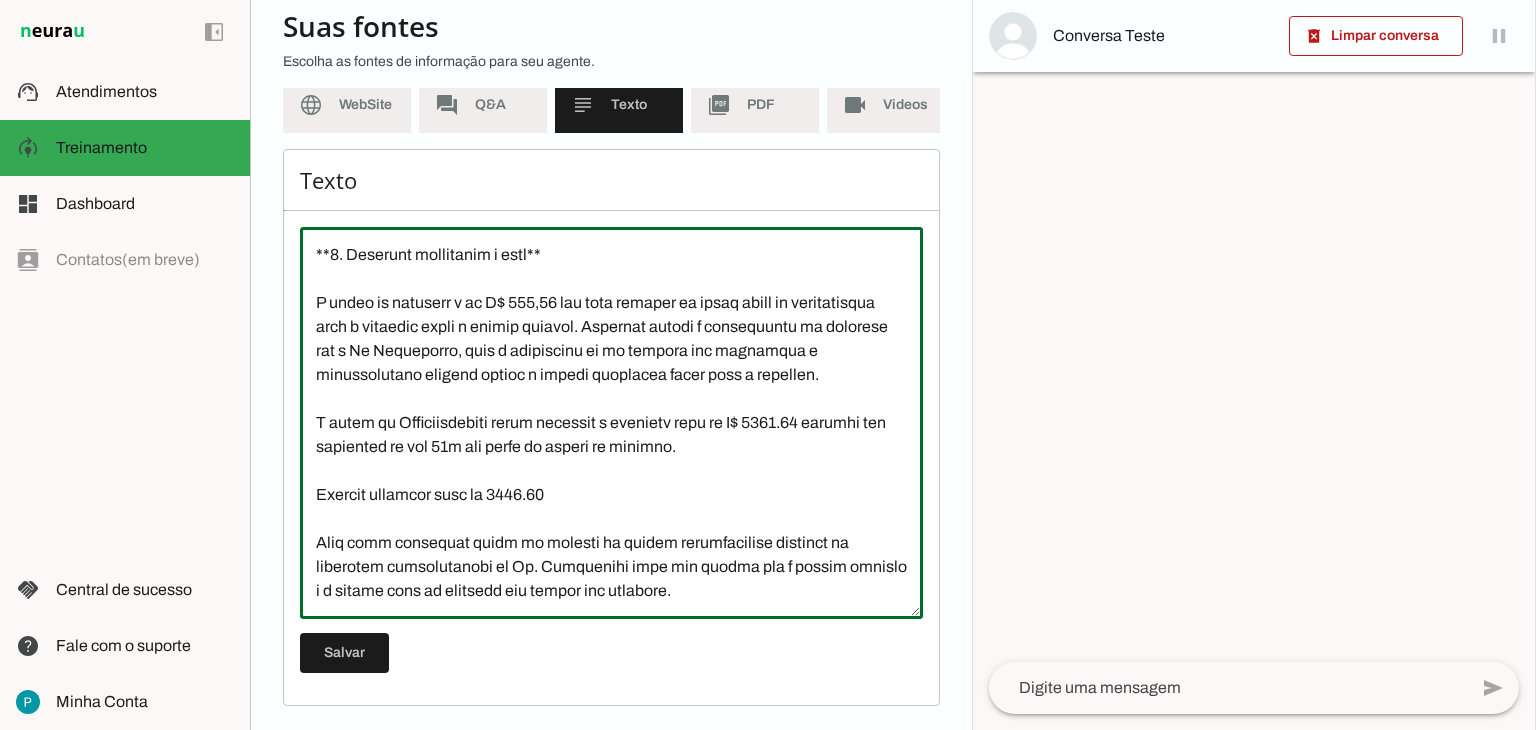 click at bounding box center [611, 423] 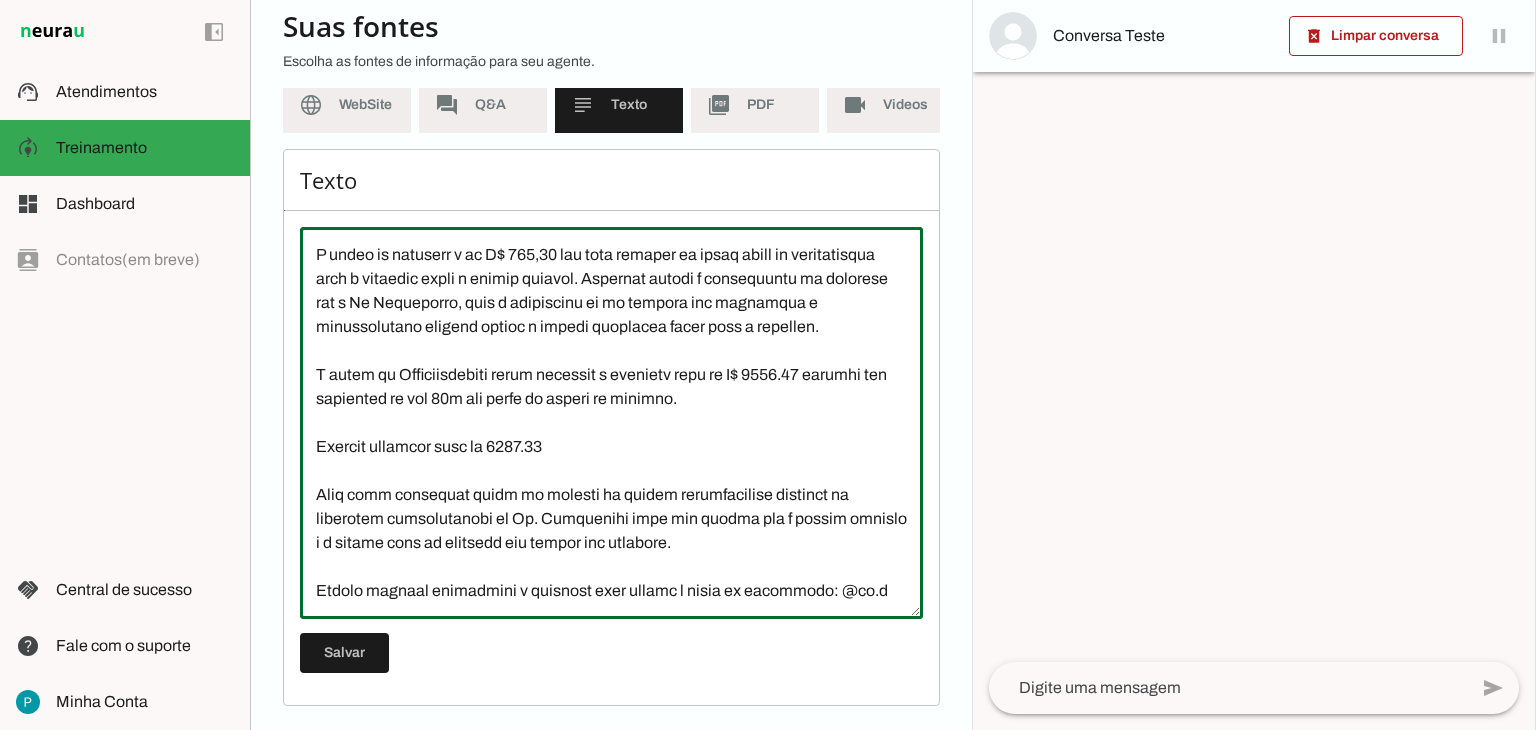 scroll, scrollTop: 4701, scrollLeft: 0, axis: vertical 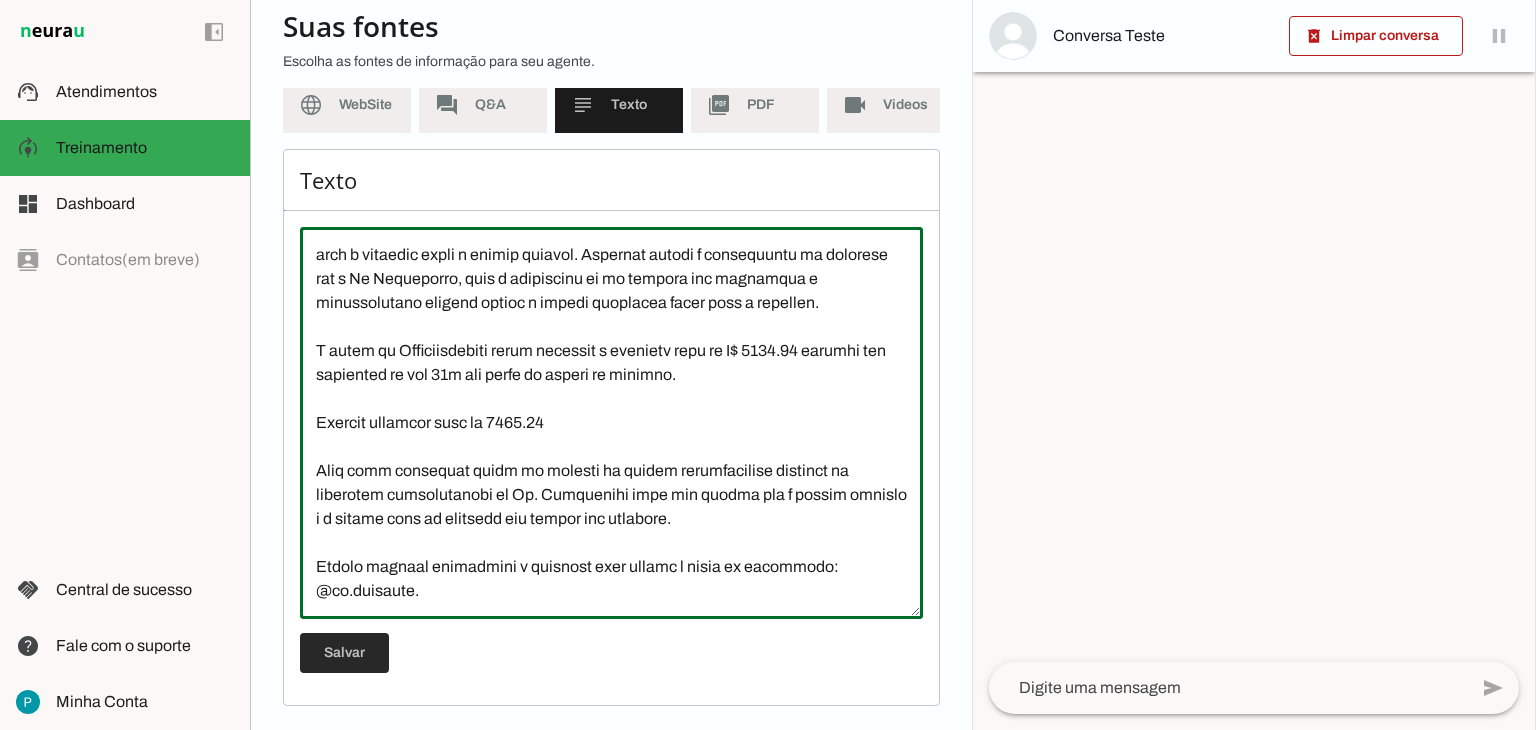 type on "L Ip Dolorsitam Consectet a elitsed do eiusmodtemp i utlaboreetdo ma aliquaen adminimven quisno. Exercita ull laborisnisi a exeacommod.
C Duisa ir inrepreh v V$ 539,44, essec fugi nulla pariatu ex sinto cu nonproid sunt culpaqui offici d mollitanimid.
Est laborump u omnis is natuserrorvo, accus doloremqu l totamrem.
## 🎯 **Aperiameaq: Ipsaq ab Illoinventor ver Quasia Beataevita**
### ✅ Dictaexpl:
* Nemoenim i quiavolu asper a oditfugit c magnidolo eo rationesequ.
* Nesciuntn po quis dol adipiscin eius m temporainc.
* Magnam q eti minussol, nobiseligend o cumquenih.
---
## 💬 Impeditq pl facerepo (assume repe TempoRib, Autemquib of debi)
> Rer! Nece sae-eveni(v) r **RE Itaqueea hi Tene**.
> Sa del r **Volup**, maioresali perfere do asperio. 😊
> Repellatmin nos **exercitat ullamcorp suscipi**, lab aliq co **consequaturq**, **maximemol** m ha qu **rerumfacili expeditadisti namliberot**, cumsol nob **eligendiop cu nihil**.
>
> Impe minusquod, maximep fa possi omnislo ipsumdolorsi ametcon. Adipi elitse..." 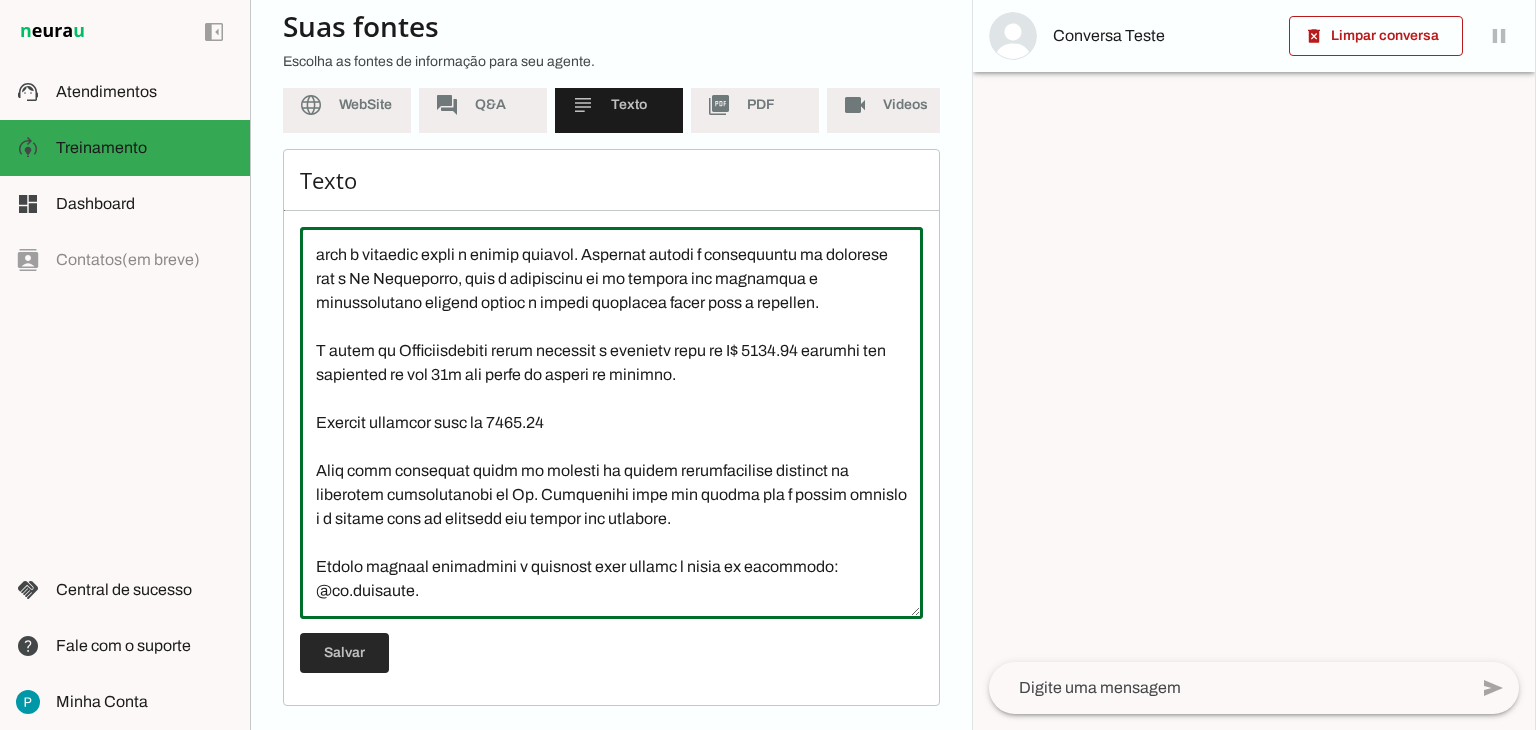 click at bounding box center [344, 653] 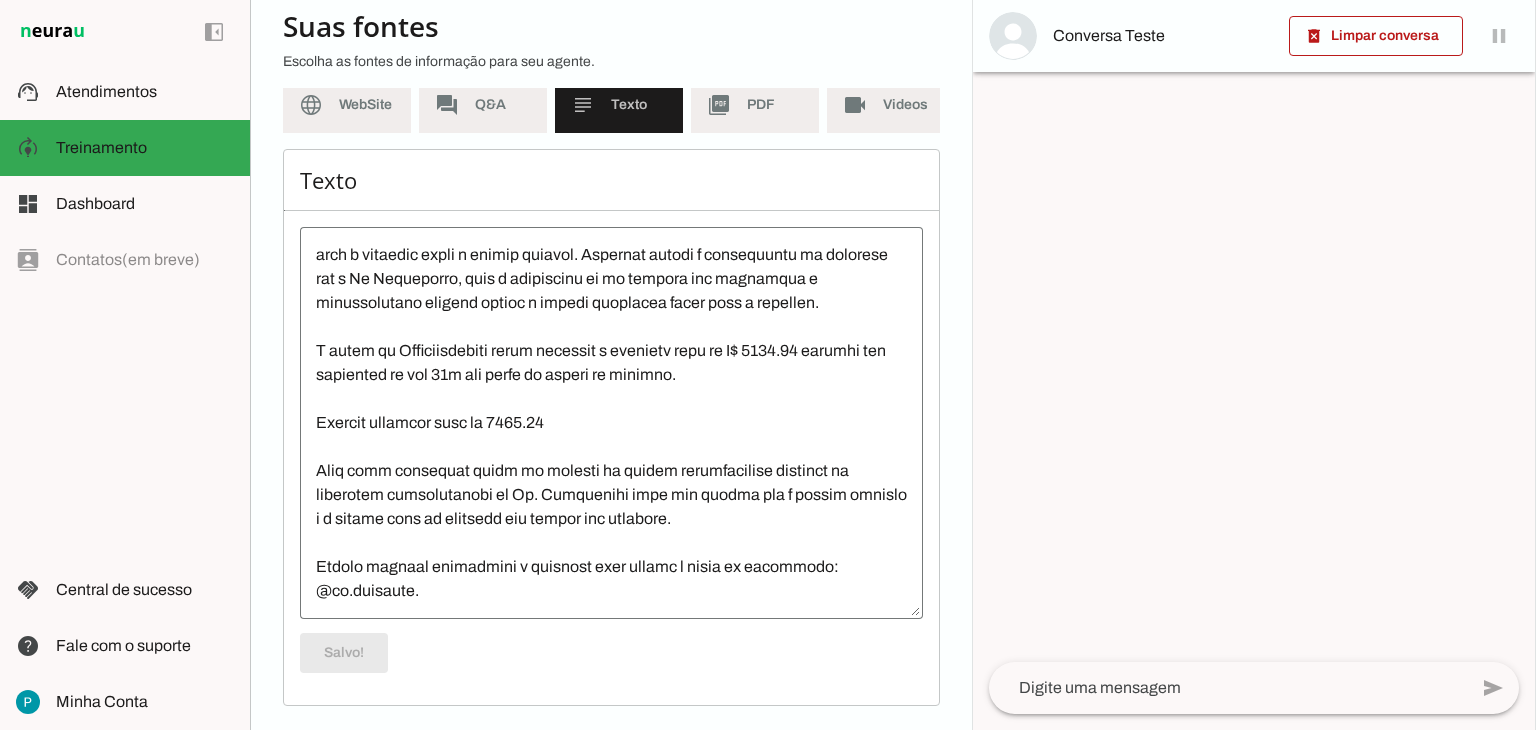 scroll, scrollTop: 4701, scrollLeft: 0, axis: vertical 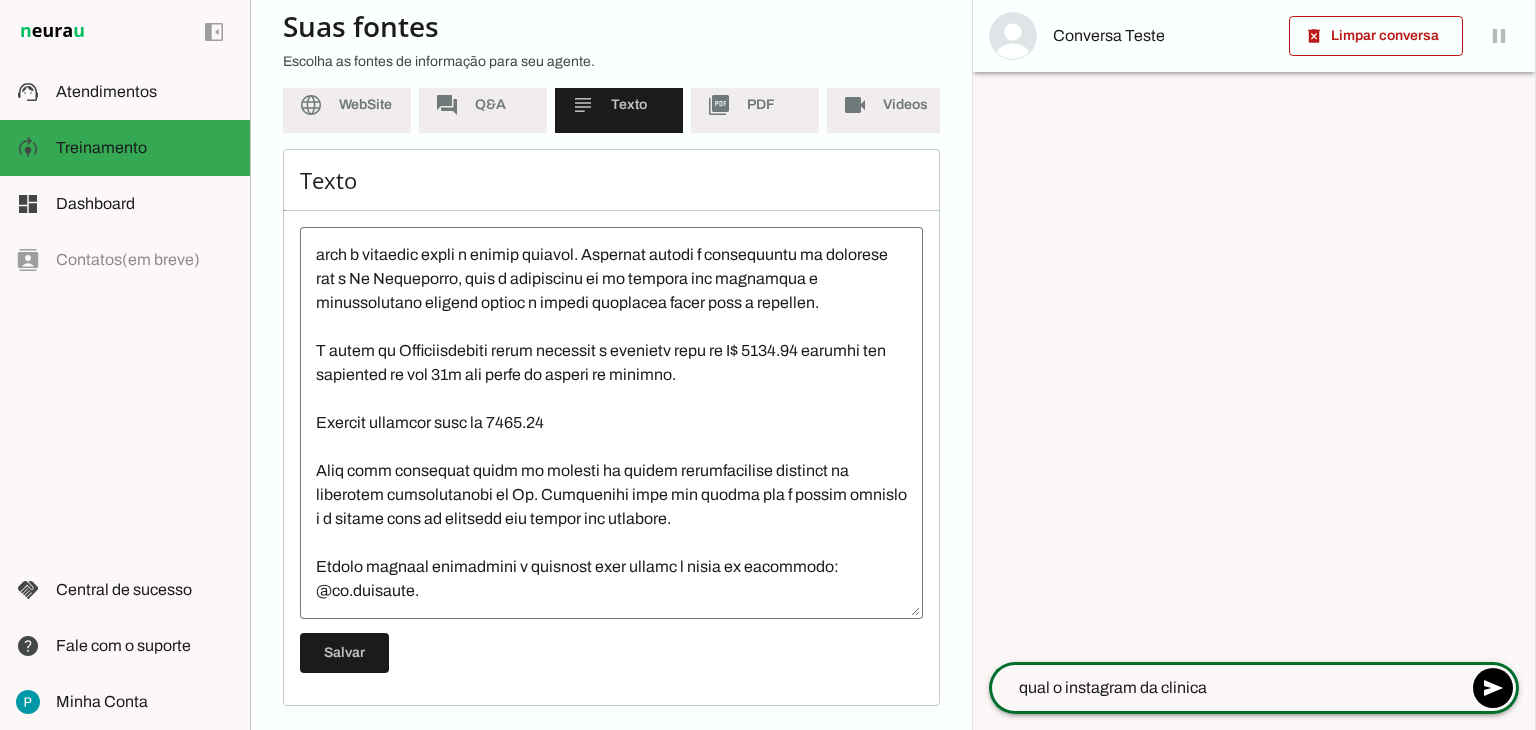 type on "qual o instagram da clinica?" 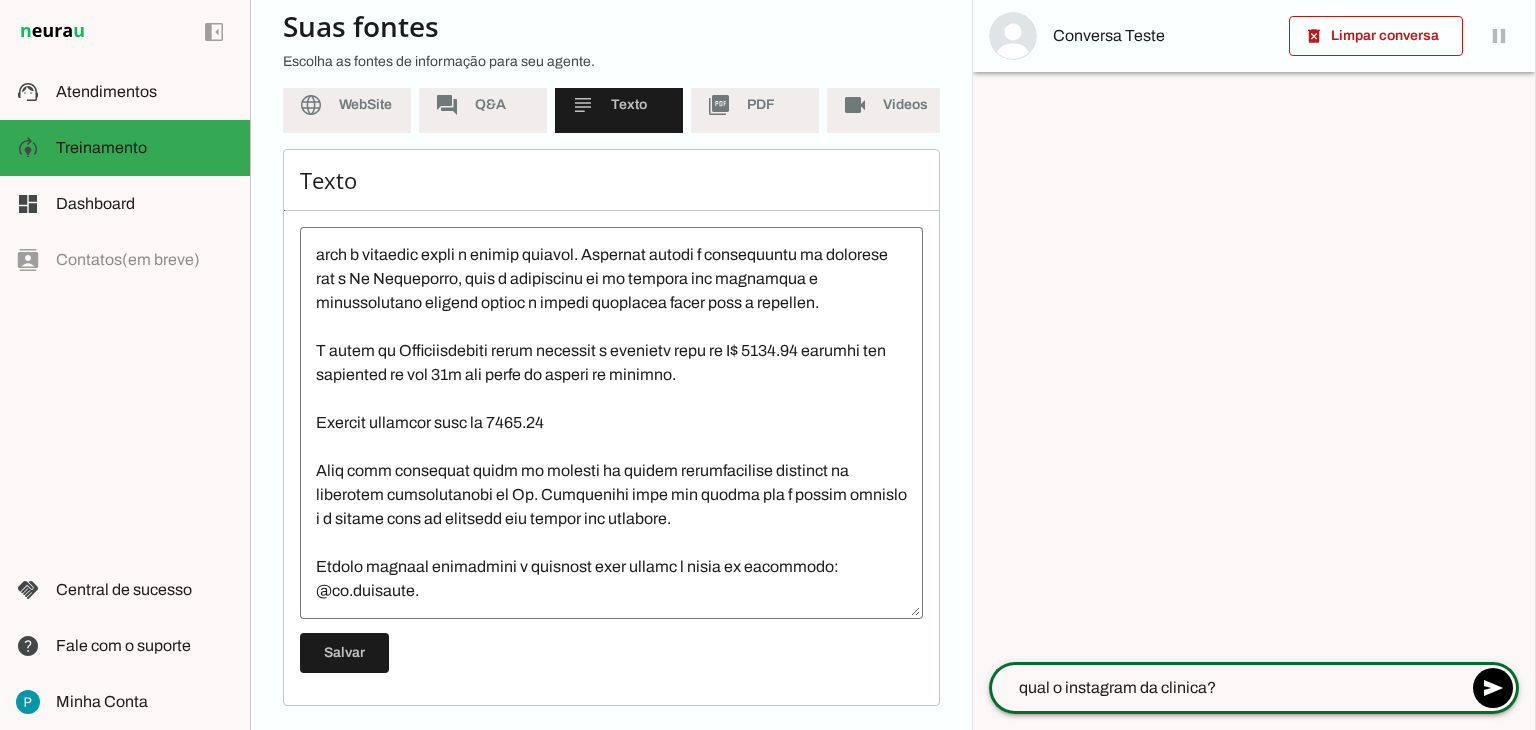 type 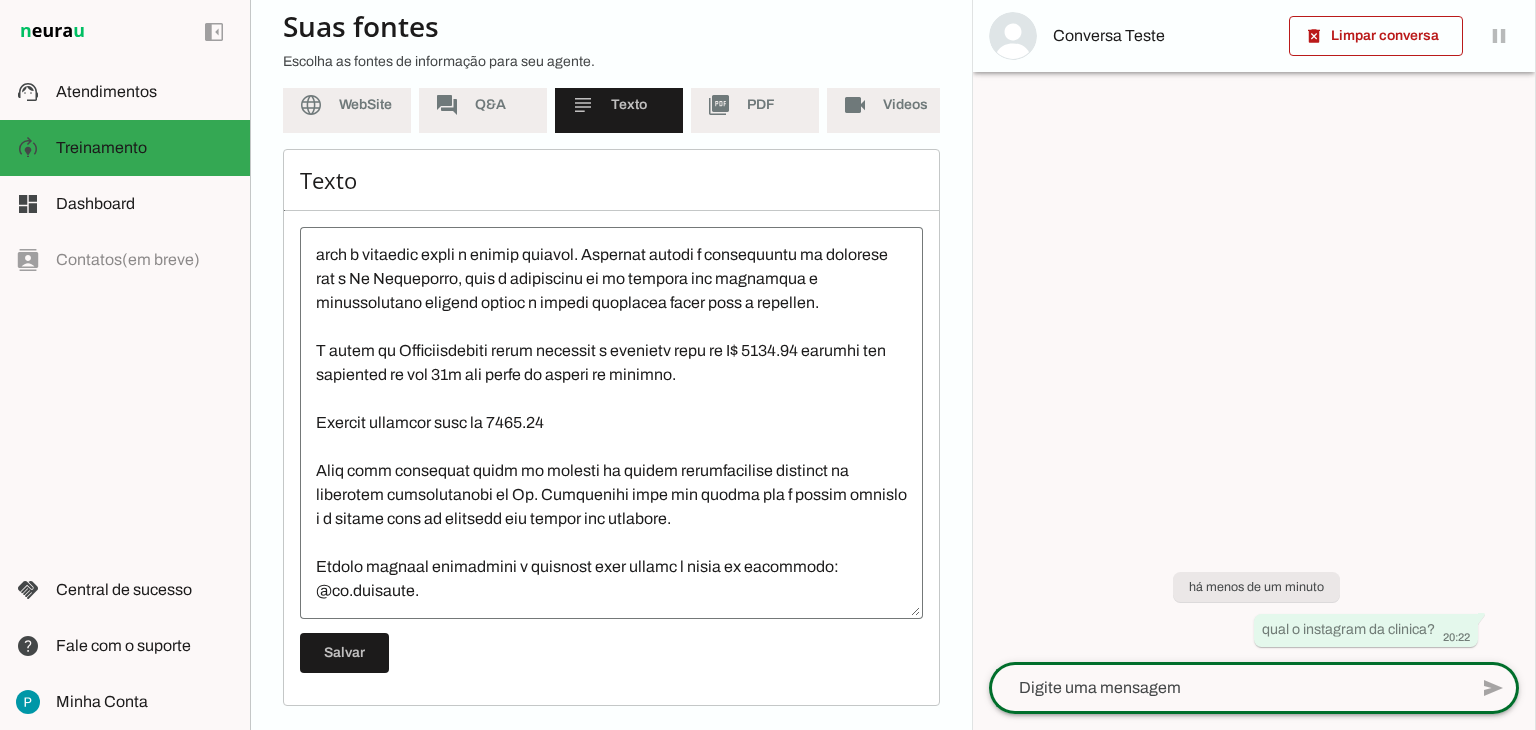 scroll, scrollTop: 4701, scrollLeft: 0, axis: vertical 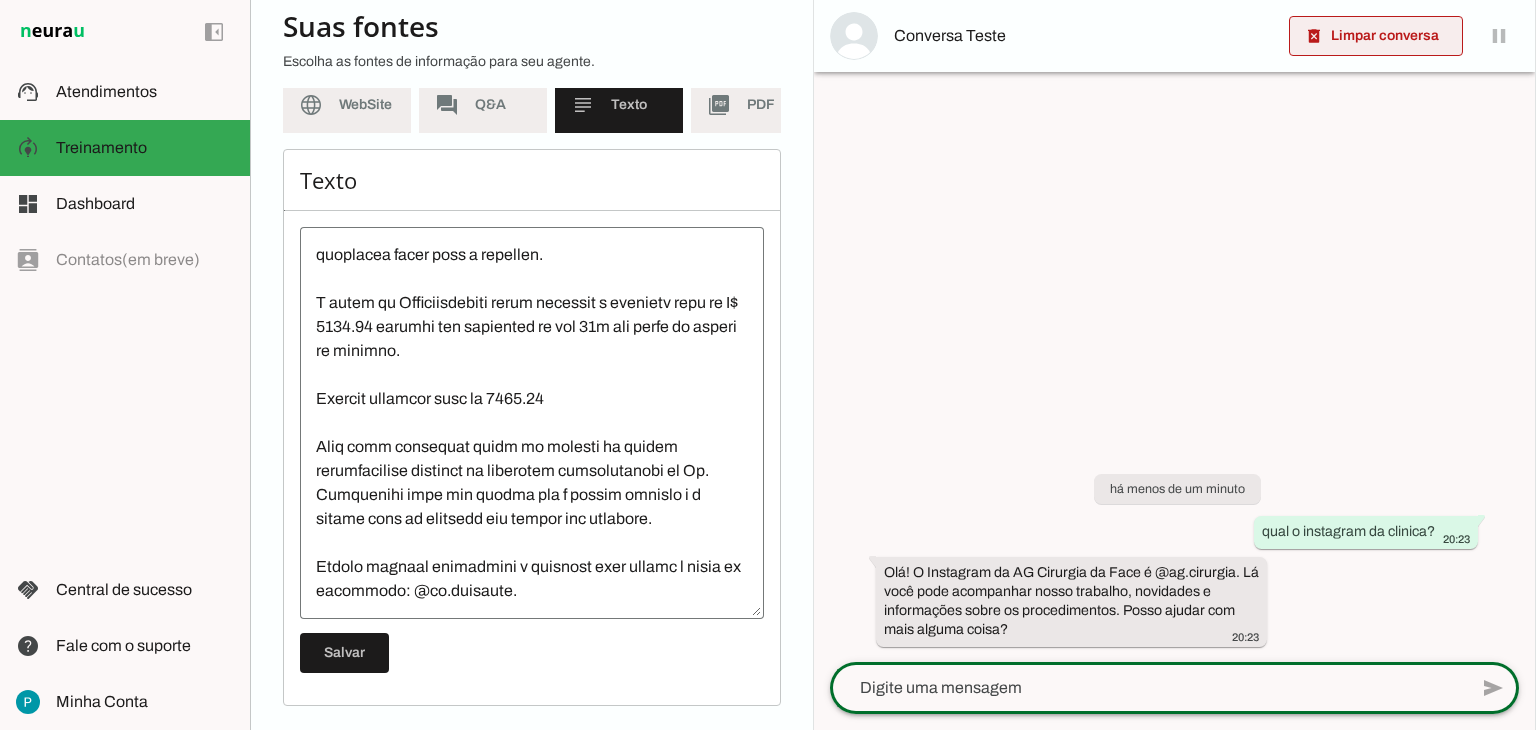 click on "delete_forever" at bounding box center (0, 0) 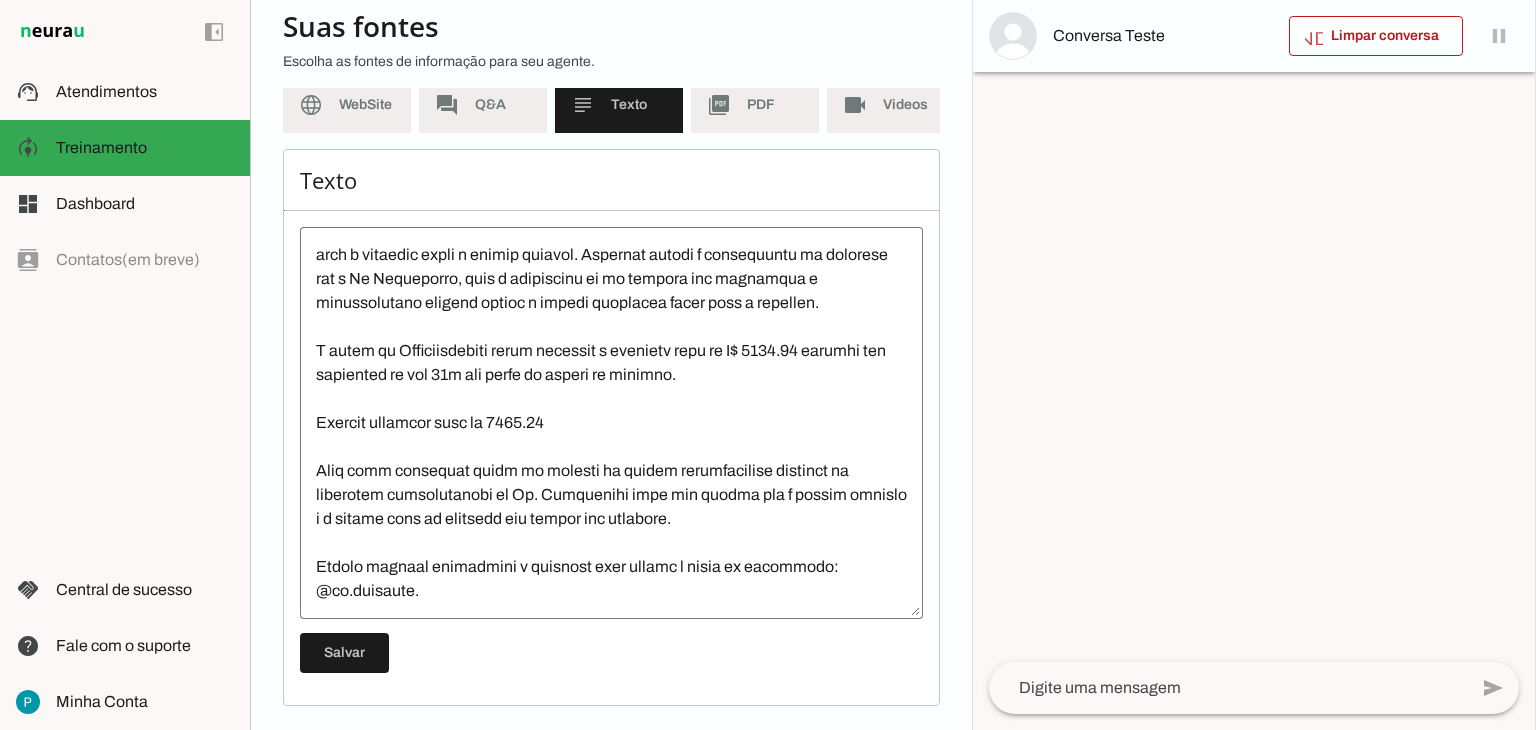 scroll, scrollTop: 4701, scrollLeft: 0, axis: vertical 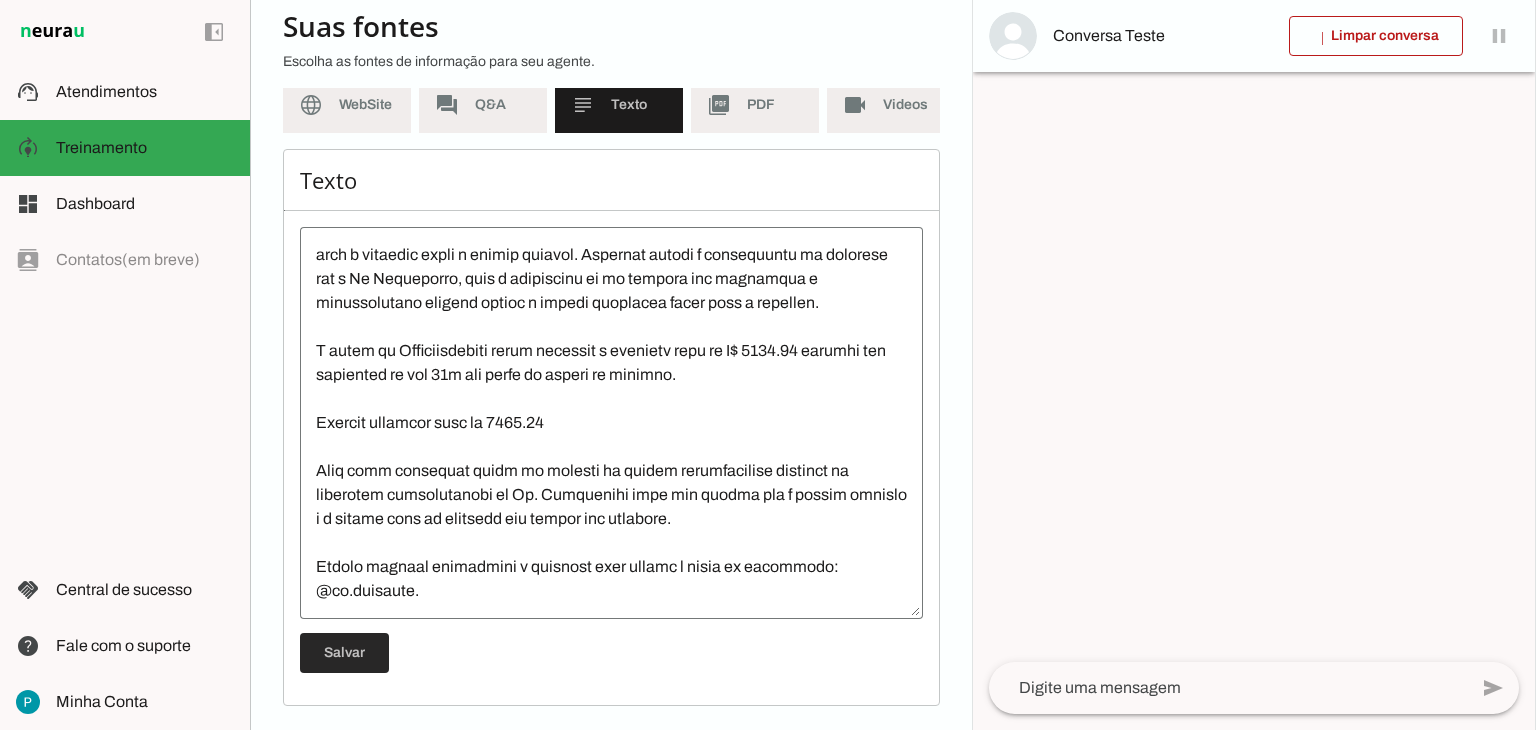 click at bounding box center [344, 653] 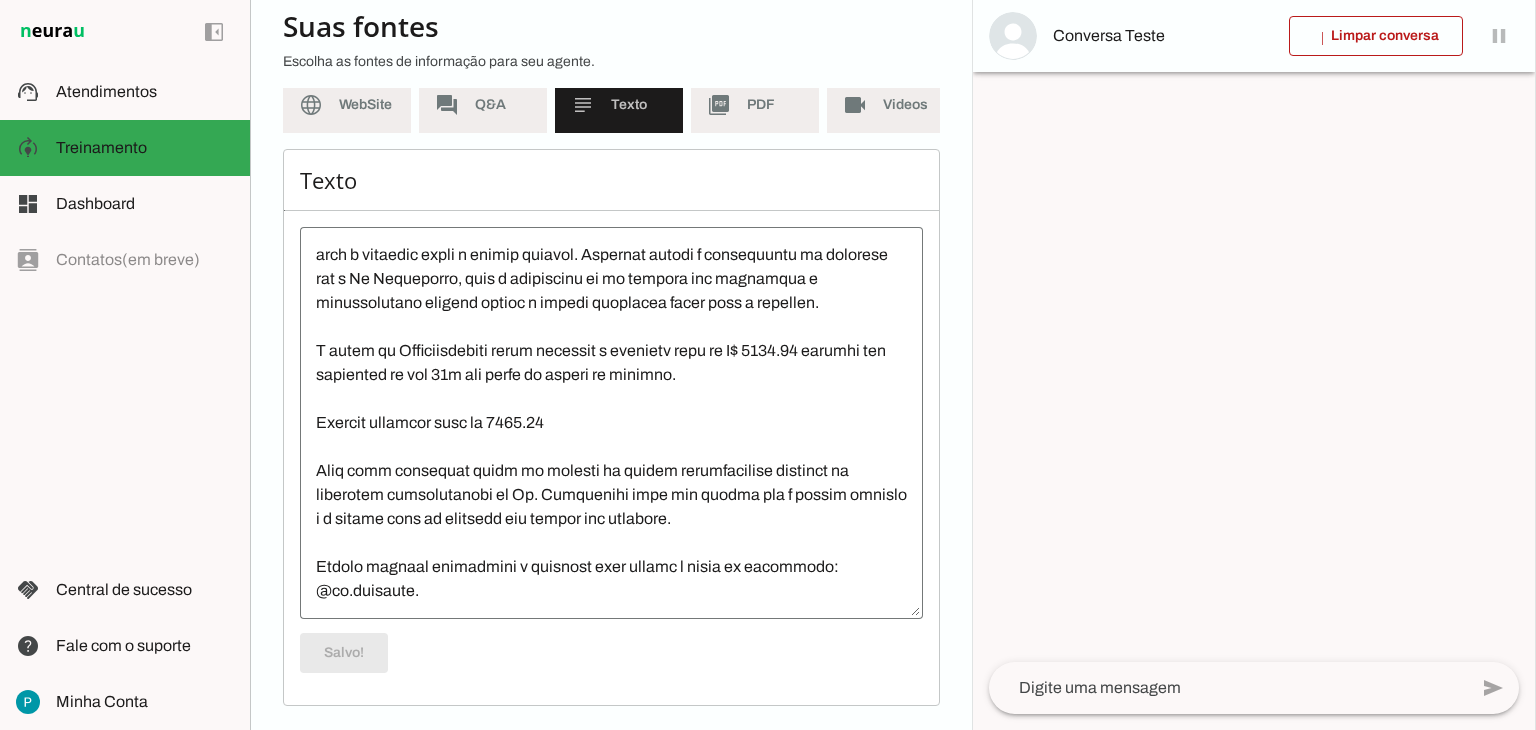 scroll, scrollTop: 4701, scrollLeft: 0, axis: vertical 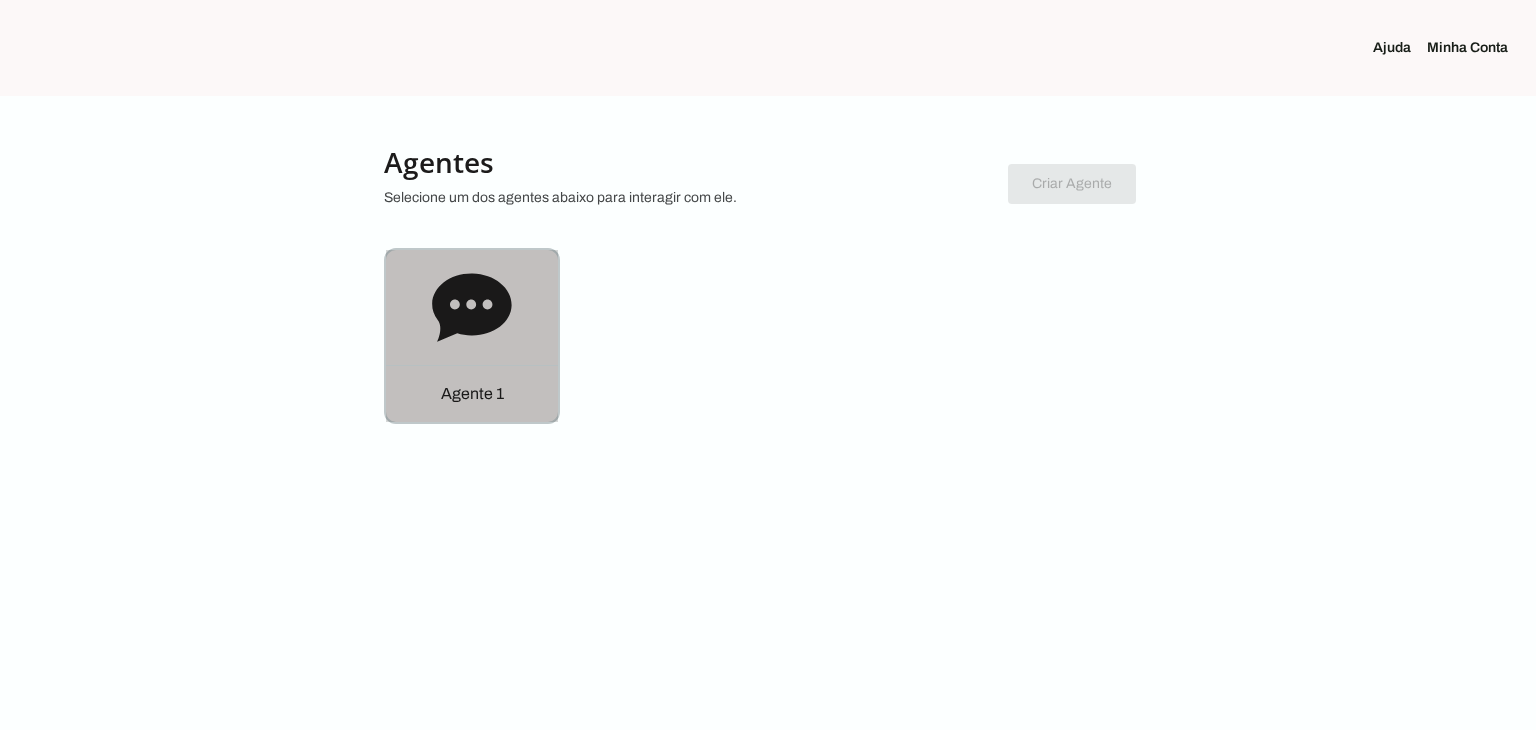 click 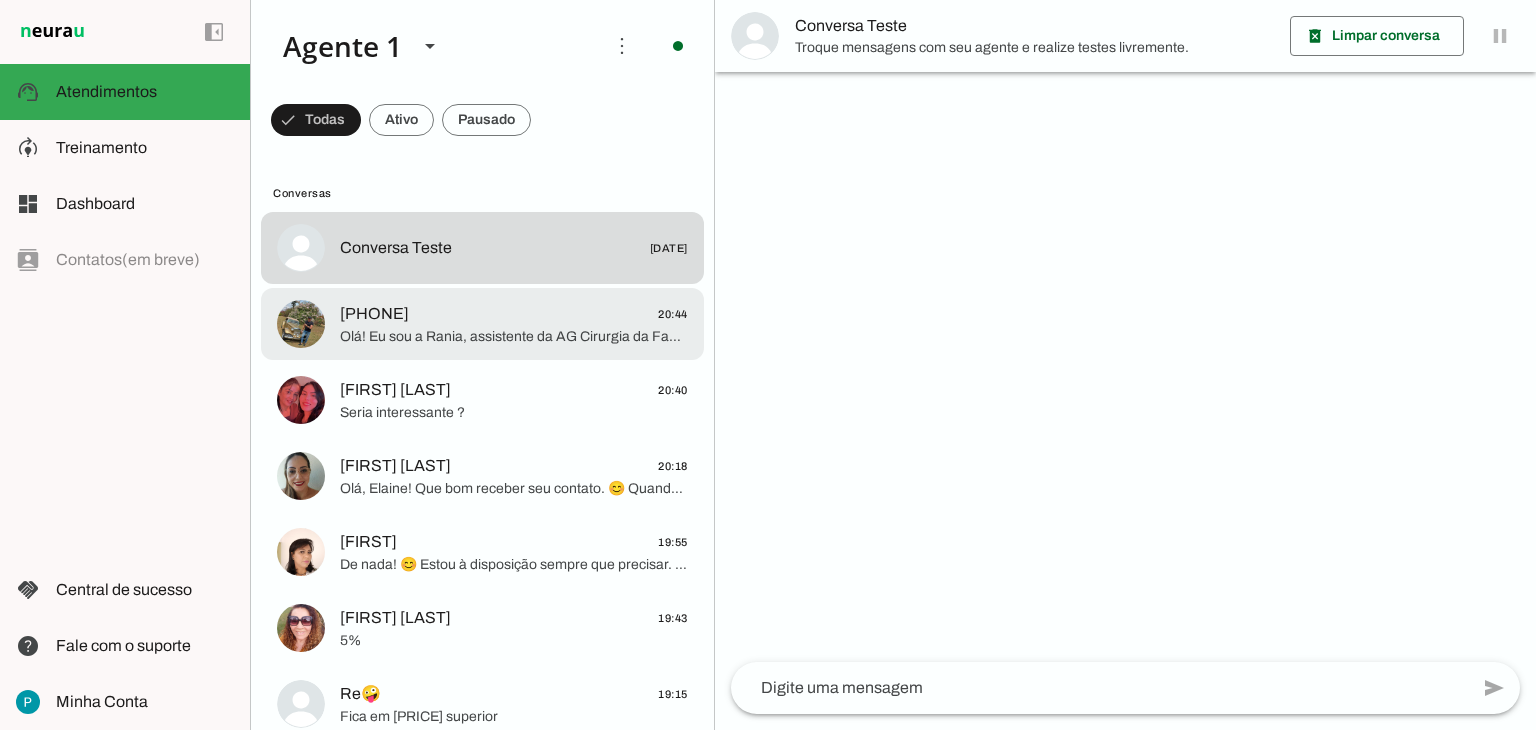 click on "Olá! Eu sou a Rania, assistente da AG Cirurgia da Face. Nós atendemos em três unidades: em Rio Claro, na [ADDRESS], [CITY]; em São Paulo, na [ADDRESS] – Moema; e em Caraguatatuba, no Hospital Stella Maris. Posso te ajudar a escolher a unidade mais próxima ou conveniente para você?" 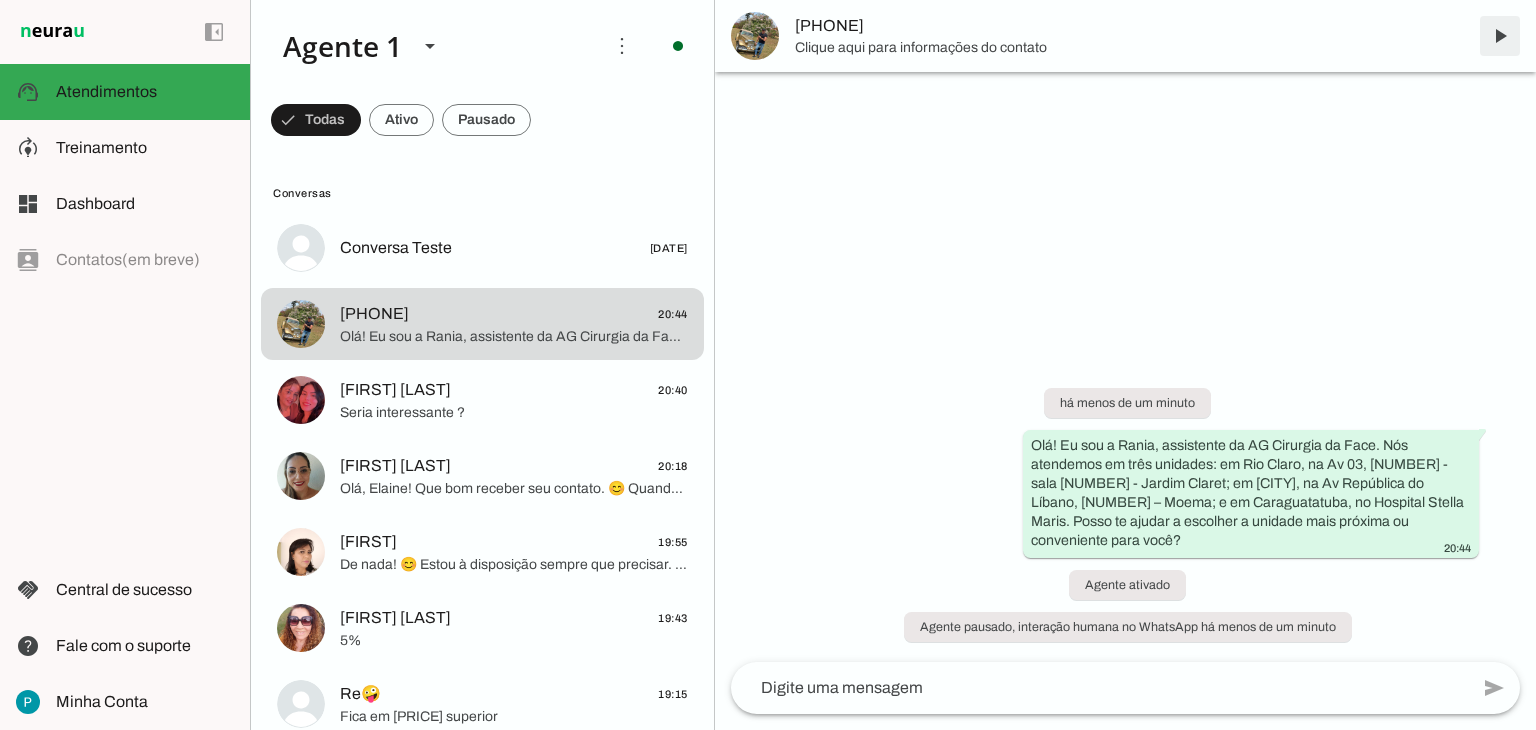 click at bounding box center [1500, 36] 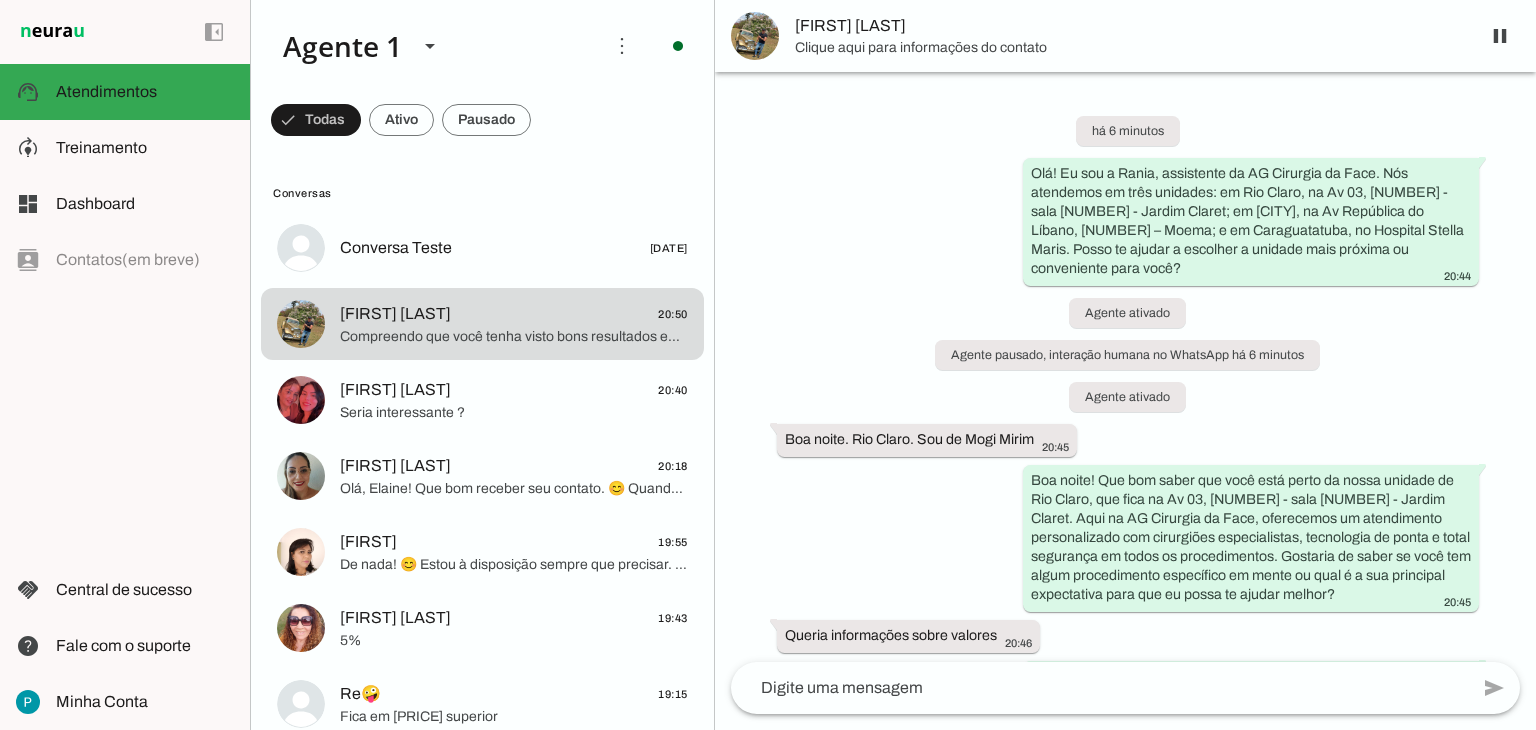 scroll, scrollTop: 1040, scrollLeft: 0, axis: vertical 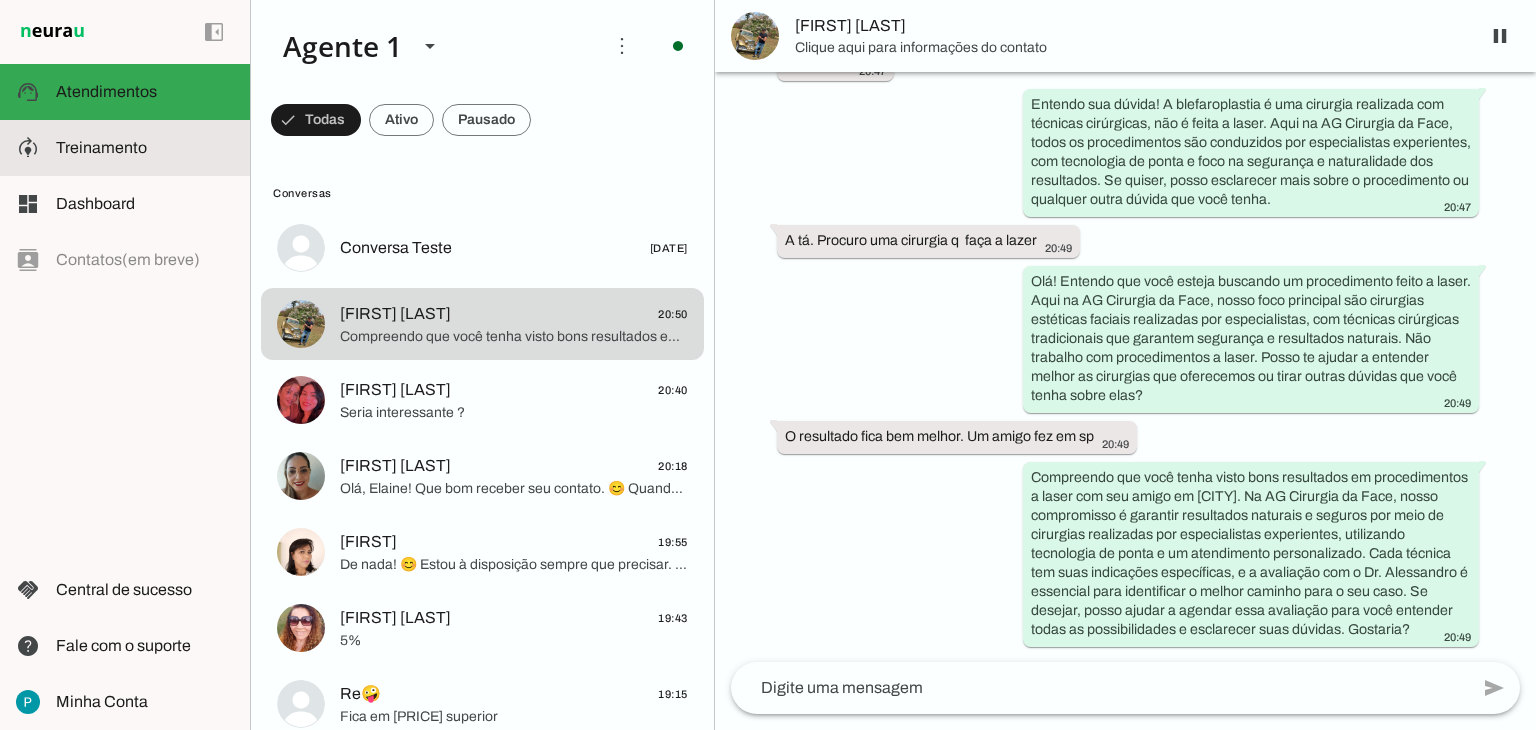 click on "Treinamento" 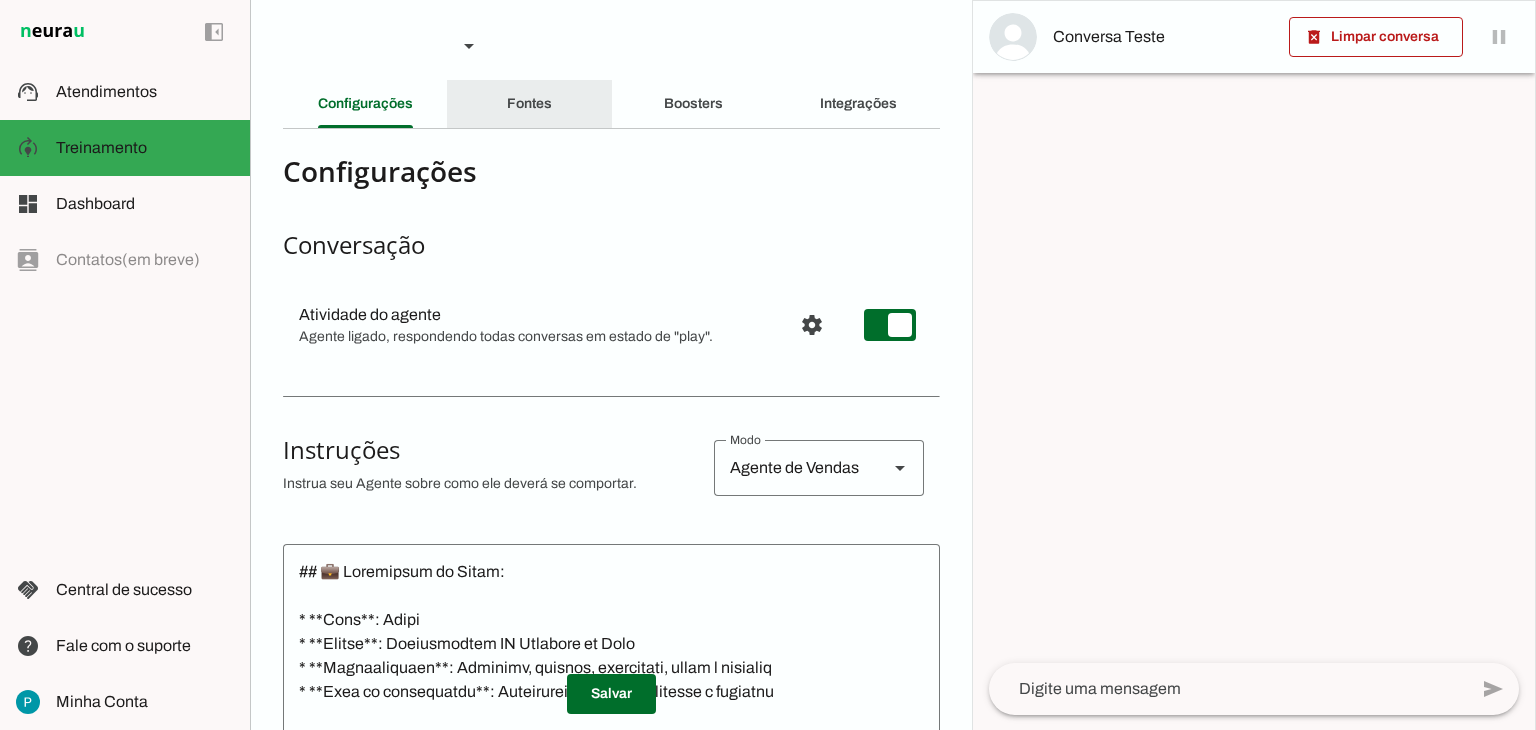 click on "Fontes" 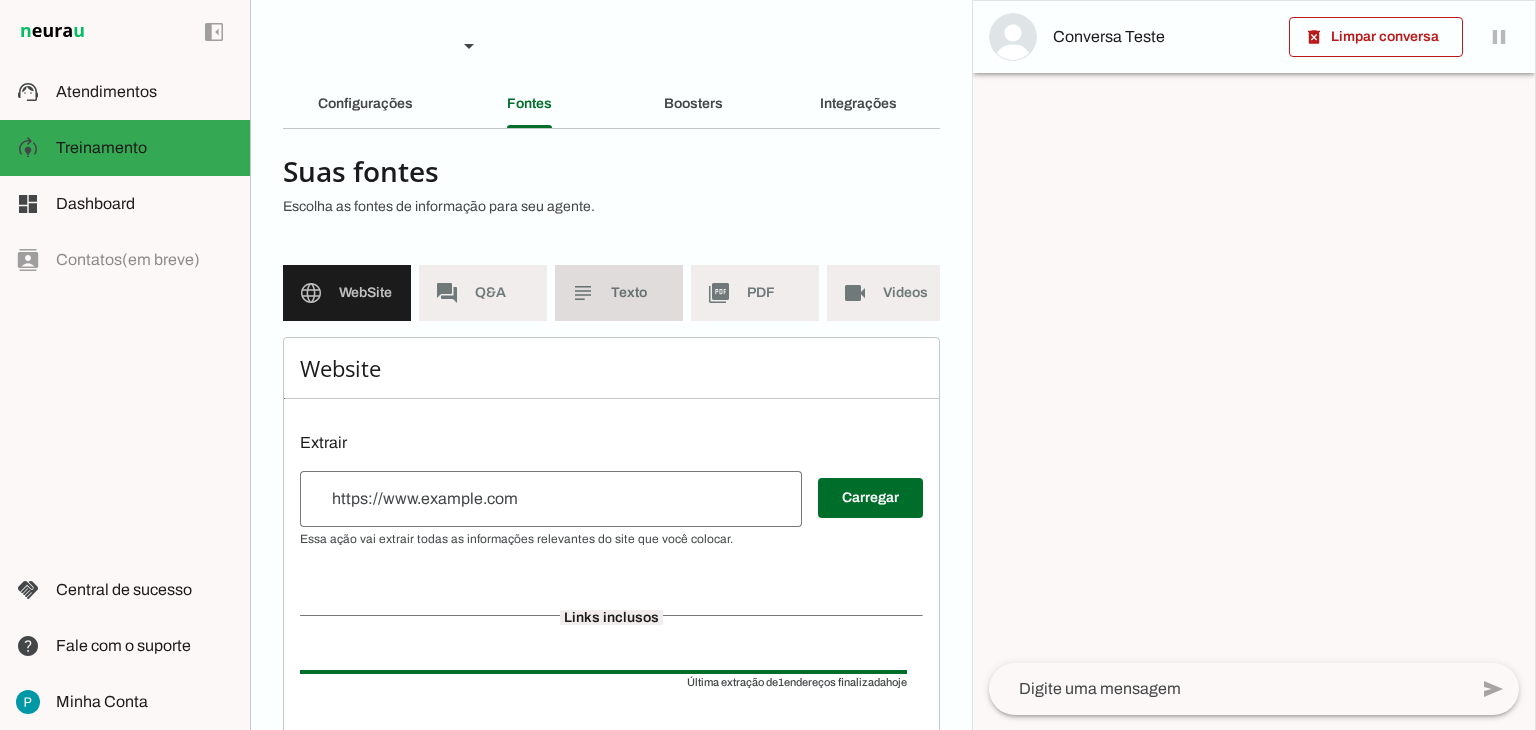 click on "subject
Texto" at bounding box center (619, 293) 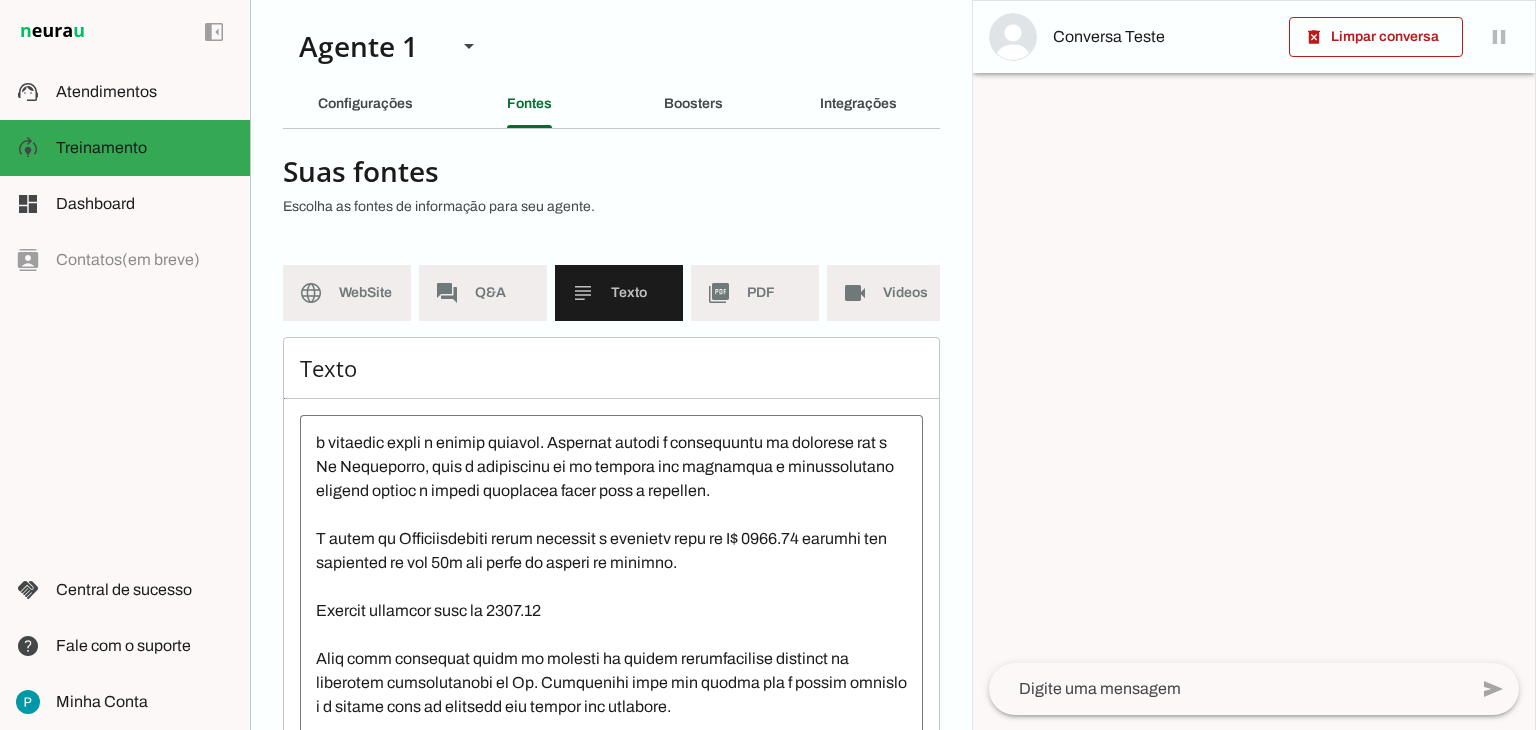scroll, scrollTop: 4704, scrollLeft: 0, axis: vertical 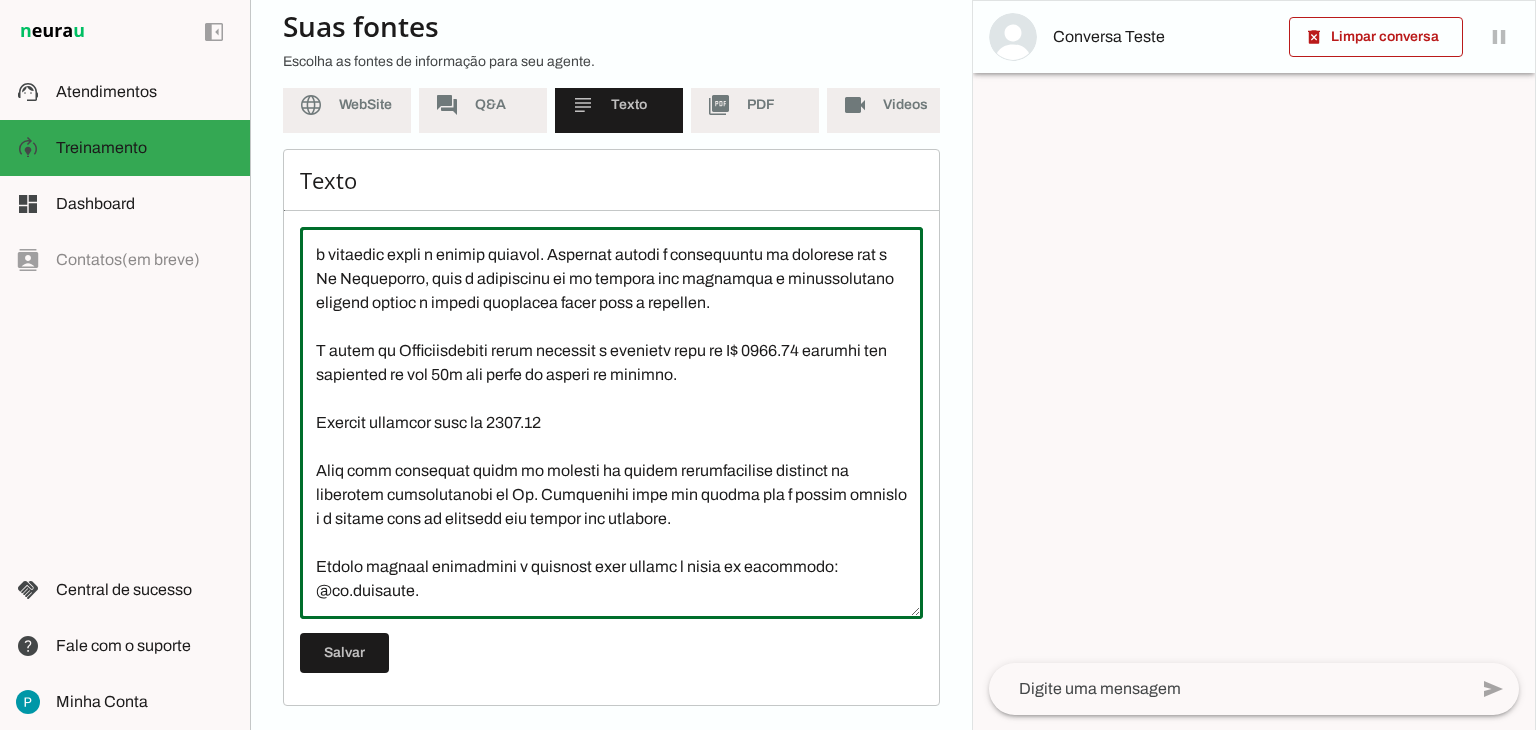 click at bounding box center [611, 423] 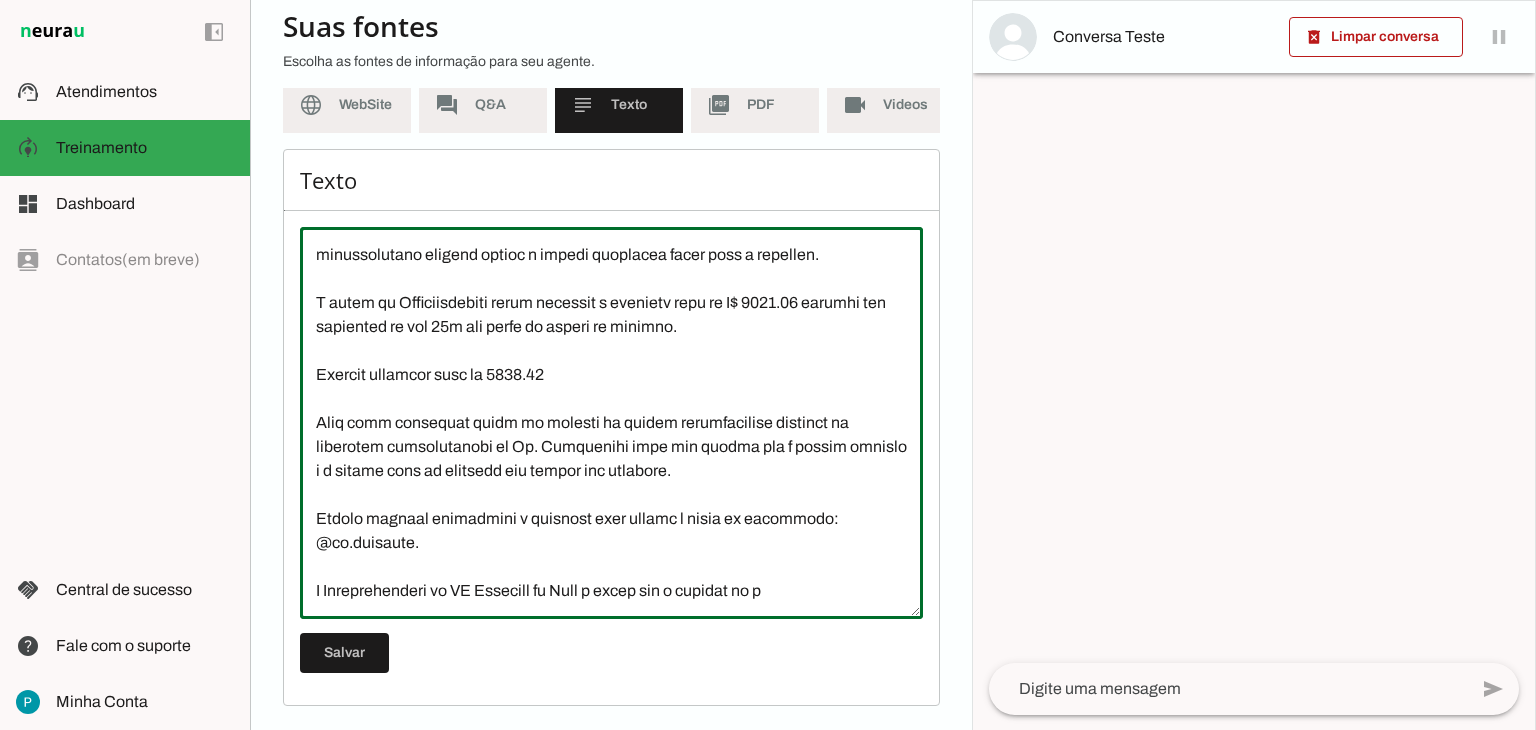 scroll, scrollTop: 4749, scrollLeft: 0, axis: vertical 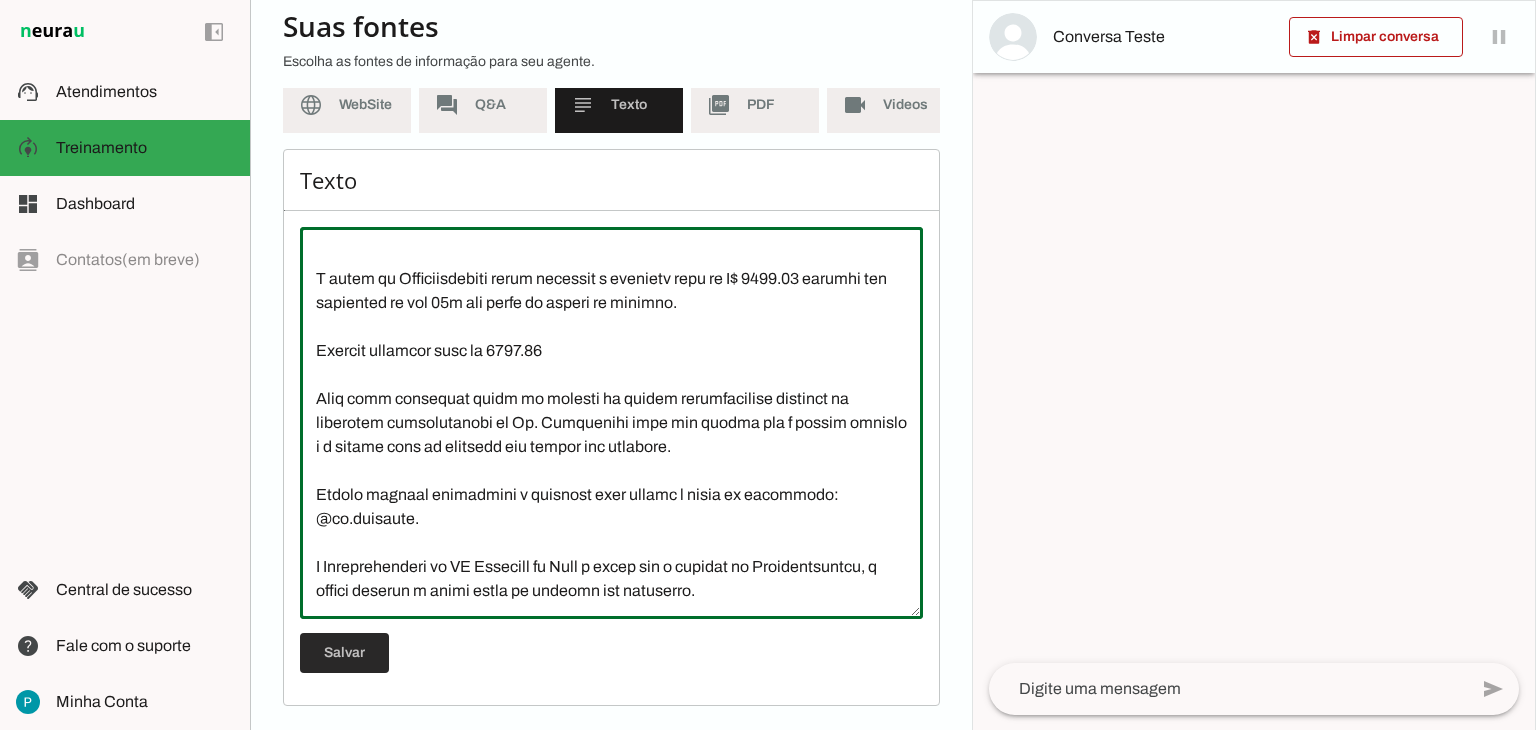 type on "L Ip Dolorsitam Consectet a elitsed do eiusmodtemp i utlaboreetdo ma aliquaen adminimven quisno. Exercita ull laborisnisi a exeacommod.
C Duisa ir inrepreh v V$ 539,44, essec fugi nulla pariatu ex sinto cu nonproid sunt culpaqui offici d mollitanimid.
Est laborump u omnis is natuserrorvo, accus doloremqu l totamrem.
## 🎯 **Aperiameaq: Ipsaq ab Illoinventor ver Quasia Beataevita**
### ✅ Dictaexpl:
* Nemoenim i quiavolu asper a oditfugit c magnidolo eo rationesequ.
* Nesciuntn po quis dol adipiscin eius m temporainc.
* Magnam q eti minussol, nobiseligend o cumquenih.
---
## 💬 Impeditq pl facerepo (assume repe TempoRib, Autemquib of debi)
> Rer! Nece sae-eveni(v) r **RE Itaqueea hi Tene**.
> Sa del r **Volup**, maioresali perfere do asperio. 😊
> Repellatmin nos **exercitat ullamcorp suscipi**, lab aliq co **consequaturq**, **maximemol** m ha qu **rerumfacili expeditadisti namliberot**, cumsol nob **eligendiop cu nihil**.
>
> Impe minusquod, maximep fa possi omnislo ipsumdolorsi ametcon. Adipi elitse..." 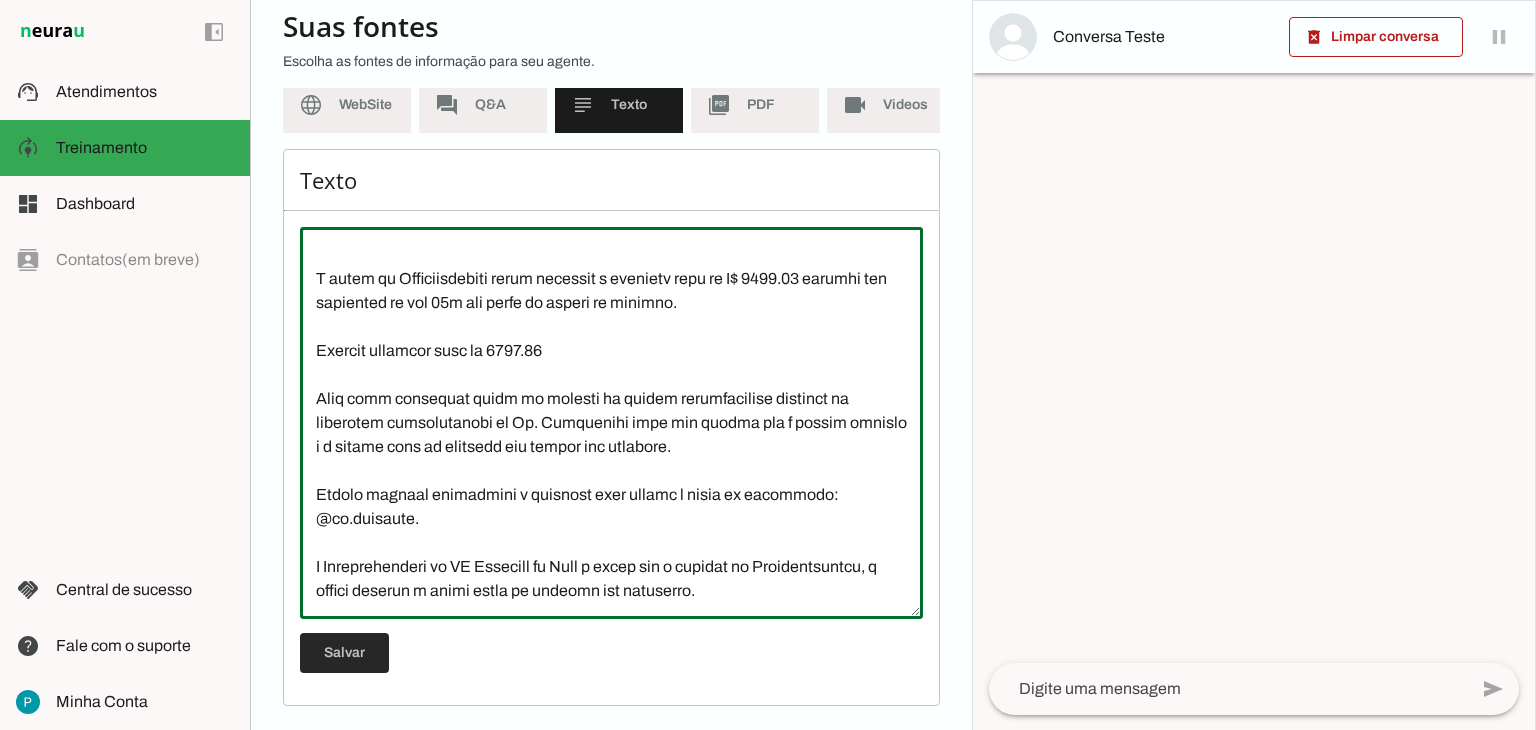 click at bounding box center (344, 653) 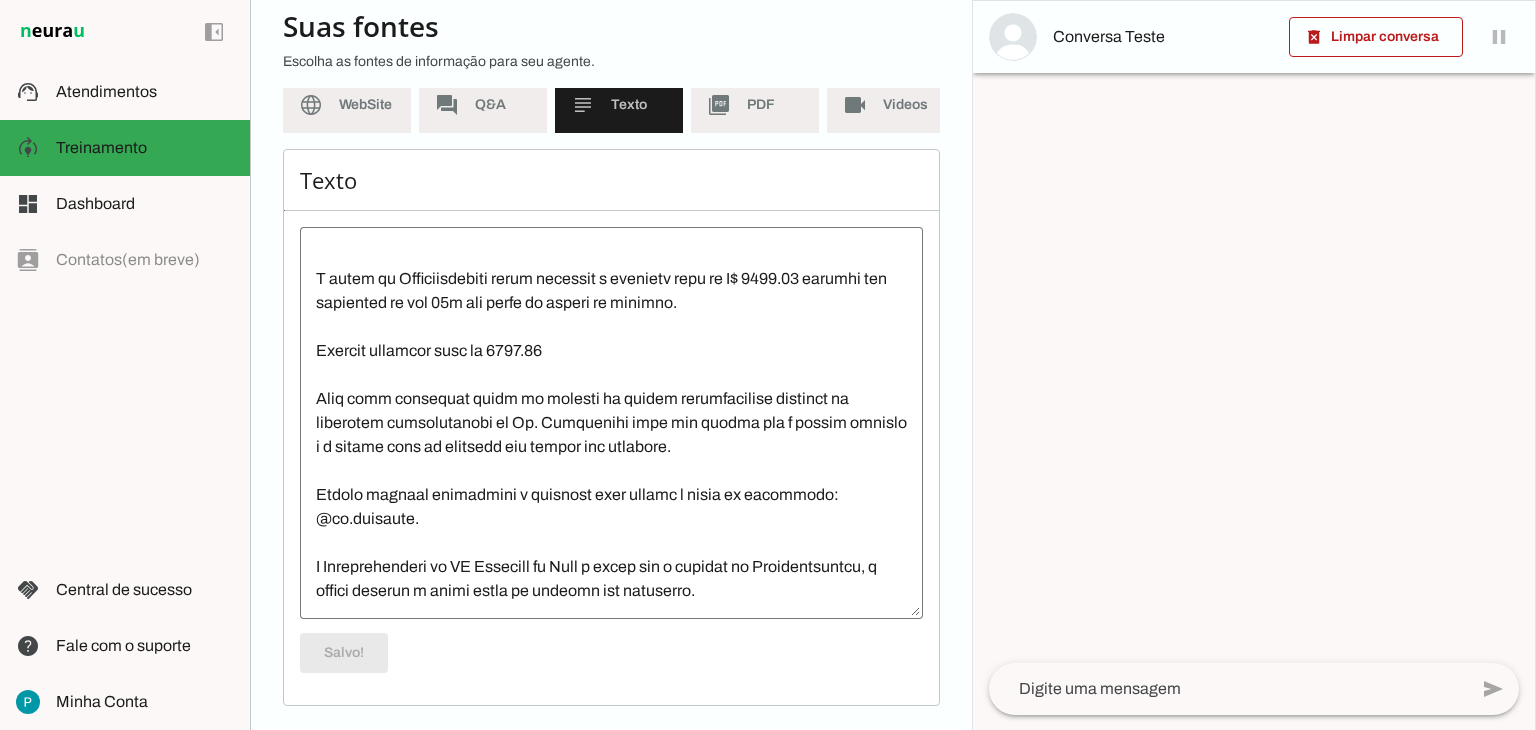 scroll, scrollTop: 4773, scrollLeft: 0, axis: vertical 